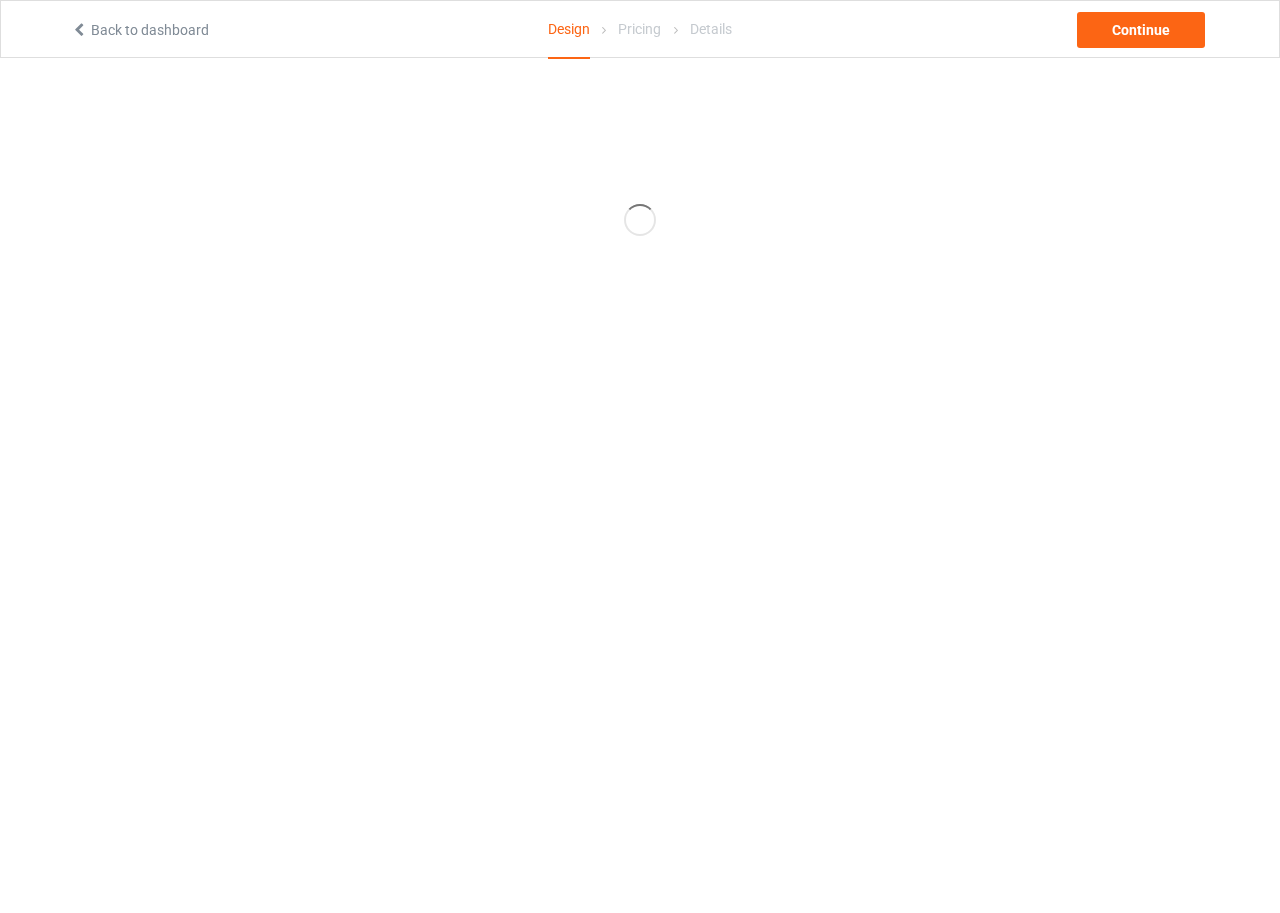 scroll, scrollTop: 0, scrollLeft: 0, axis: both 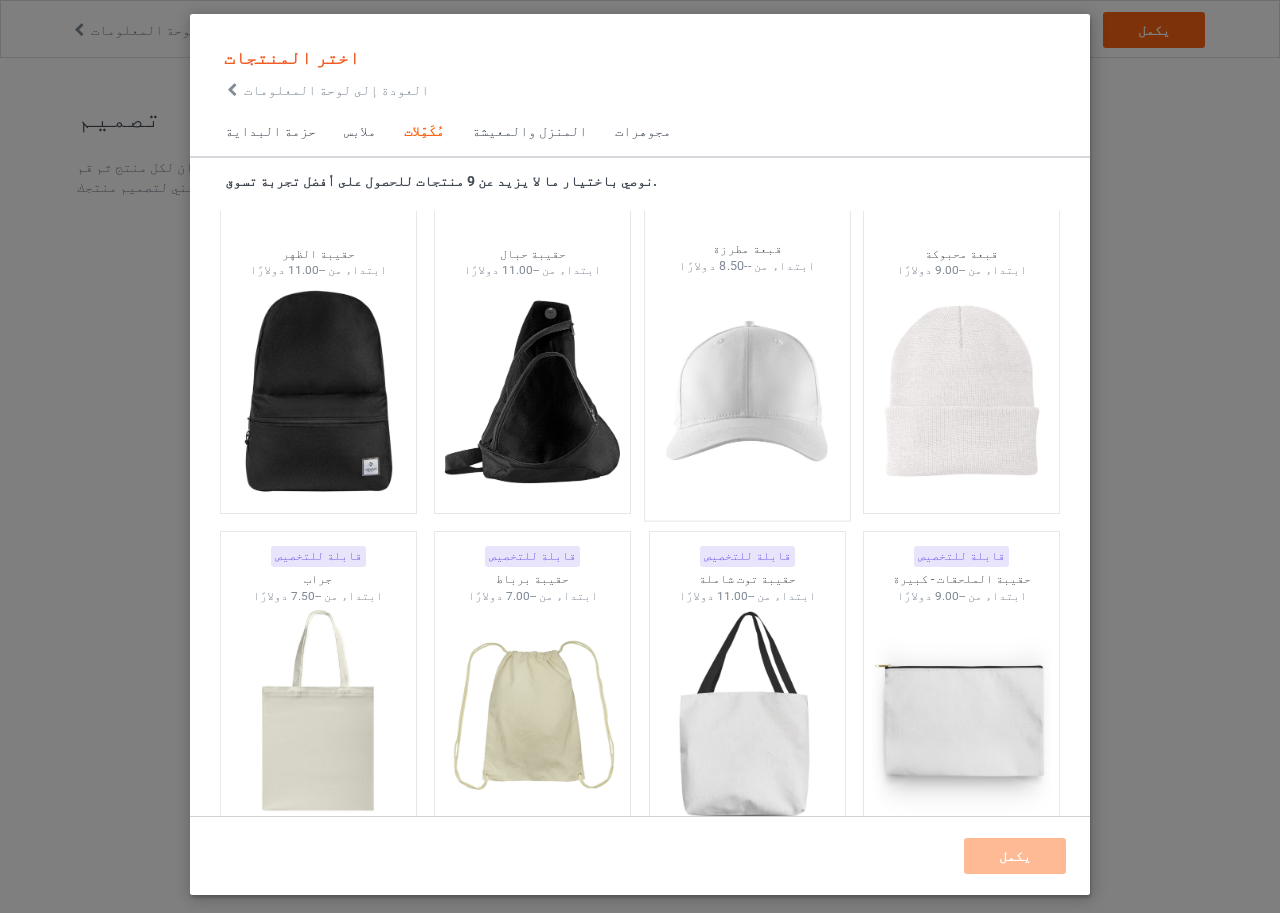 click at bounding box center [747, 392] 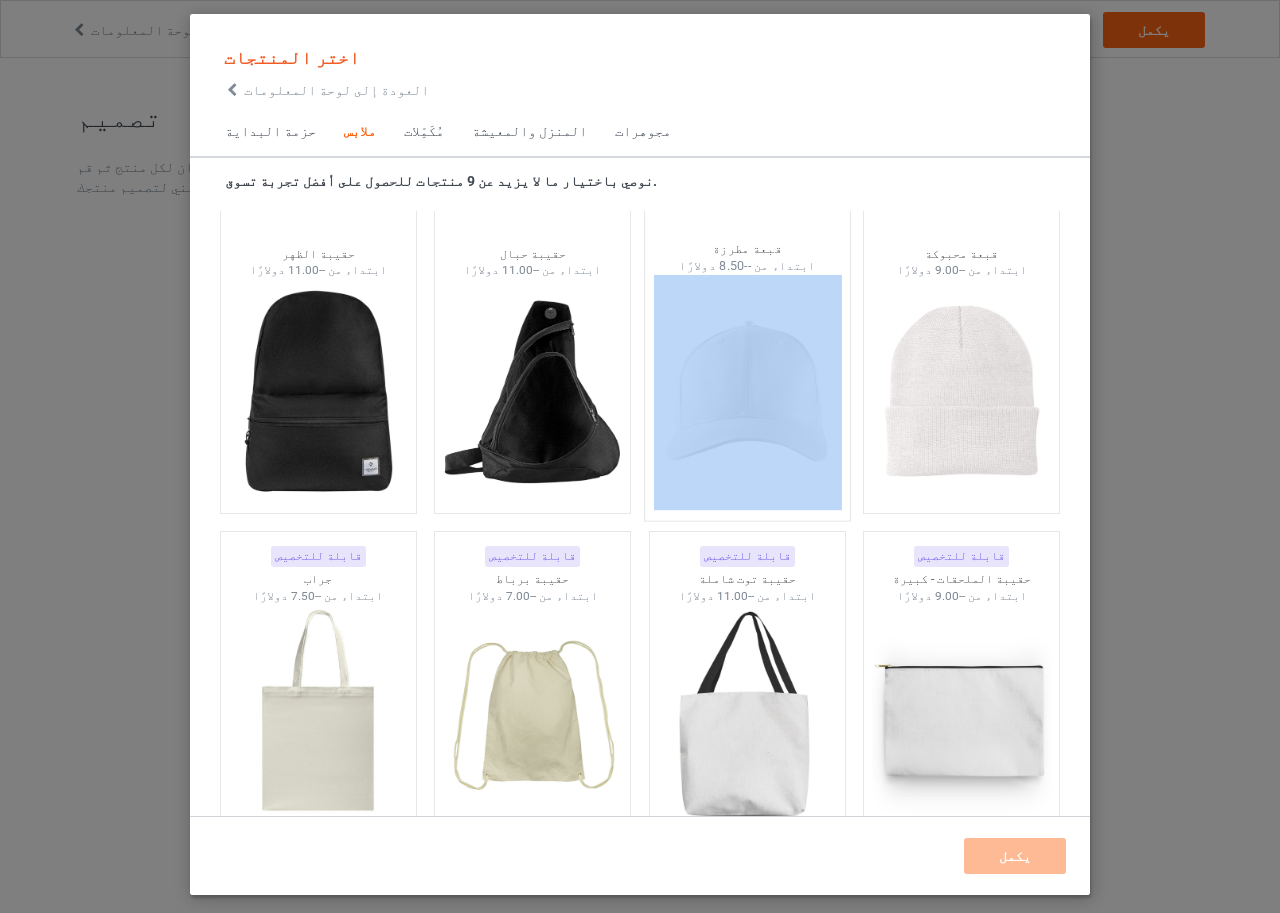 click at bounding box center [747, 392] 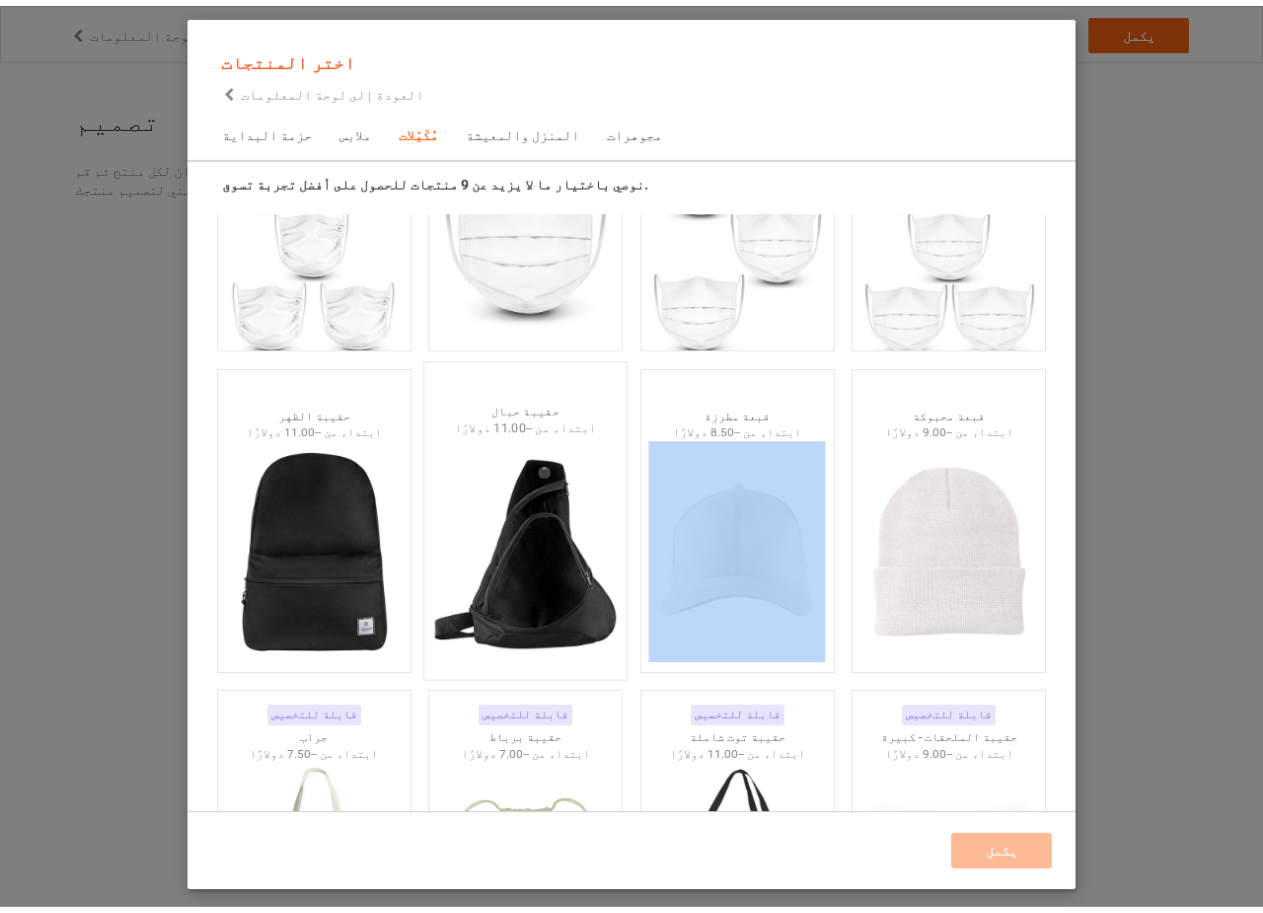scroll, scrollTop: 5545, scrollLeft: 0, axis: vertical 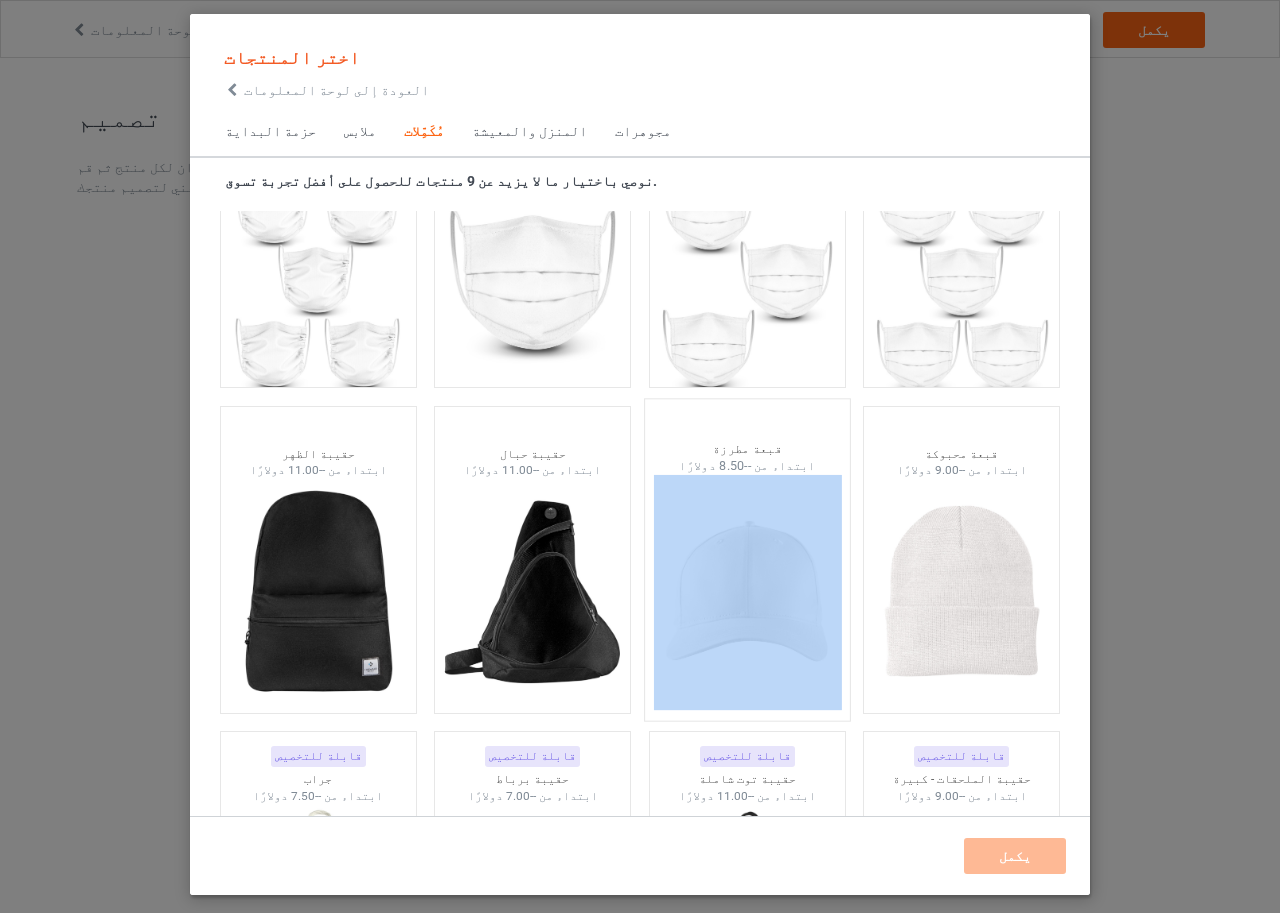 click at bounding box center [747, 592] 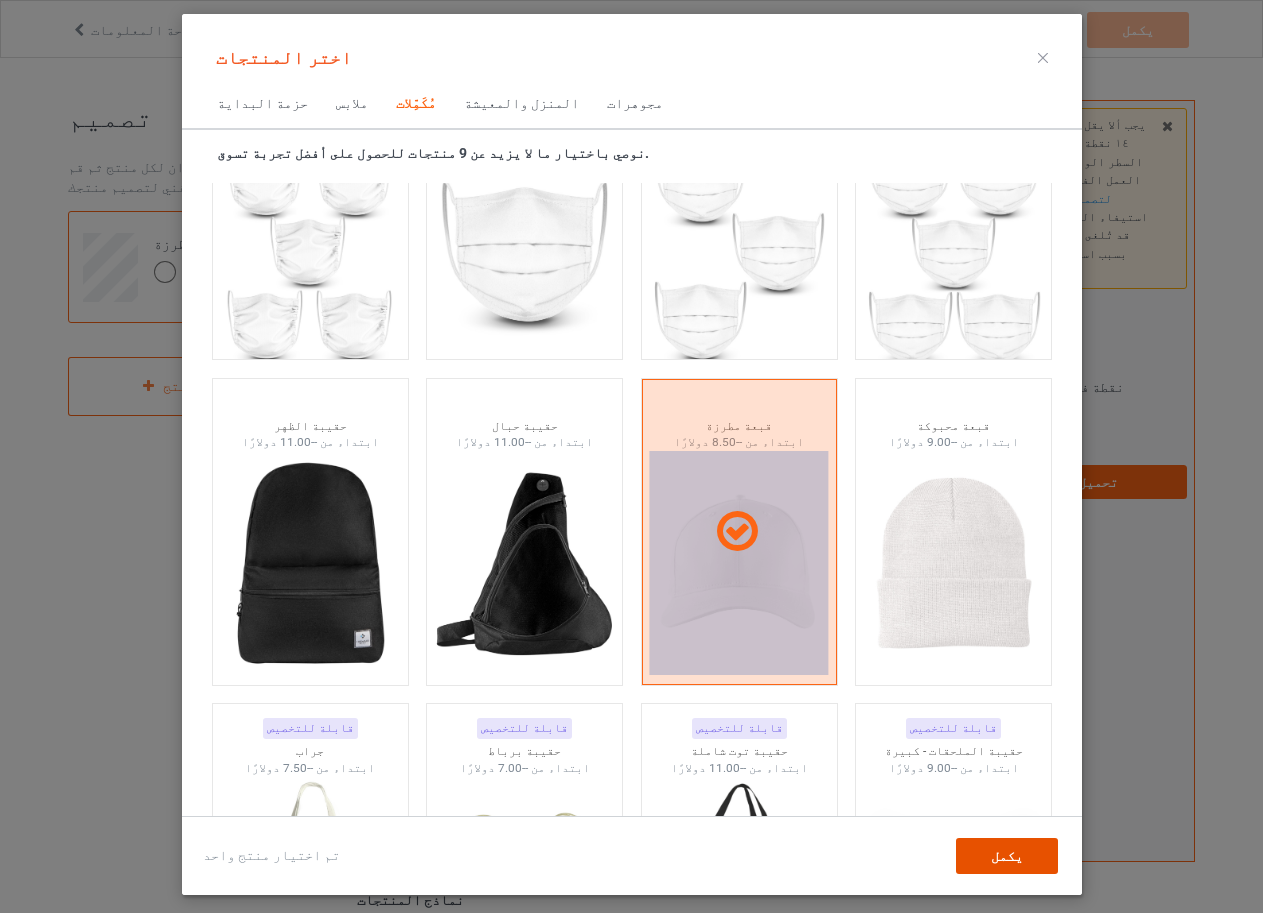 click on "يكمل" at bounding box center [1006, 856] 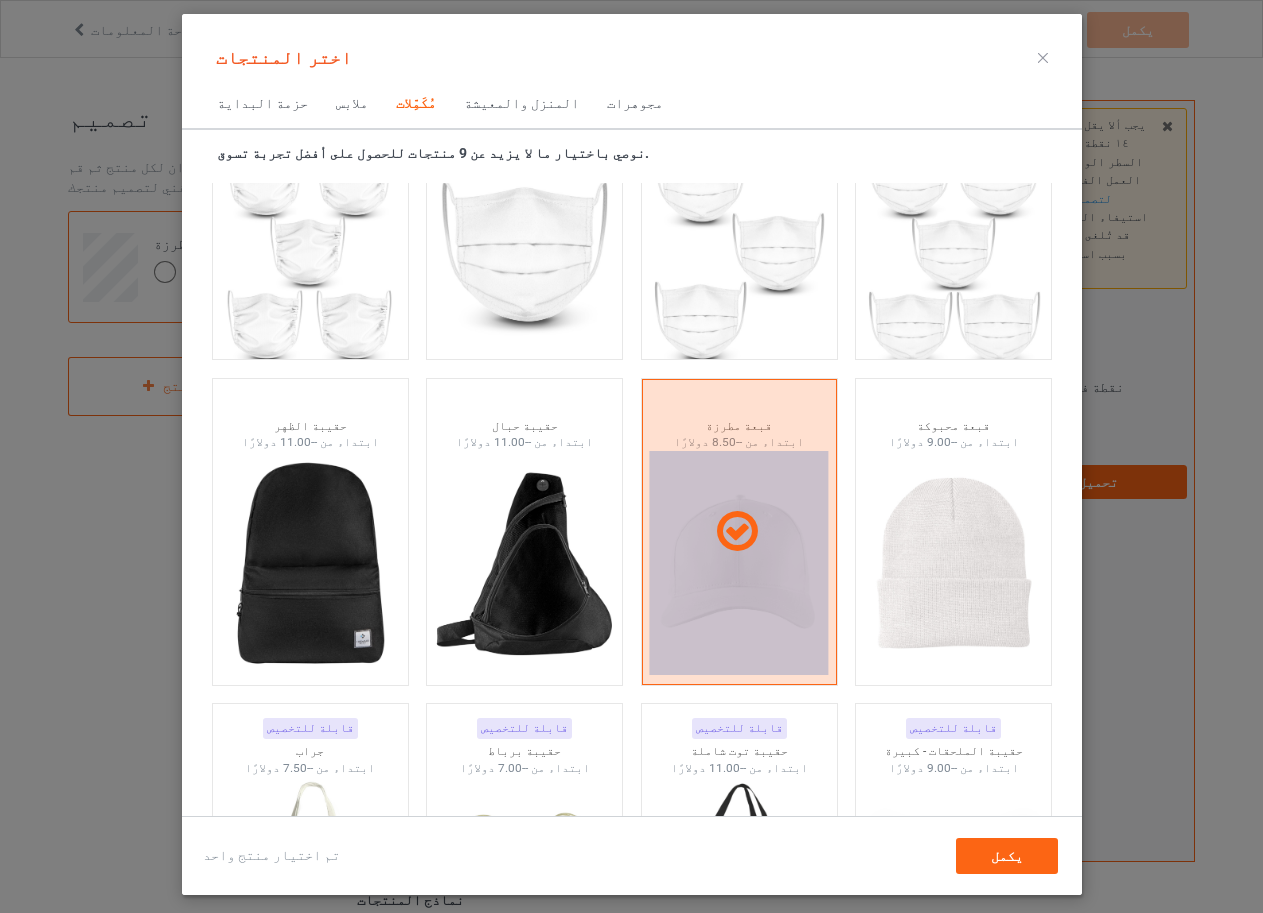 click on "يجب ألا يقل حجم نص عمل التطريز عن ١٤ نقطة، ولا يتجاوز ١٥ حرفًا في السطر الواحد. كما يجب أن يتوافق العمل الفني مع  إرشاداتنا الستة لتصميم التطريز  . في حال عدم استيفاء العمل الفني للمتطلبات، قد تُلغى الطلبات وتُحجز الأرباح بسبب استرداد العميل للمبالغ المدفوعة. عمل فني متطلبات PNG 150  نقطة في البوصة كحد أدنى موارد دليل التصميم تحميل العمل الفني" at bounding box center (1054, 481) 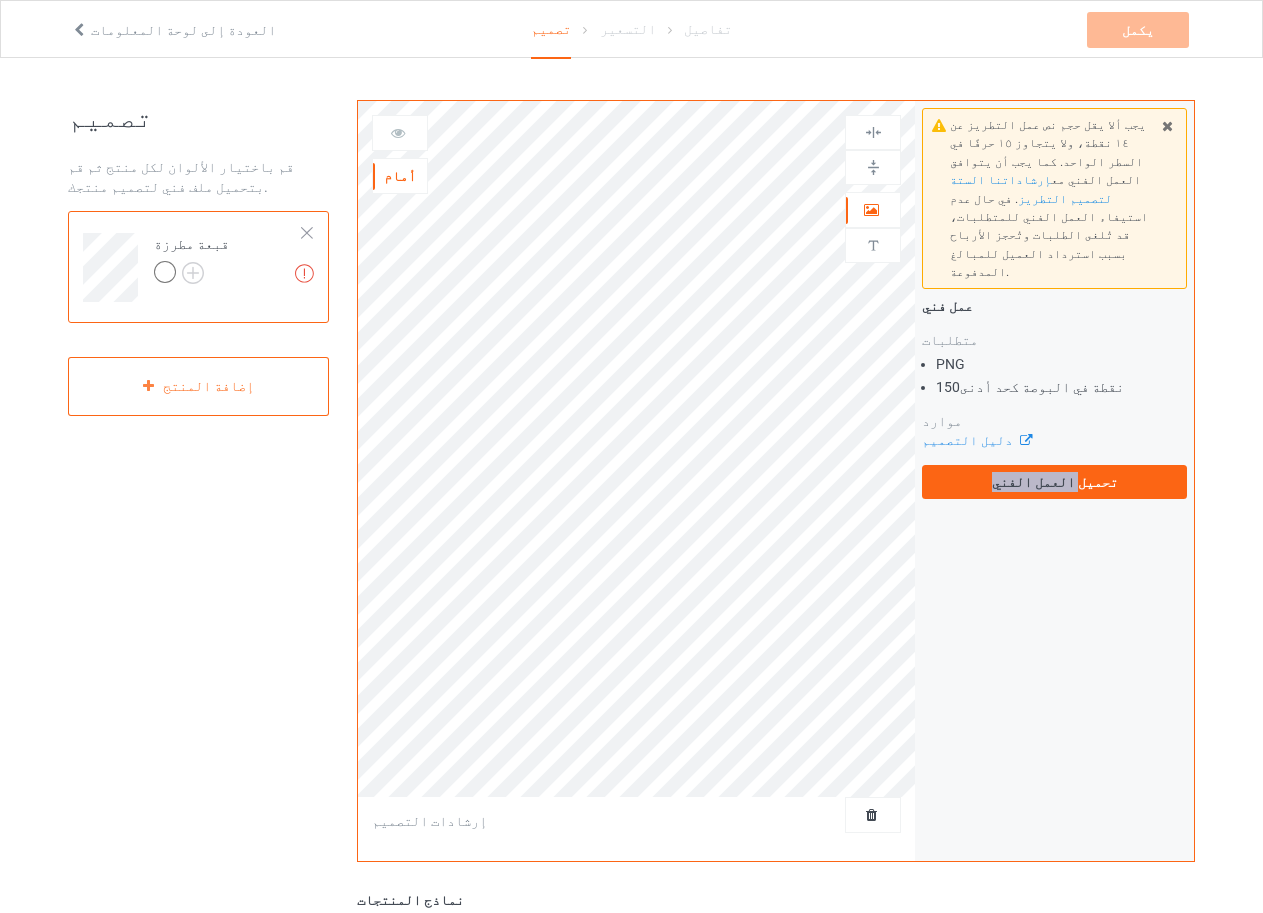 click on "يجب ألا يقل حجم نص عمل التطريز عن ١٤ نقطة، ولا يتجاوز ١٥ حرفًا في السطر الواحد. كما يجب أن يتوافق العمل الفني مع  إرشاداتنا الستة لتصميم التطريز  . في حال عدم استيفاء العمل الفني للمتطلبات، قد تُلغى الطلبات وتُحجز الأرباح بسبب استرداد العميل للمبالغ المدفوعة. عمل فني متطلبات PNG 150  نقطة في البوصة كحد أدنى موارد دليل التصميم تحميل العمل الفني" at bounding box center [1054, 481] 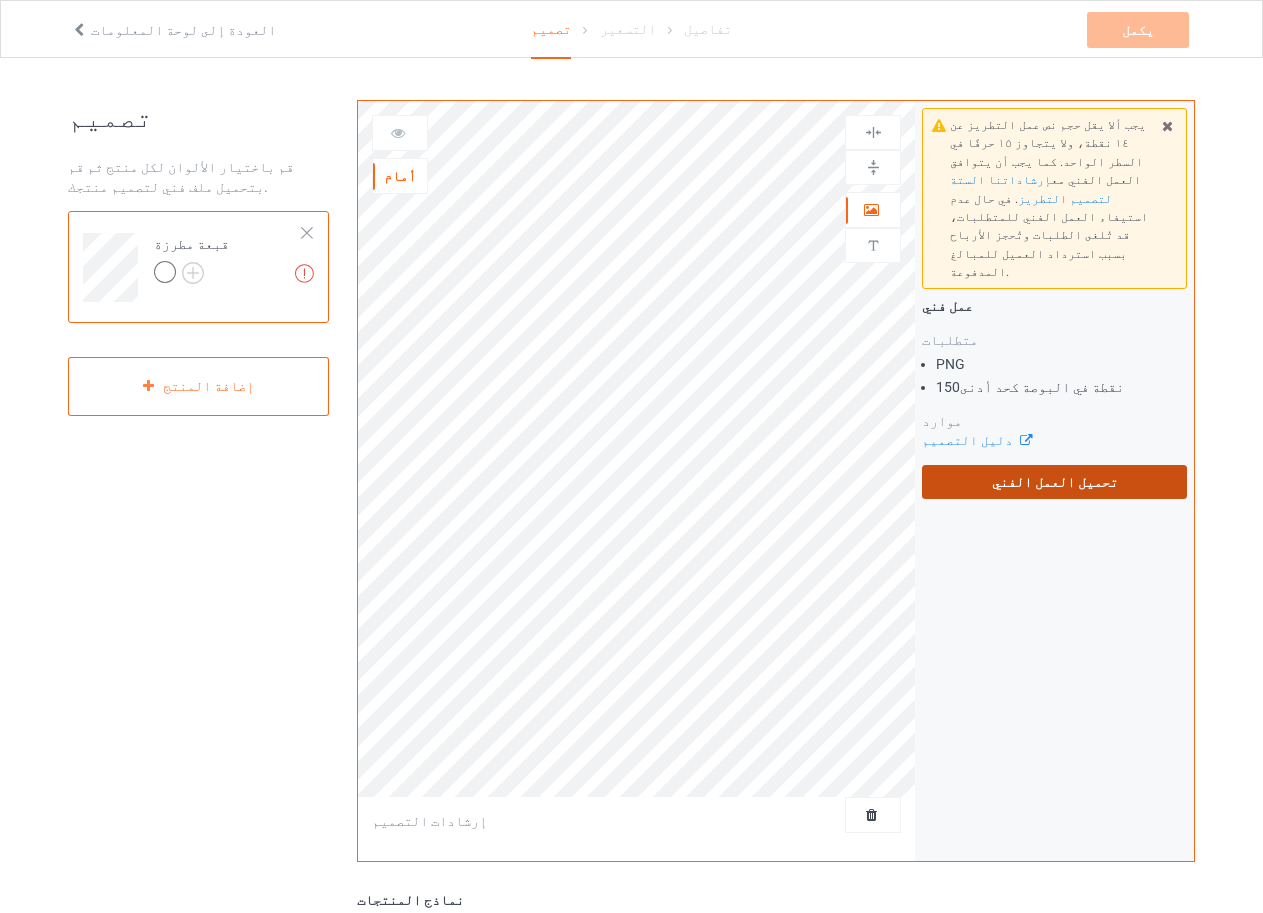 click on "تحميل العمل الفني" at bounding box center [1054, 482] 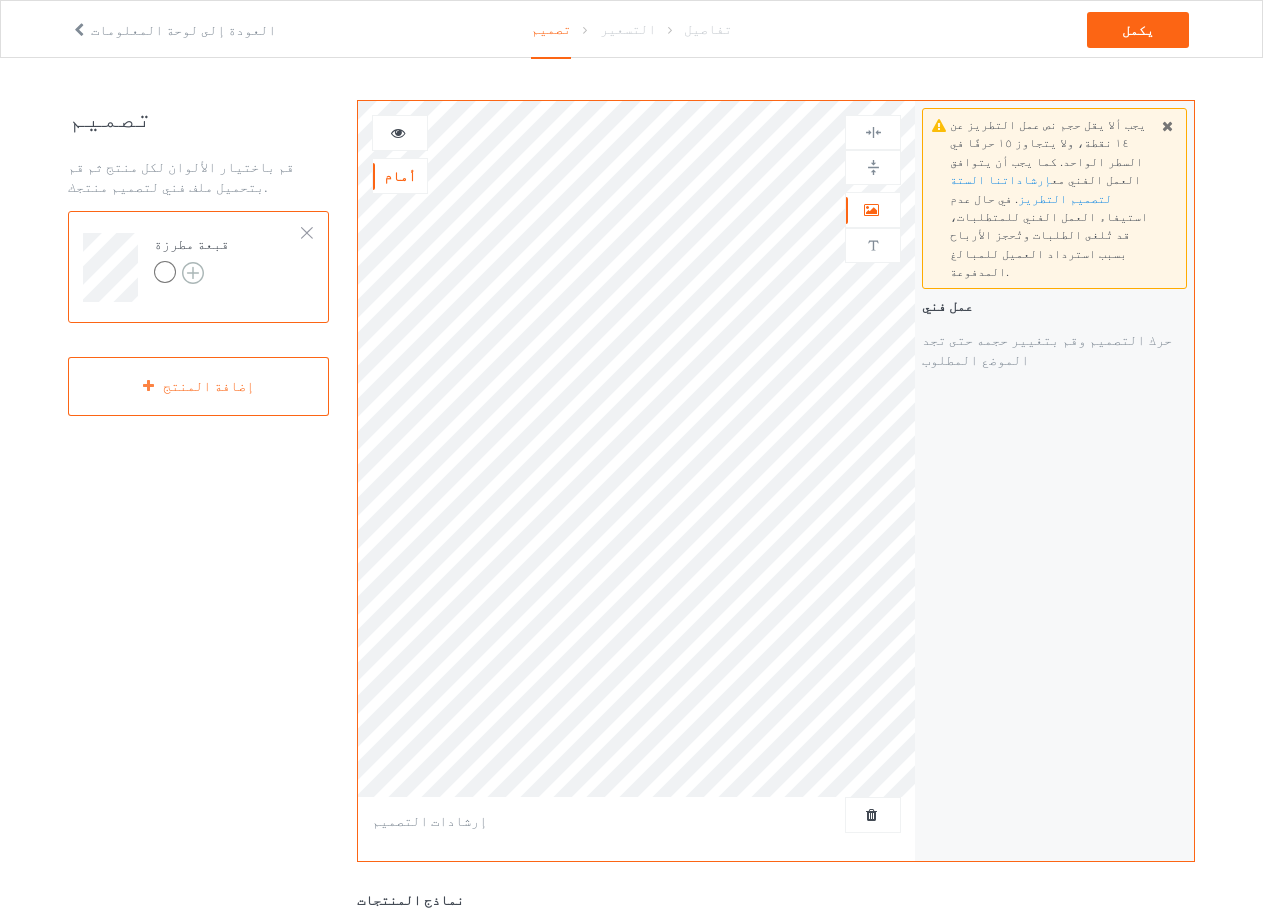 click at bounding box center [193, 273] 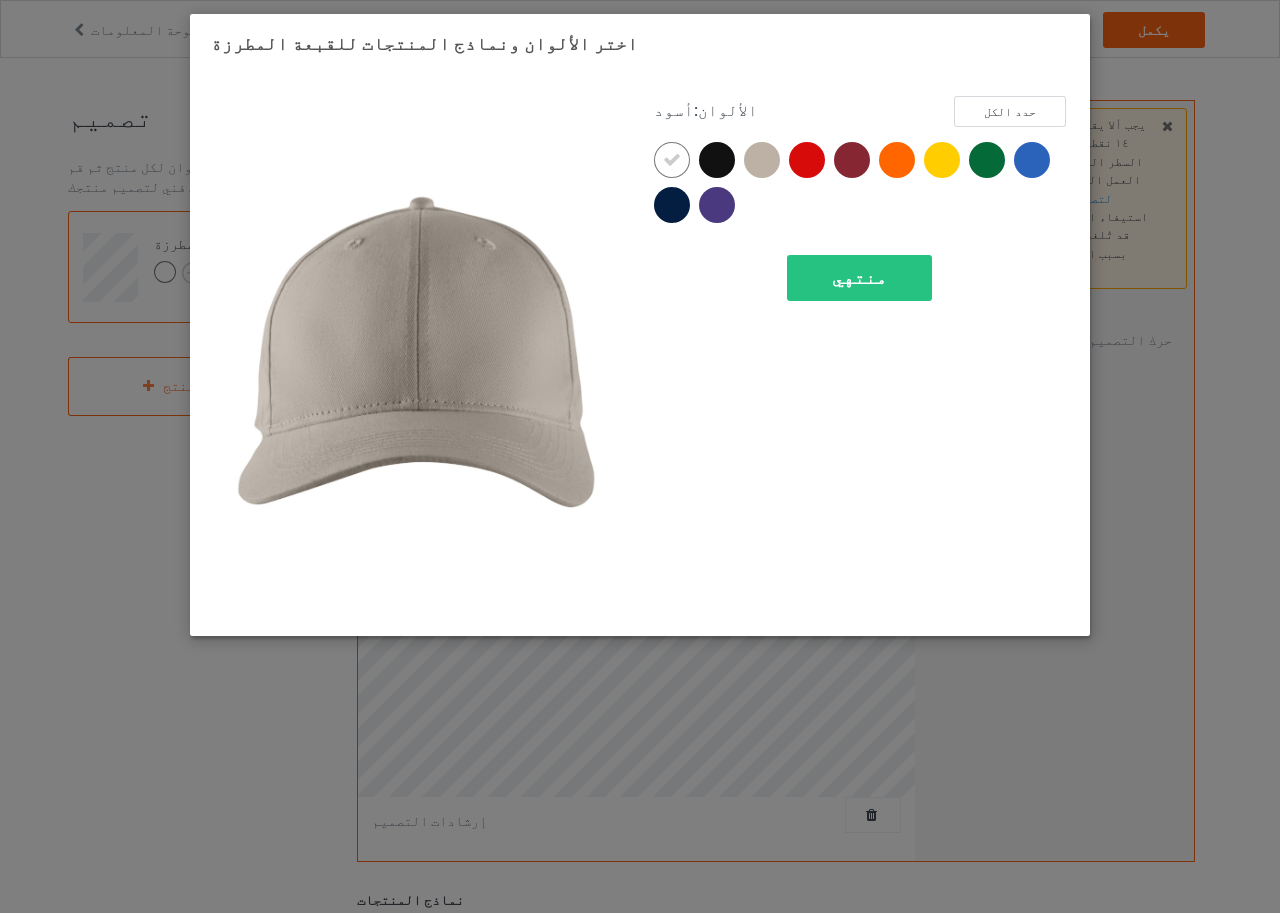 click at bounding box center [762, 160] 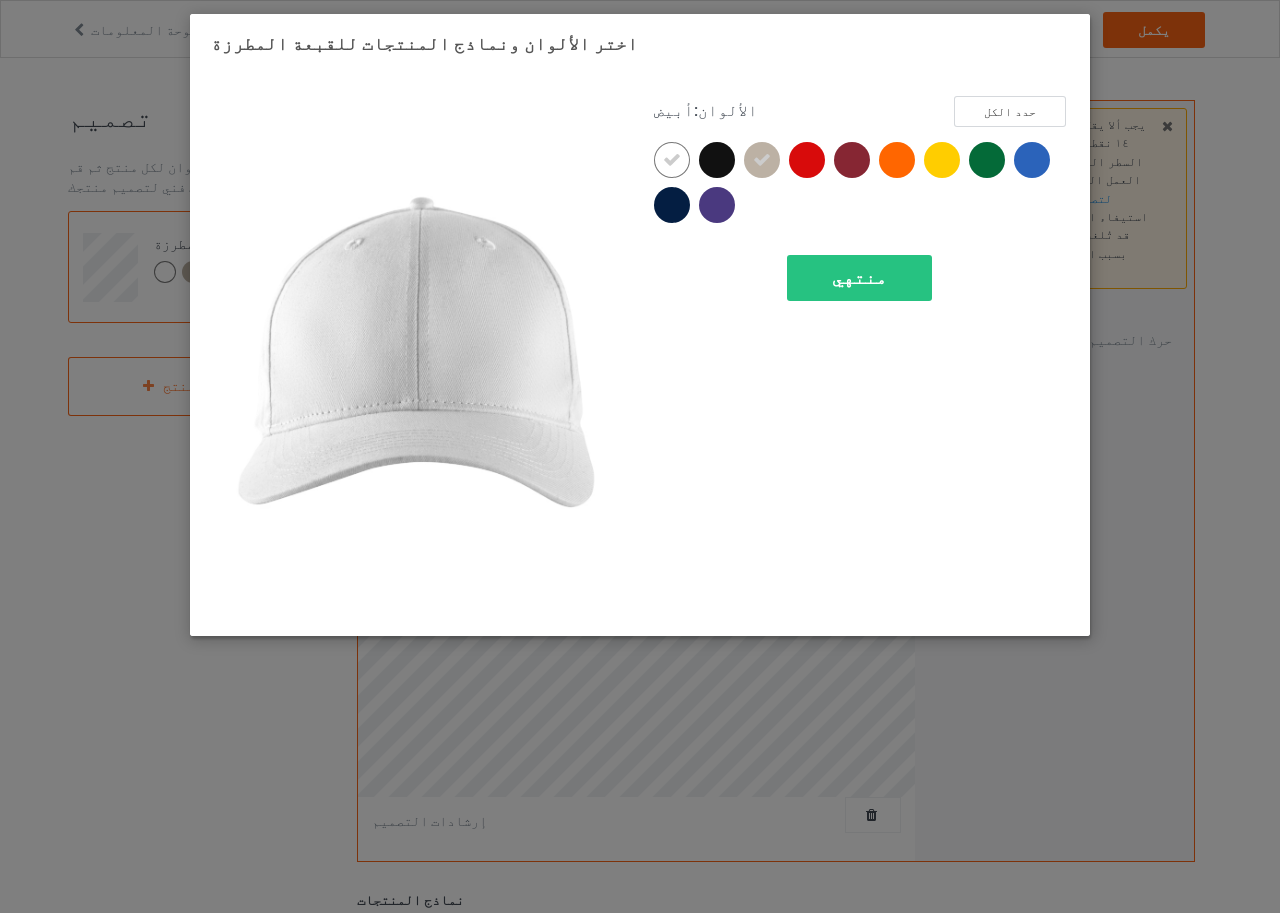 click at bounding box center [672, 160] 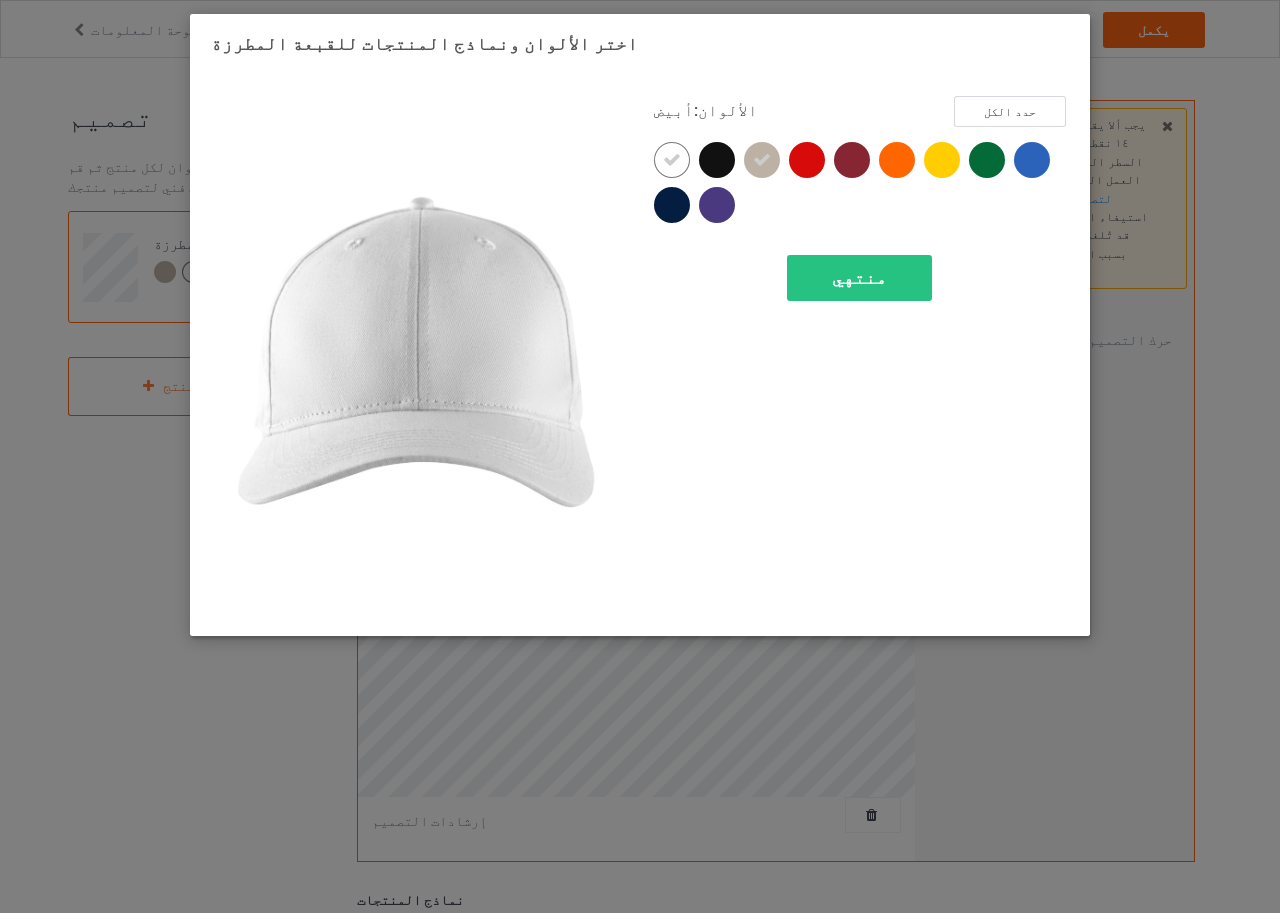 click at bounding box center (672, 160) 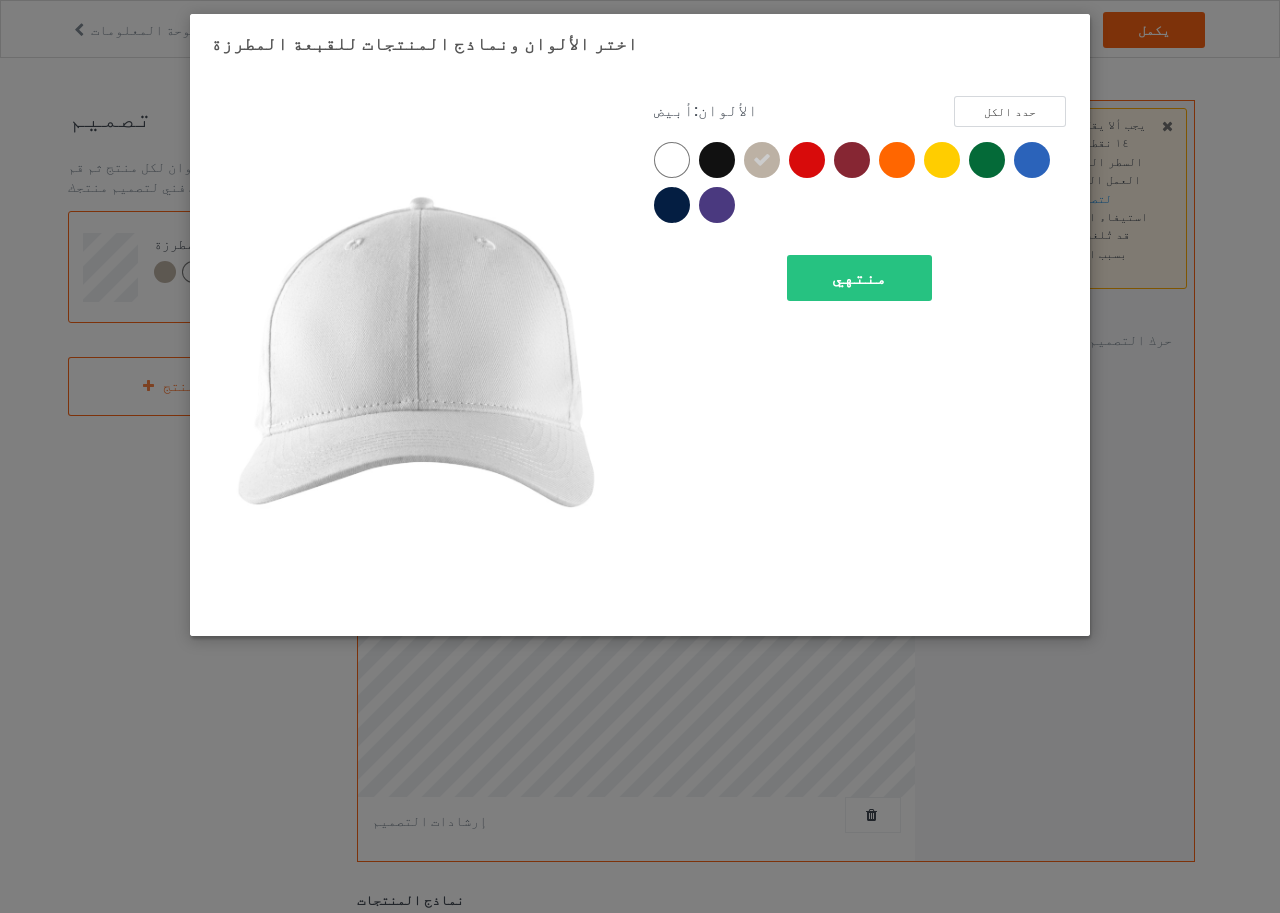 click at bounding box center [672, 160] 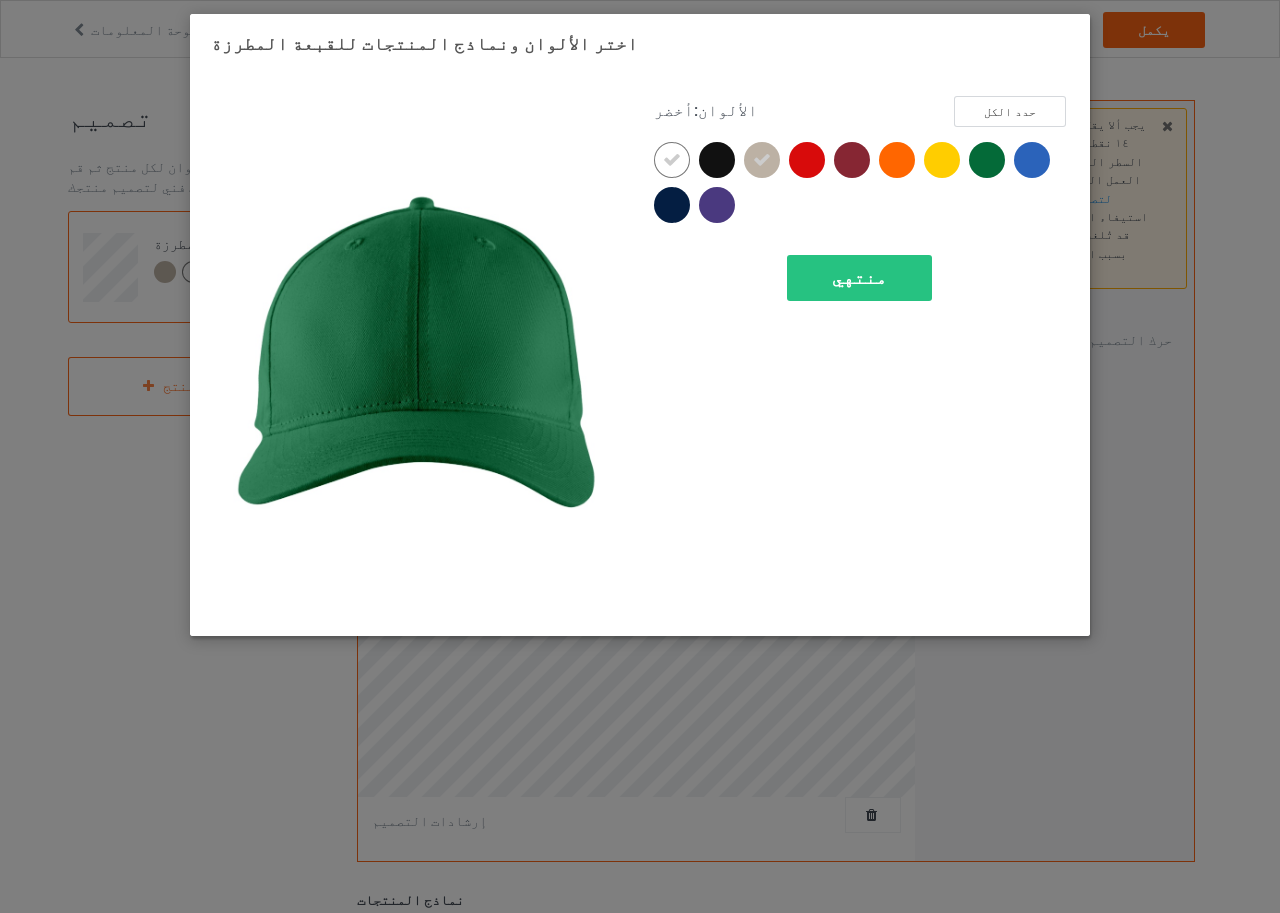 click at bounding box center [987, 160] 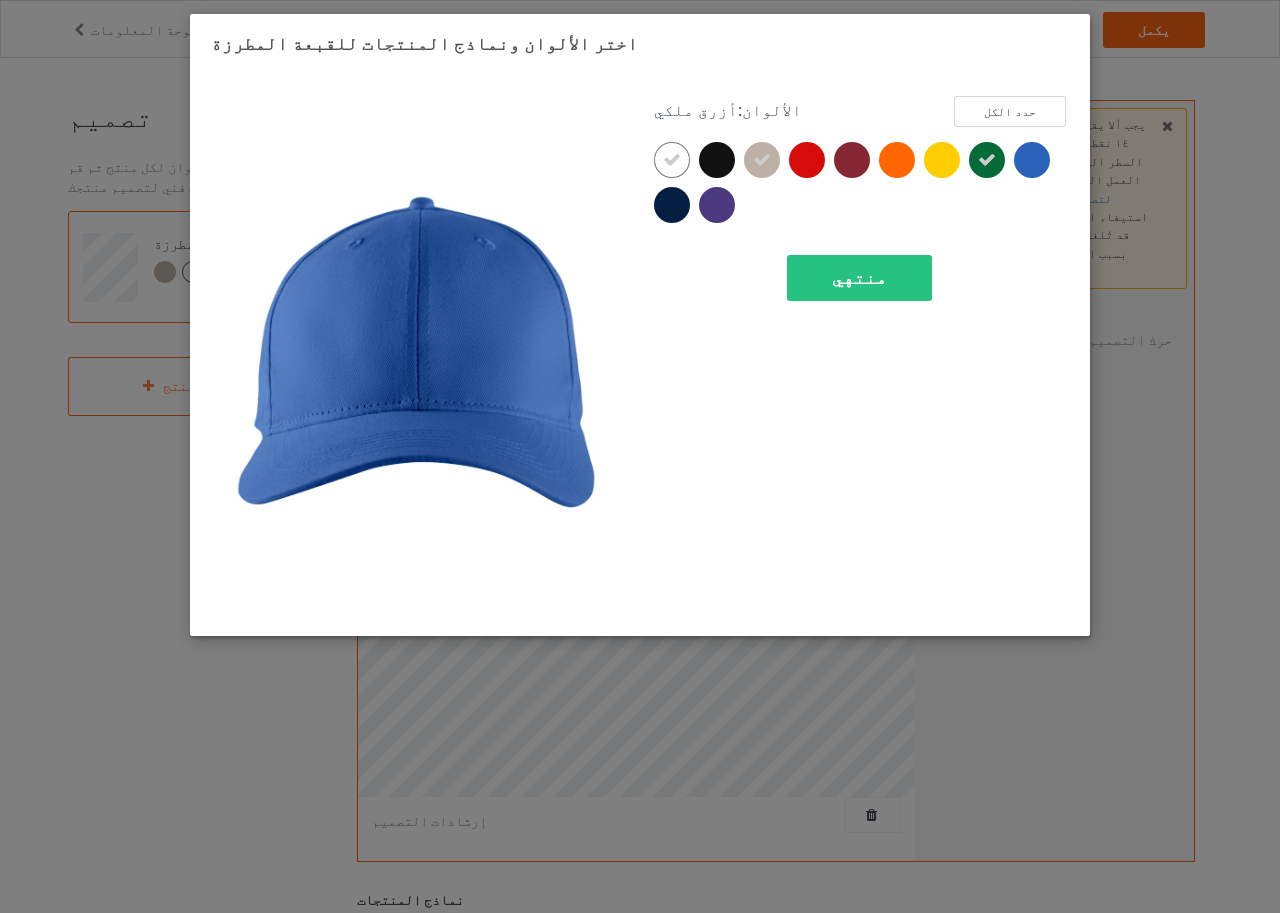 click at bounding box center [1032, 160] 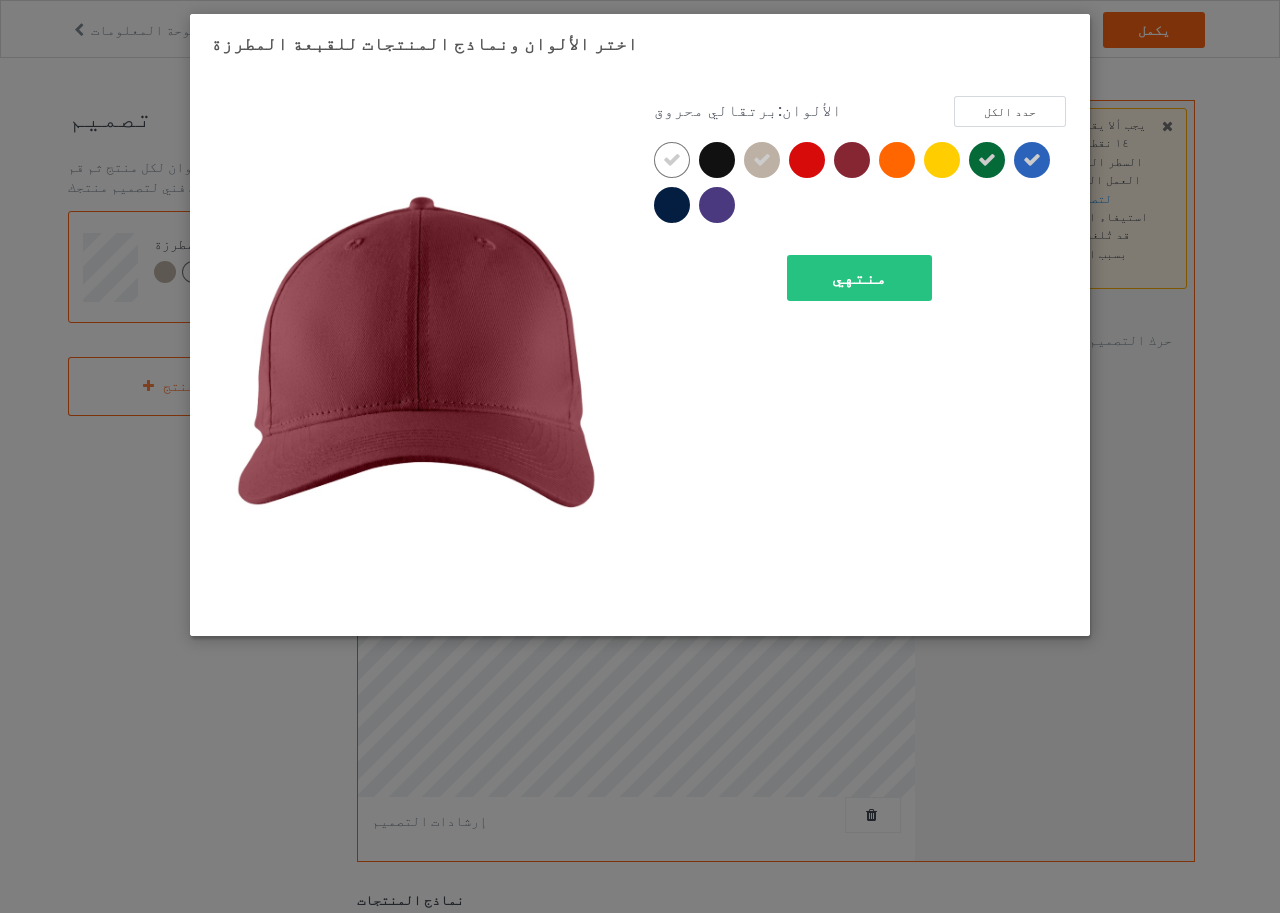 click at bounding box center [852, 160] 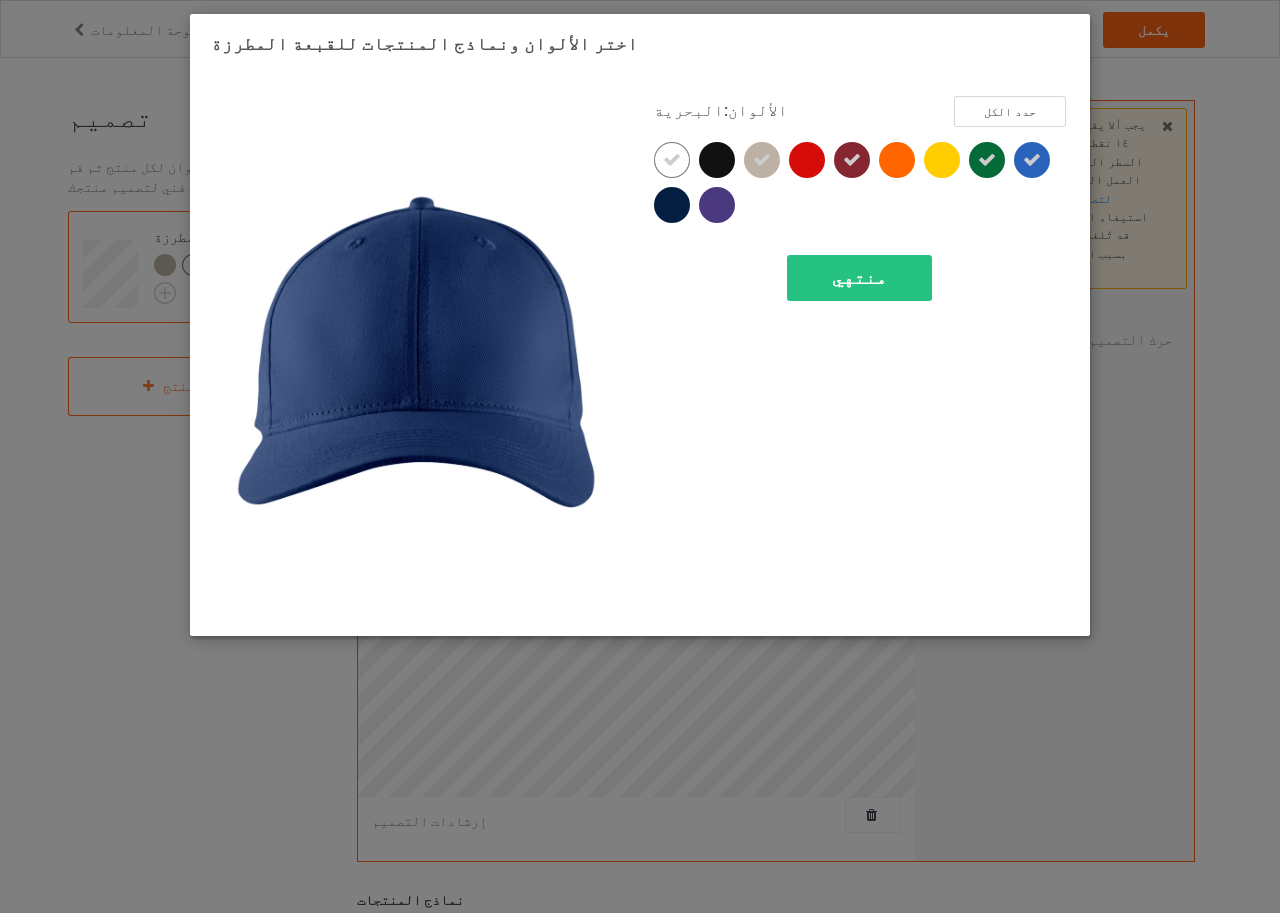 click at bounding box center (672, 205) 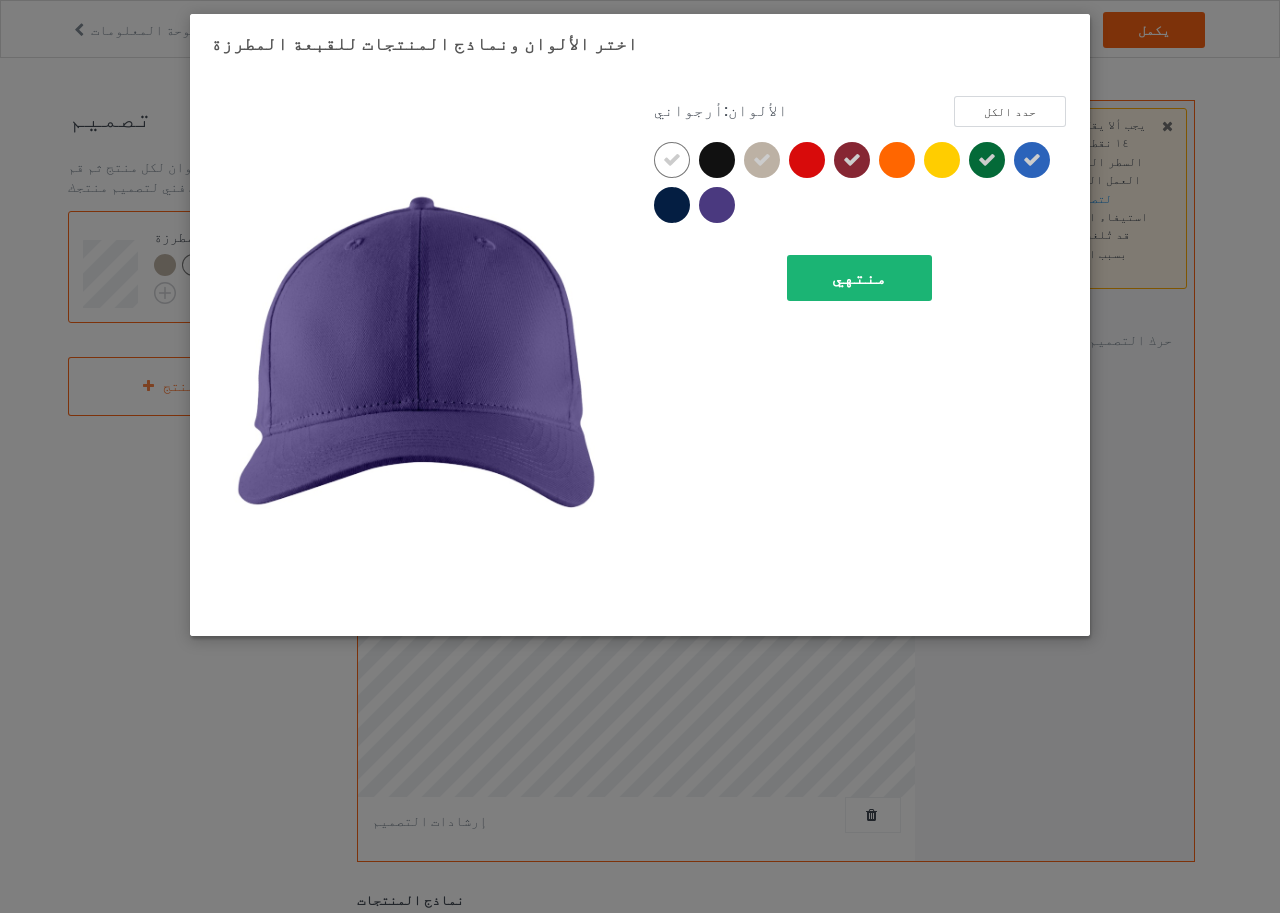 click on "منتهي" at bounding box center [859, 277] 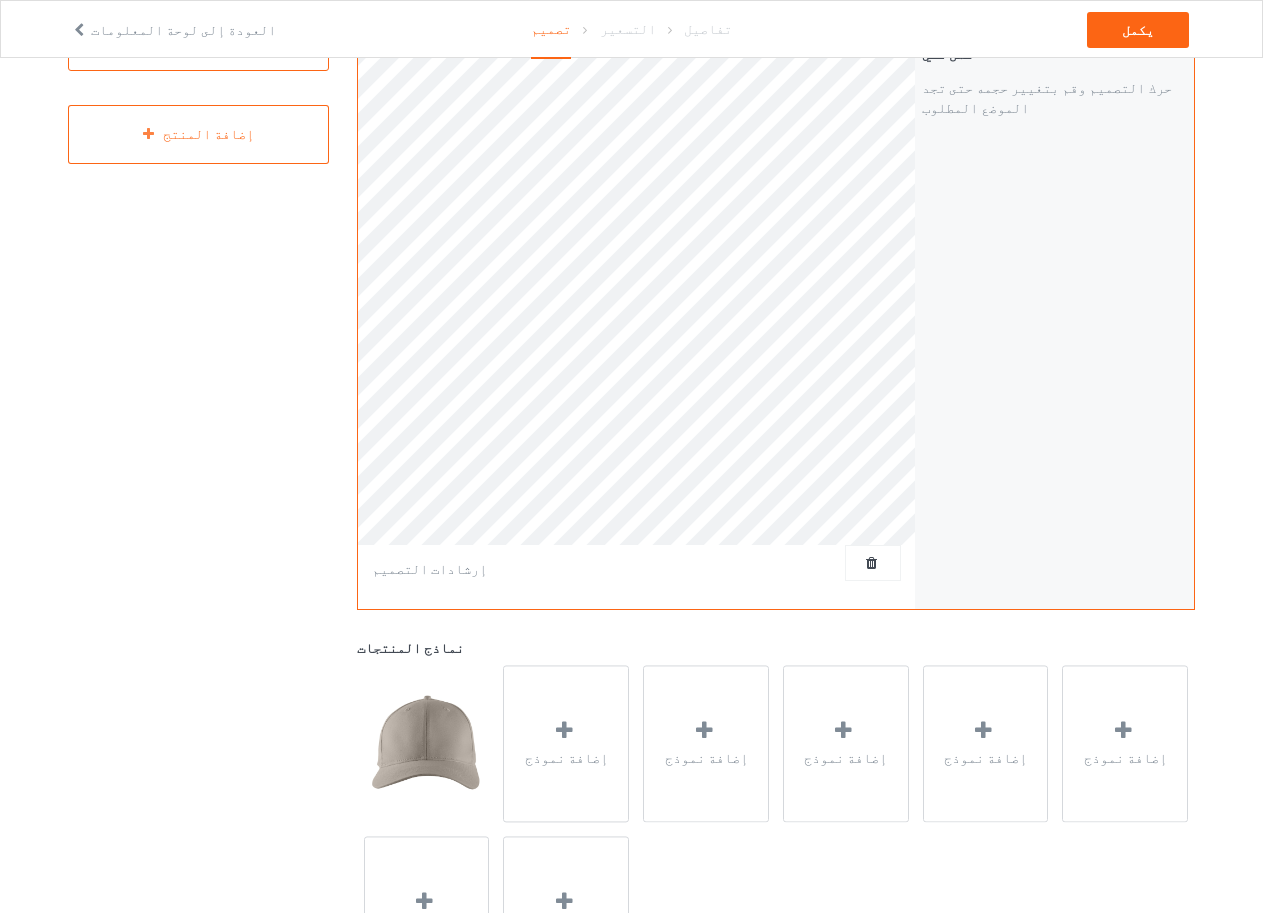 scroll, scrollTop: 381, scrollLeft: 0, axis: vertical 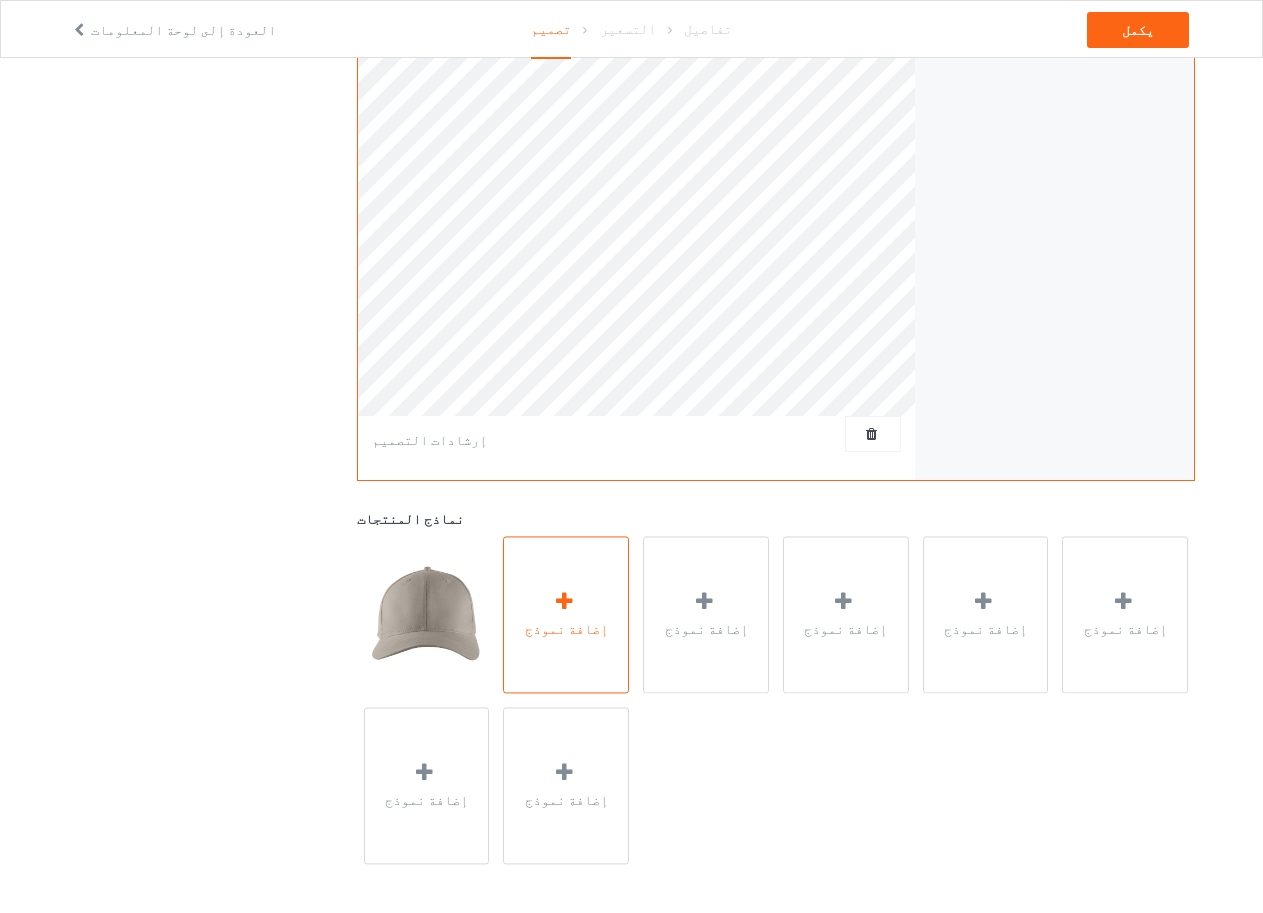 click on "إضافة نموذج" at bounding box center (566, 614) 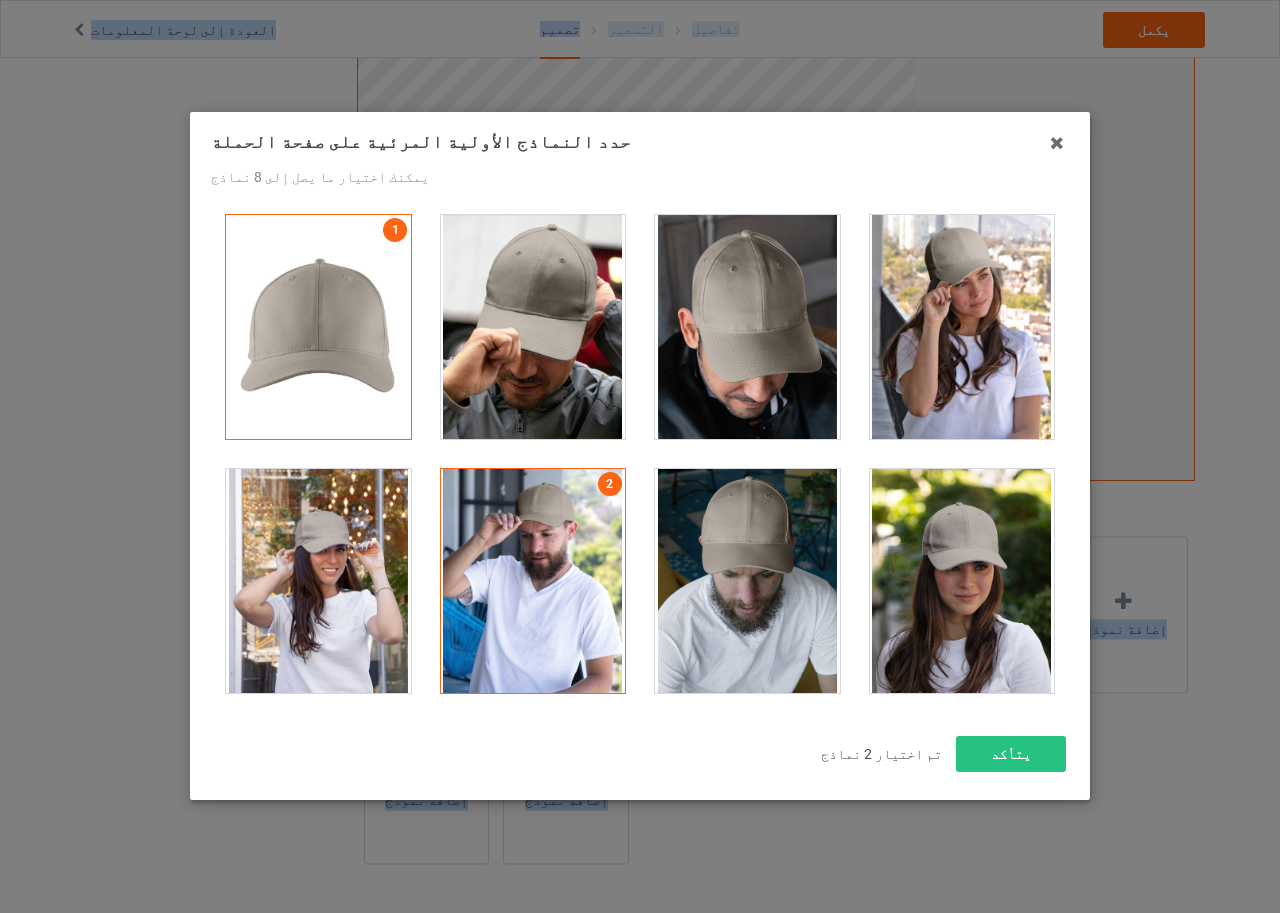 click at bounding box center (533, 581) 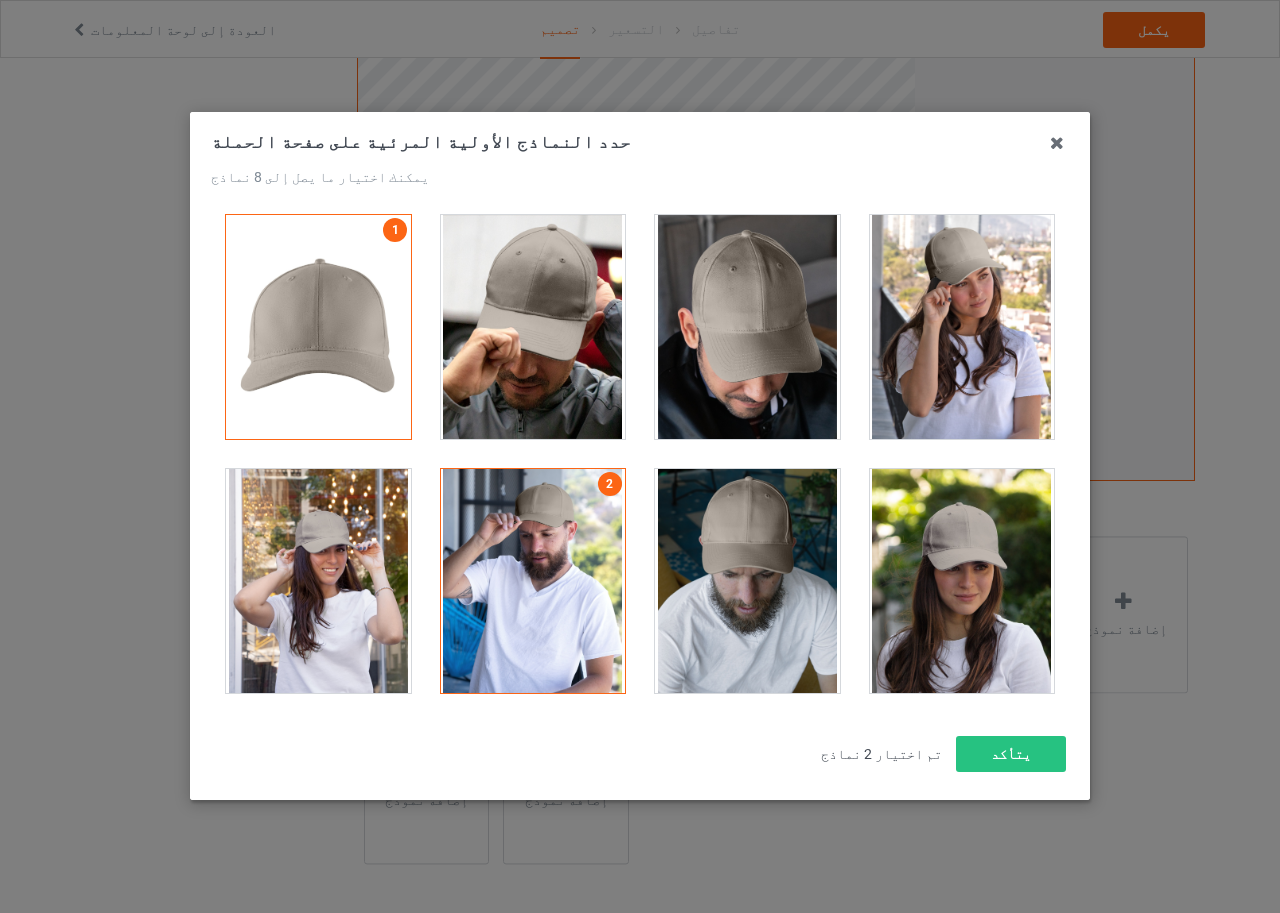 click at bounding box center (962, 327) 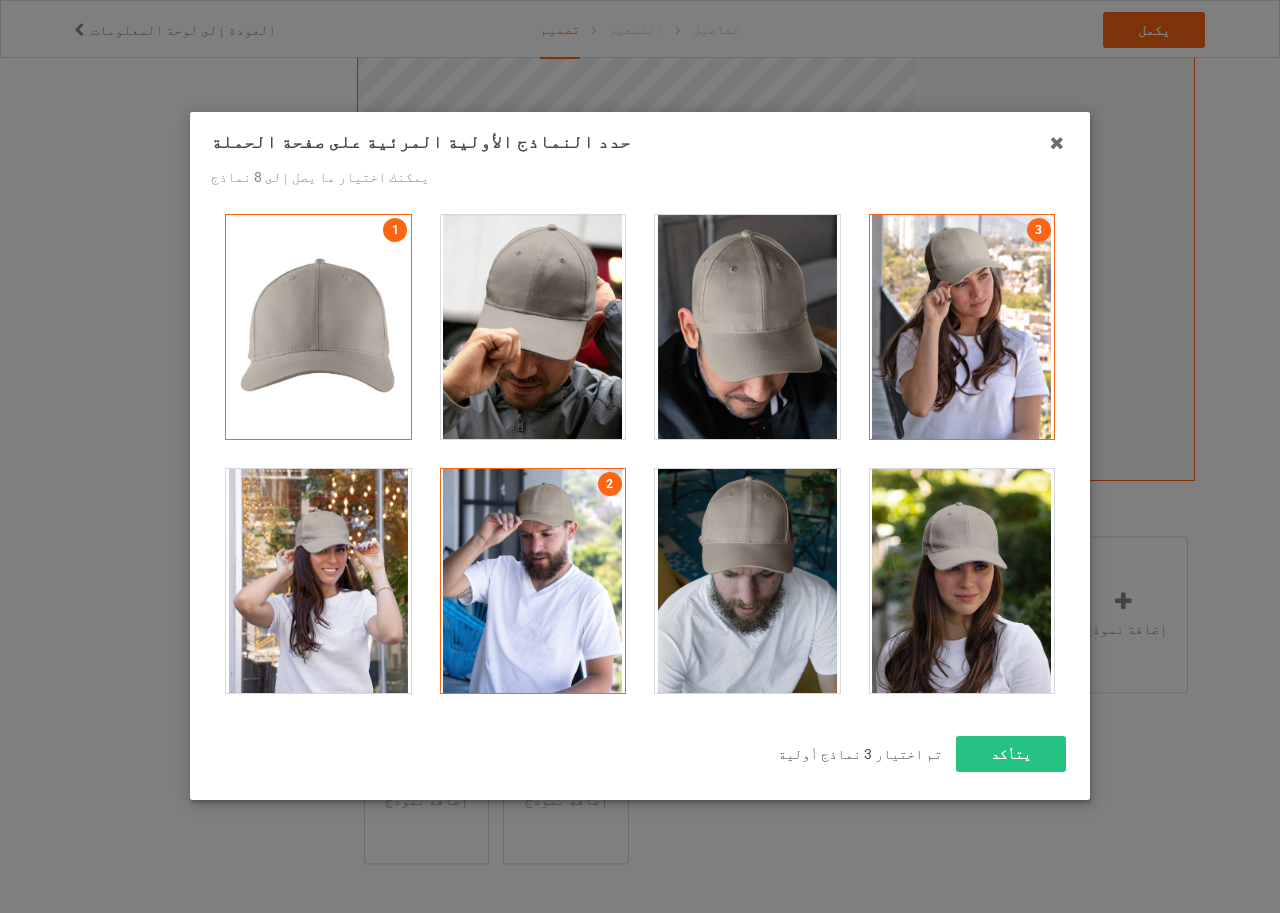 click at bounding box center (318, 581) 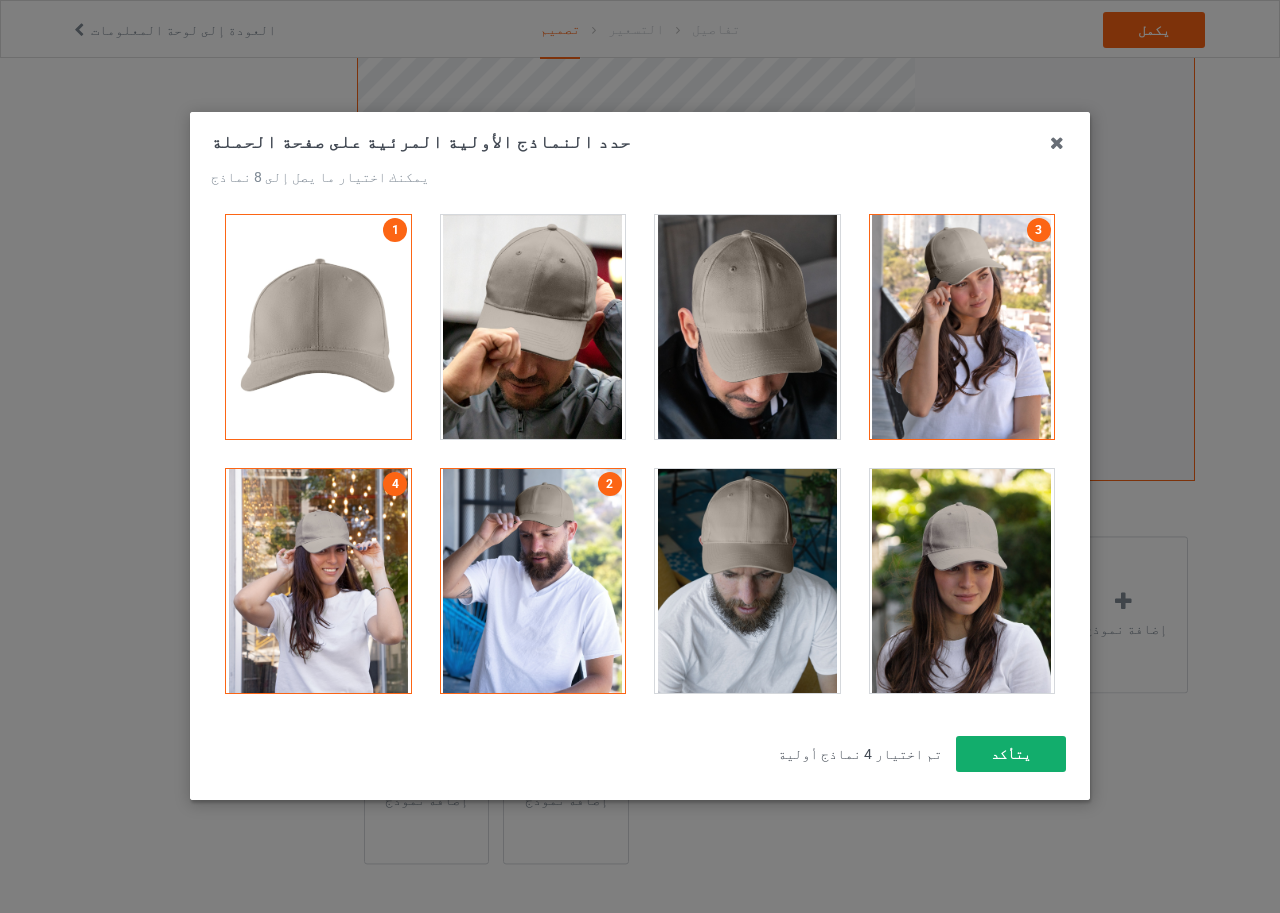 click on "يتأكد" at bounding box center [1011, 754] 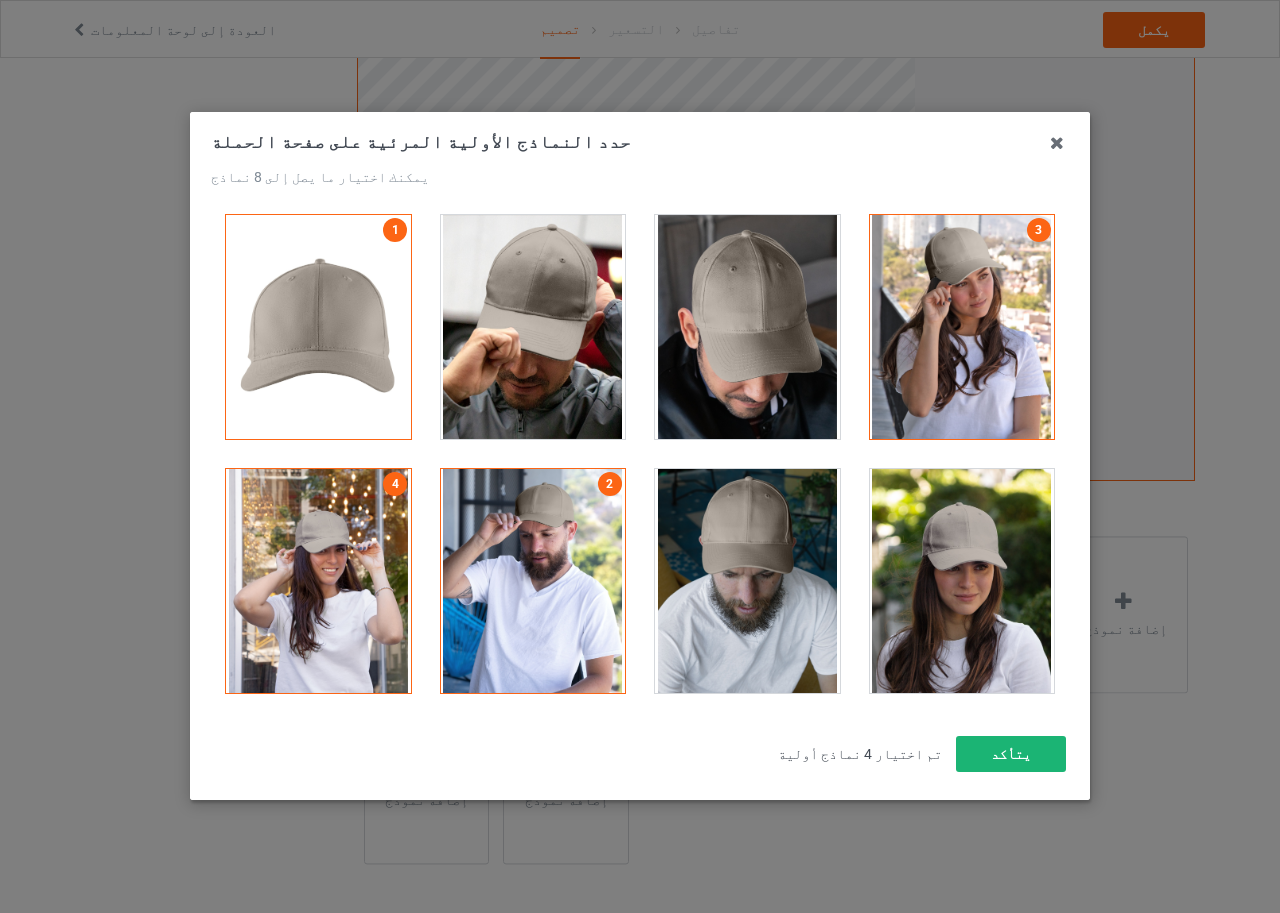click on "إضافة نموذج إضافة نموذج إضافة نموذج إضافة نموذج" at bounding box center (776, 700) 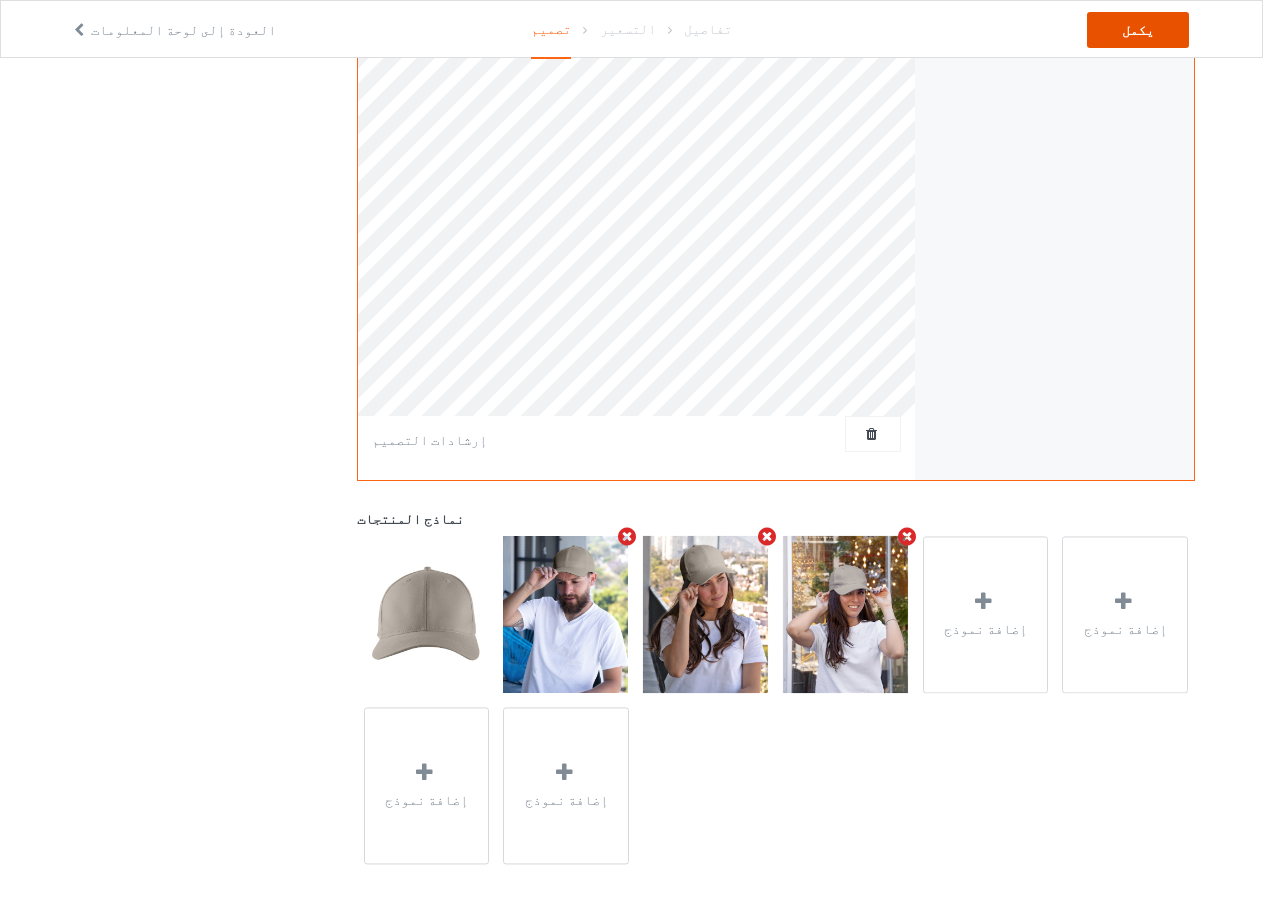 click on "يكمل" at bounding box center [1138, 30] 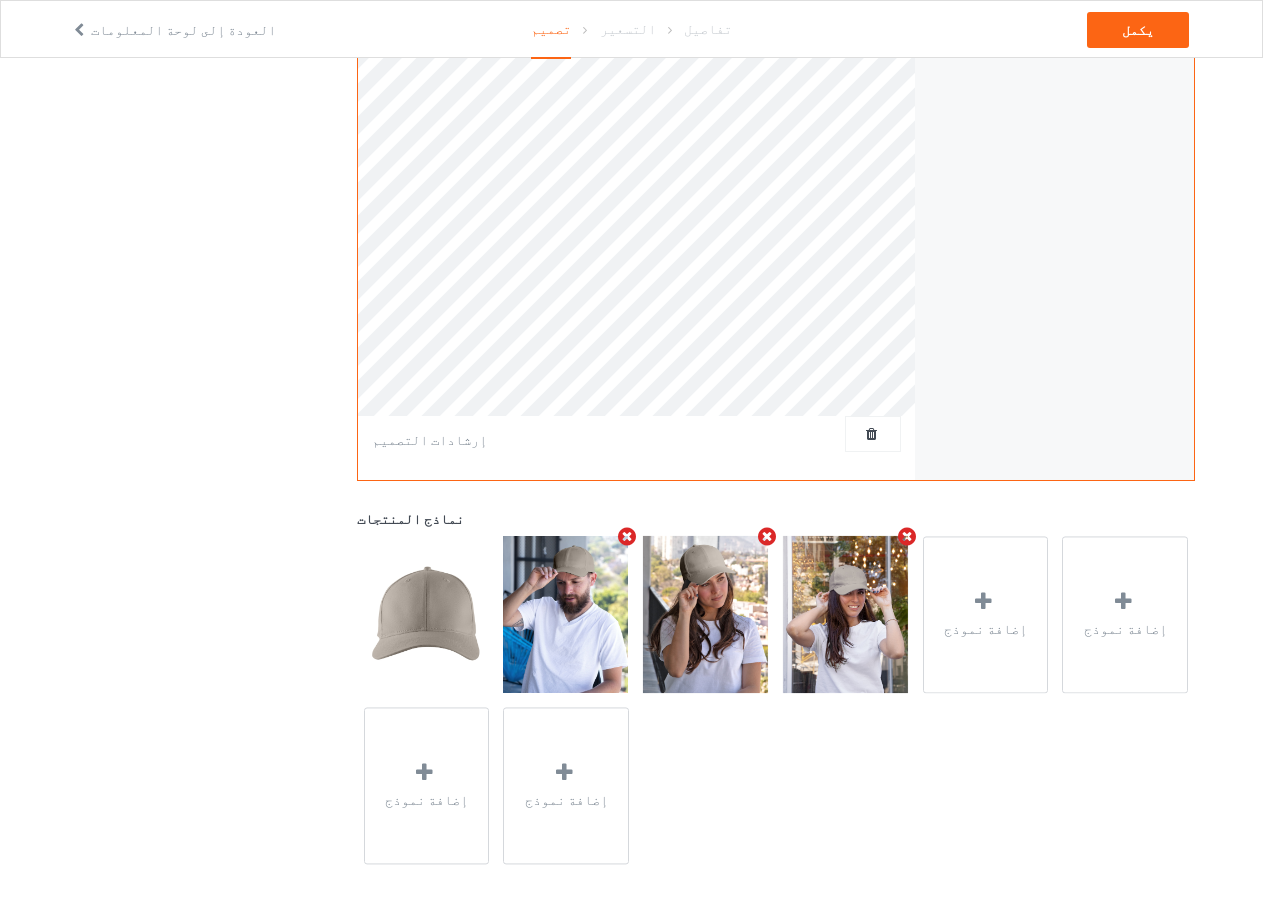 click on "العودة إلى لوحة المعلومات تصميم التسعير تفاصيل يكمل تصميم قم باختيار الألوان لكل منتج ثم قم بتحميل ملف فني لتصميم منتجك. قبعة مطرزة إضافة المنتج أمام عمل فني هذا الجانب لا يدعم النص المخصص إرشادات التصميم يجب ألا يقل حجم نص عمل التطريز عن ١٤ نقطة، ولا يتجاوز ١٥ حرفًا في السطر الواحد. كما يجب أن يتوافق العمل الفني مع  إرشاداتنا الستة لتصميم التطريز  . في حال عدم استيفاء العمل الفني للمتطلبات، قد تُلغى الطلبات وتُحجز الأرباح بسبب استرداد العميل للمبالغ المدفوعة. عمل فني حرك التصميم وقم بتغيير حجمه حتى تجد الموضع المطلوب" at bounding box center [631, 133] 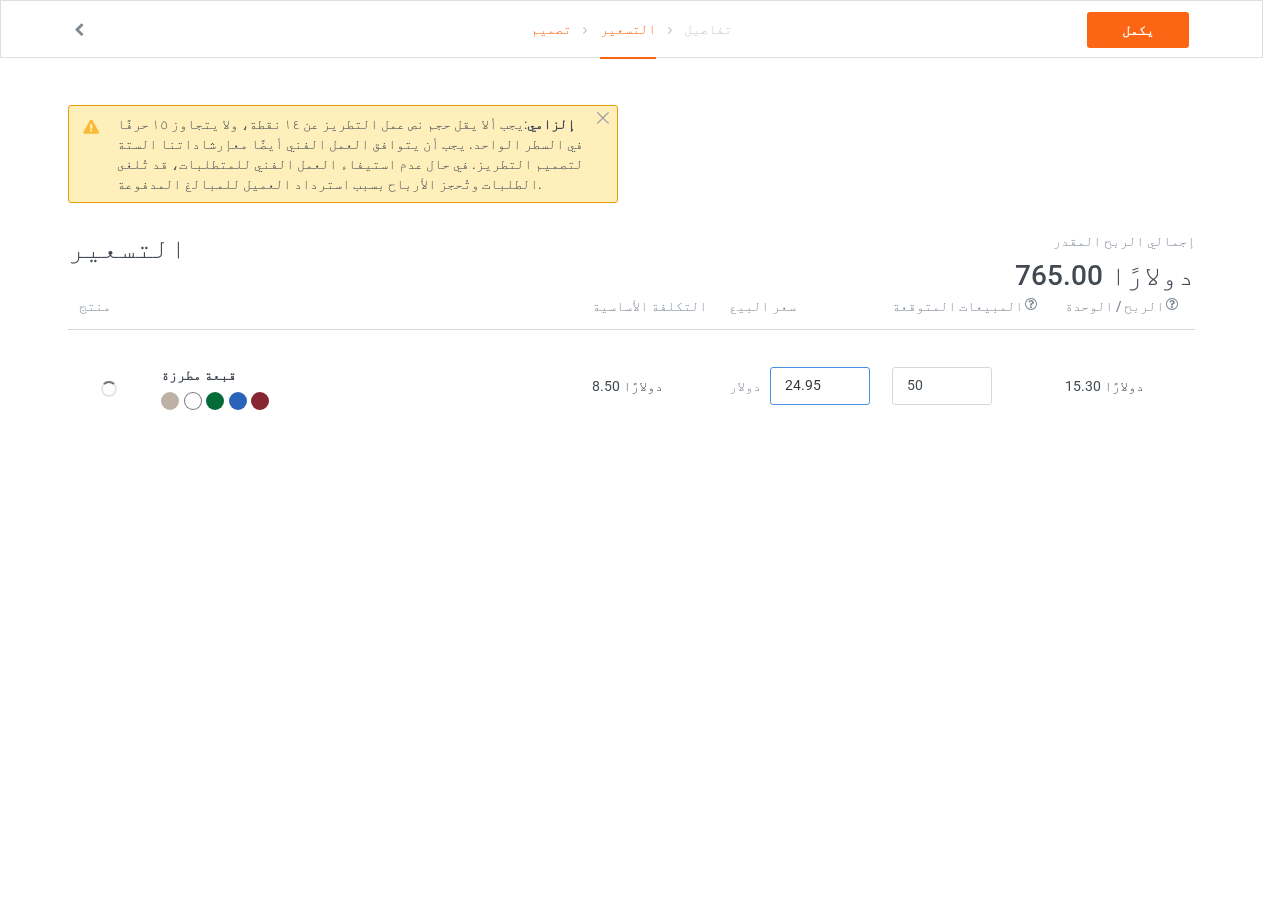 click on "23.95" at bounding box center [820, 386] 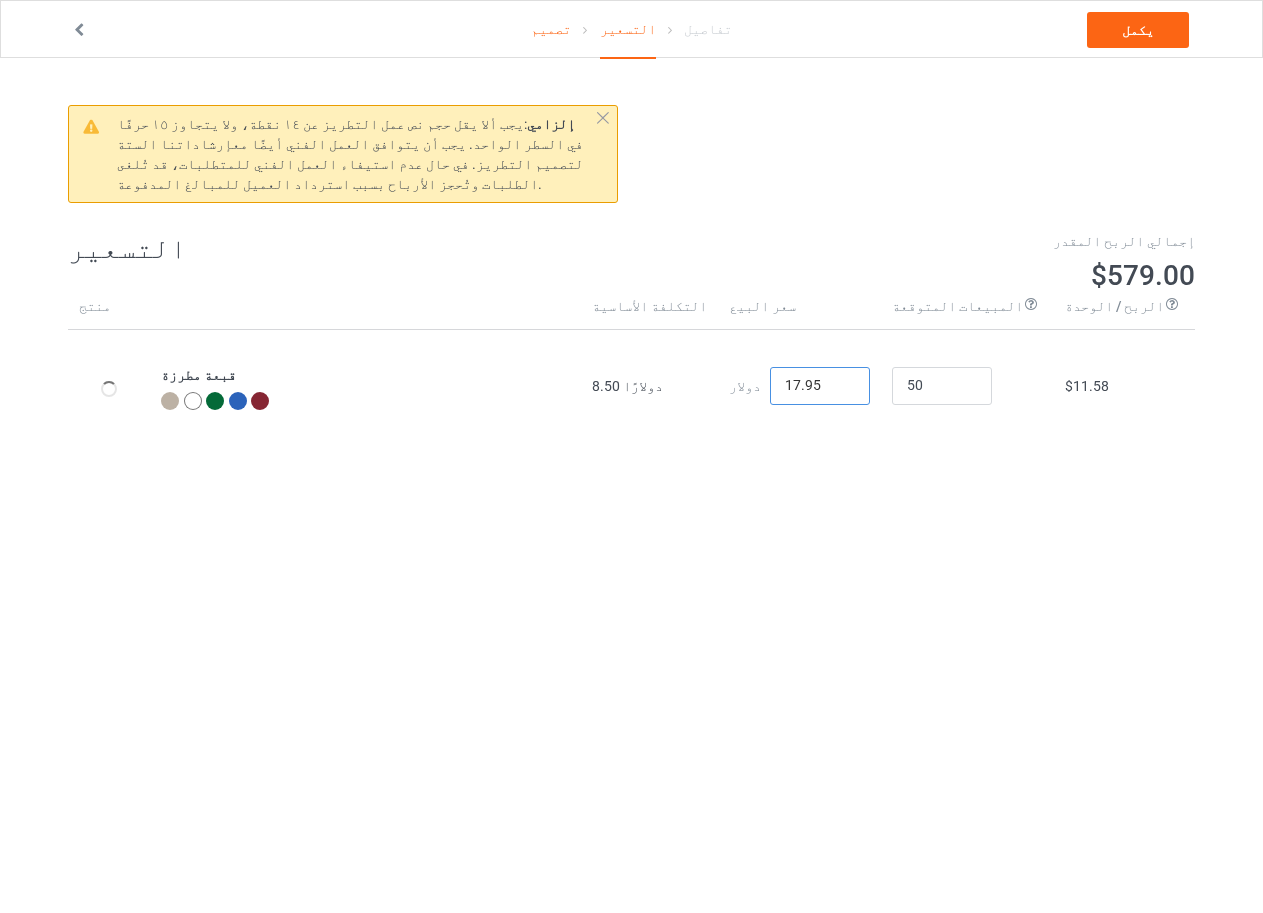 click on "17.95" at bounding box center (820, 386) 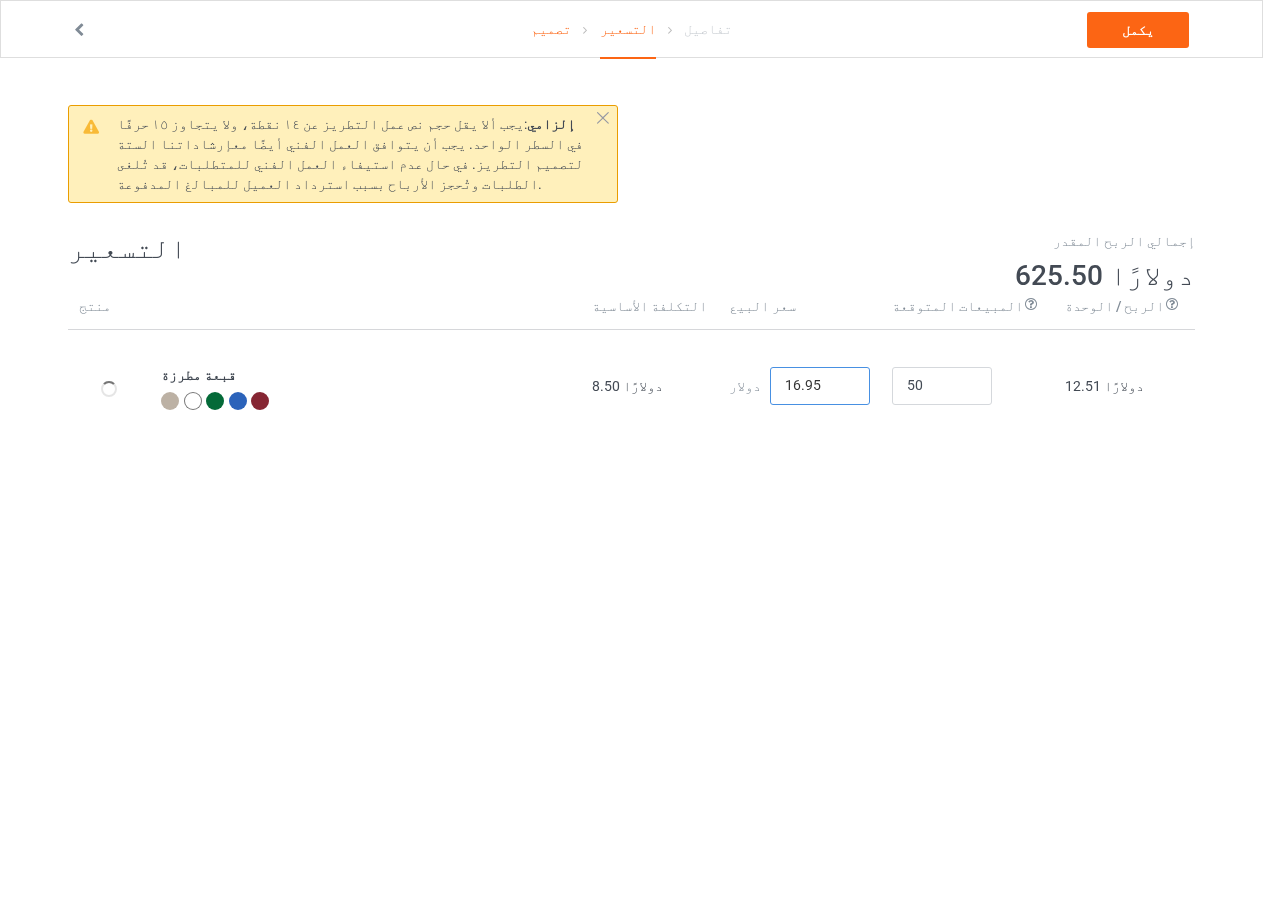 click on "16.95" at bounding box center (820, 386) 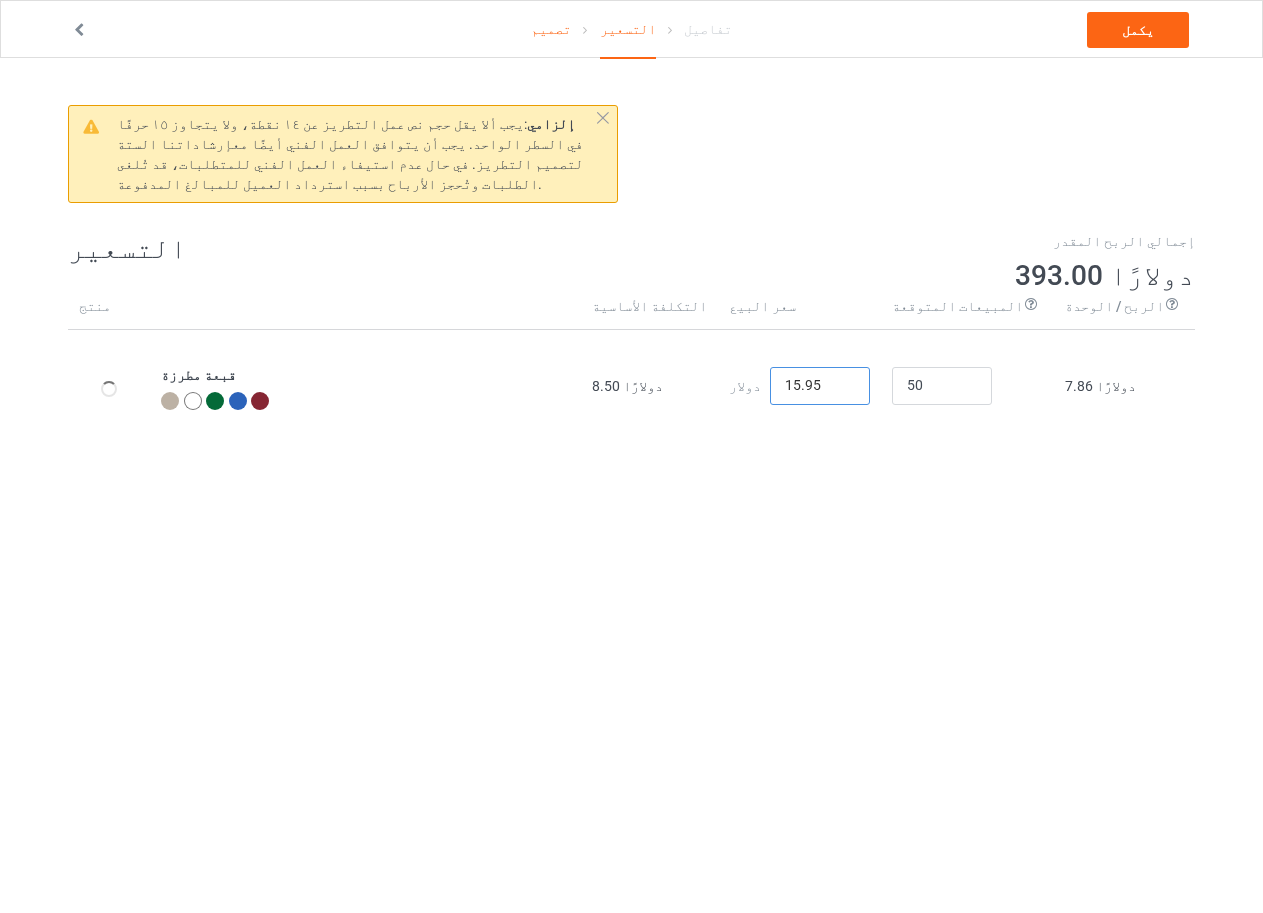 click on "15.95" at bounding box center [820, 386] 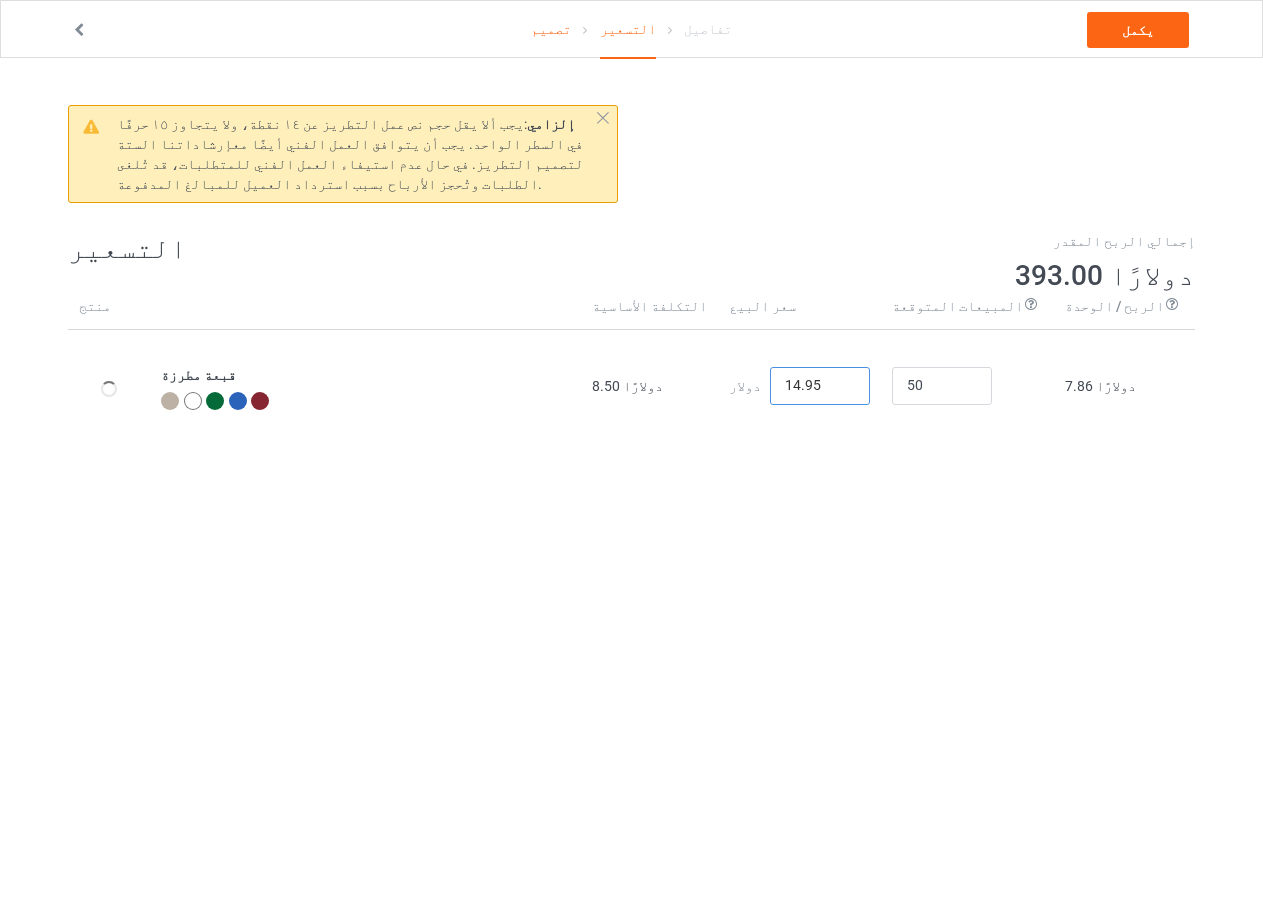 click on "14.95" at bounding box center [820, 386] 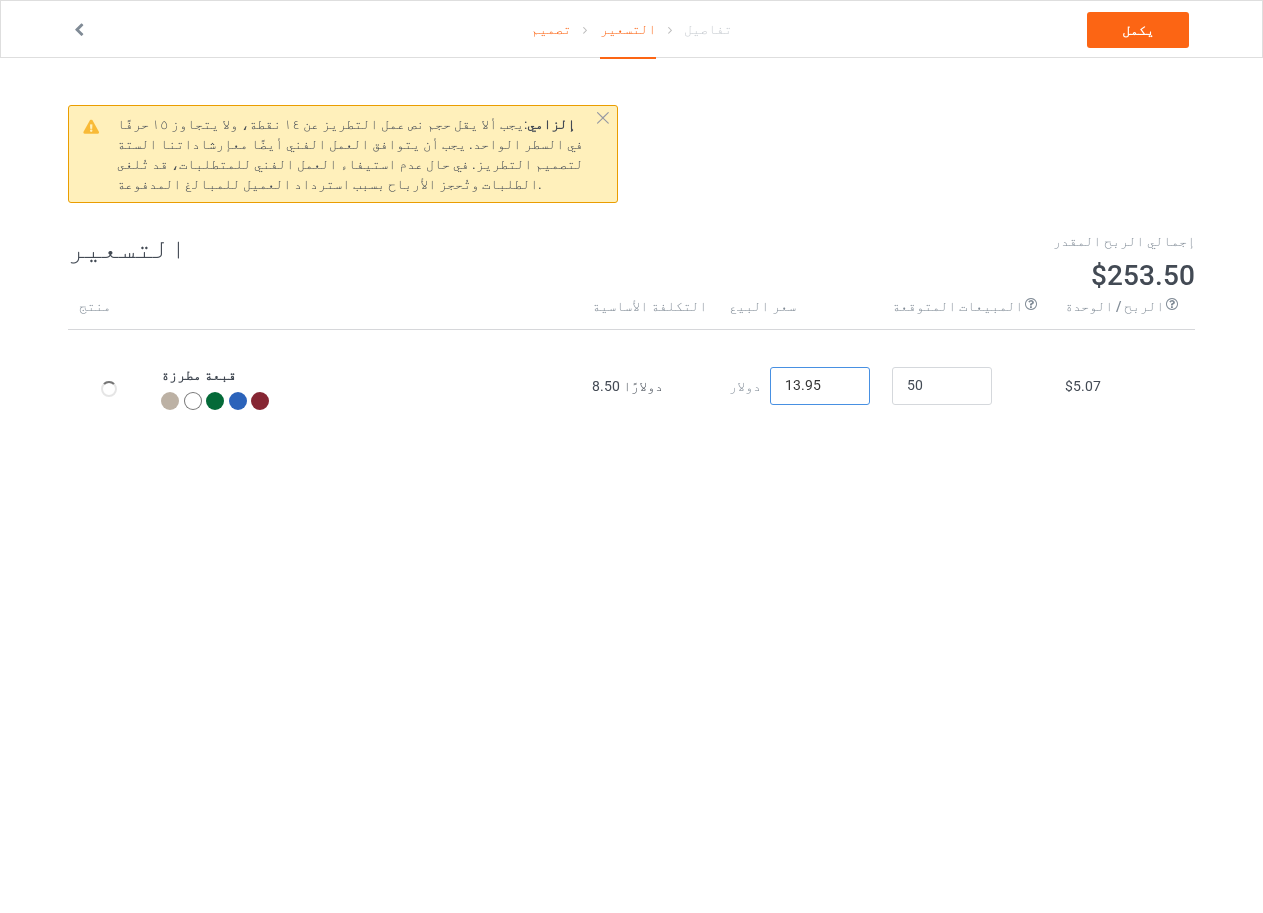 click on "13.95" at bounding box center (820, 386) 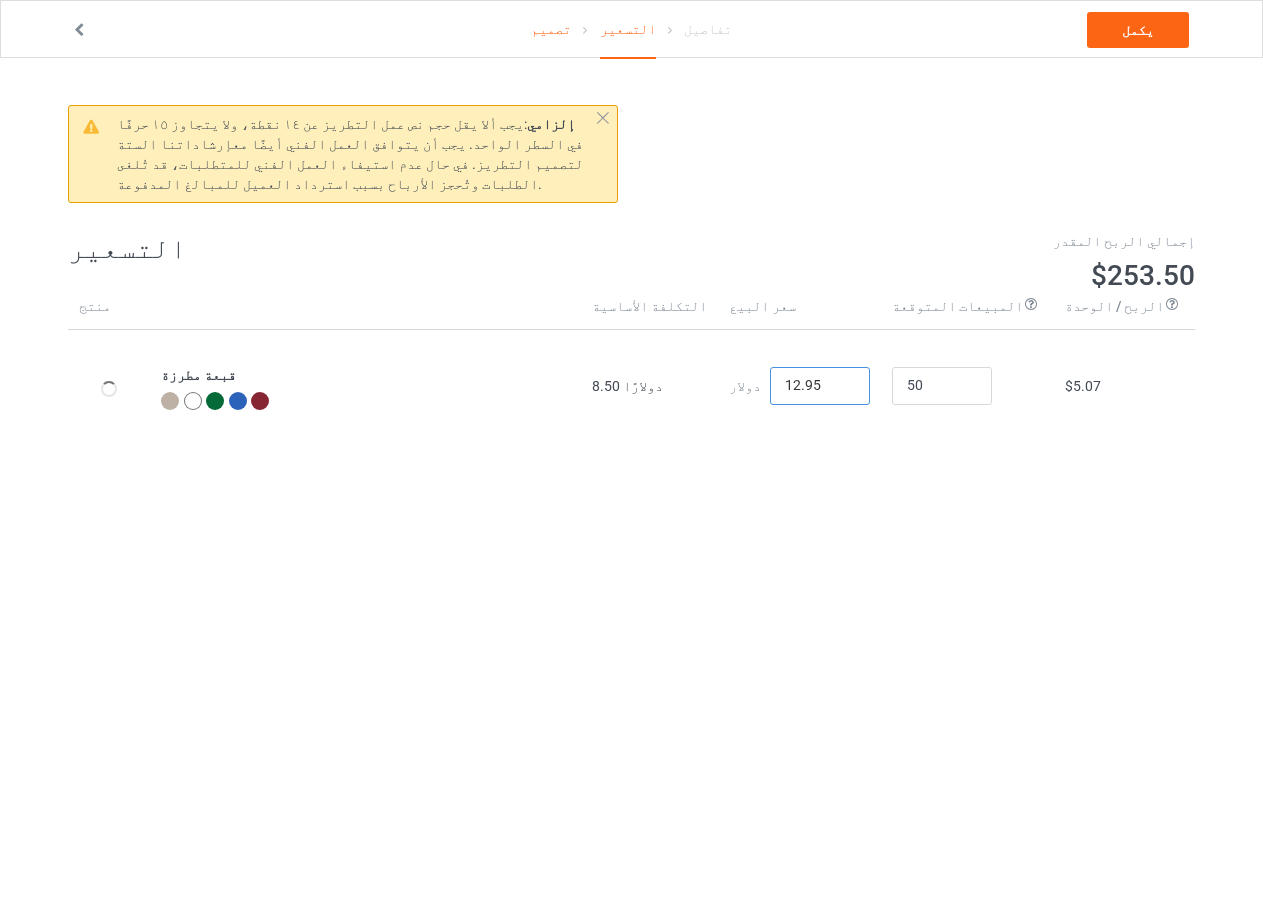 click on "12.95" at bounding box center [820, 386] 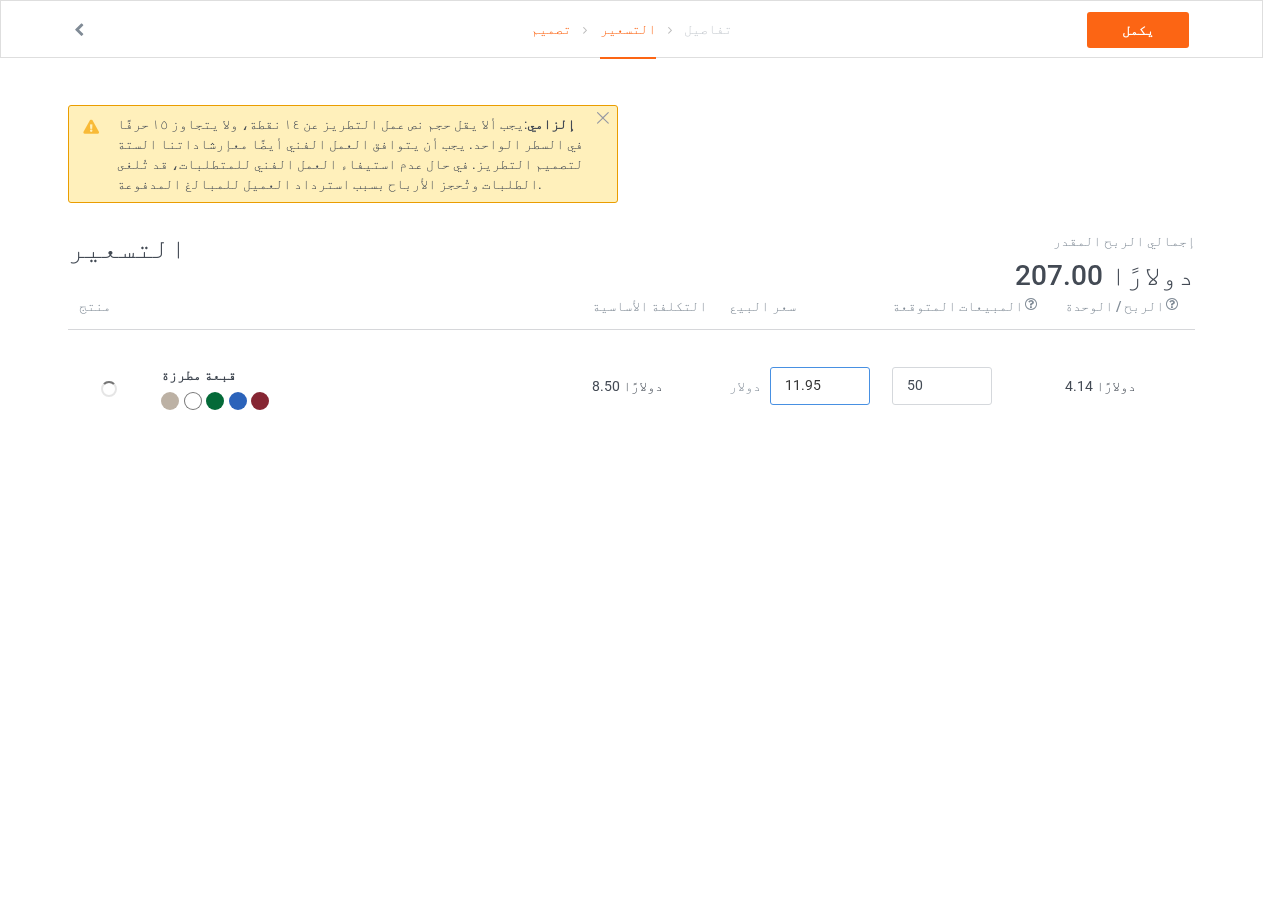 click on "11.95" at bounding box center (820, 386) 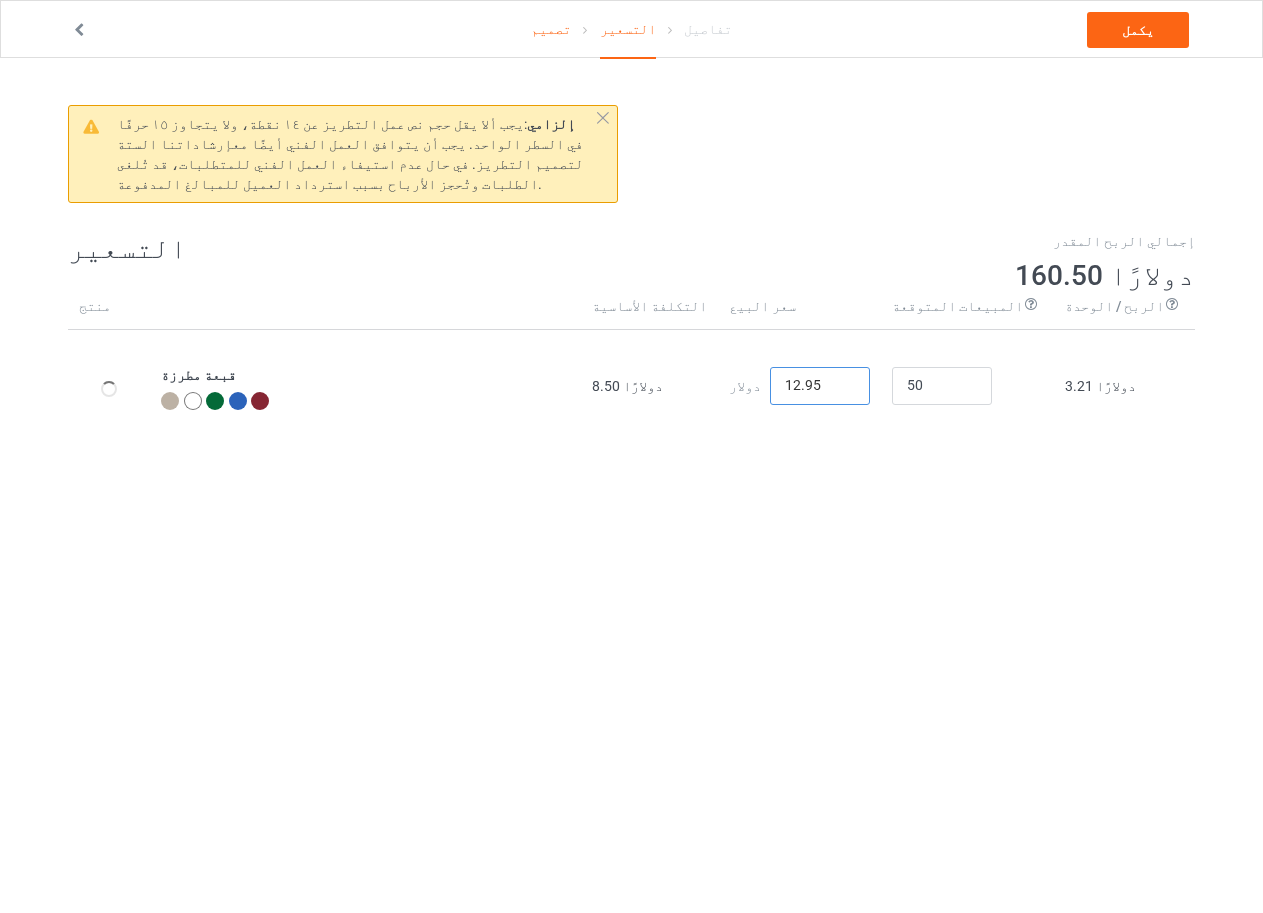 click on "12.95" at bounding box center [820, 386] 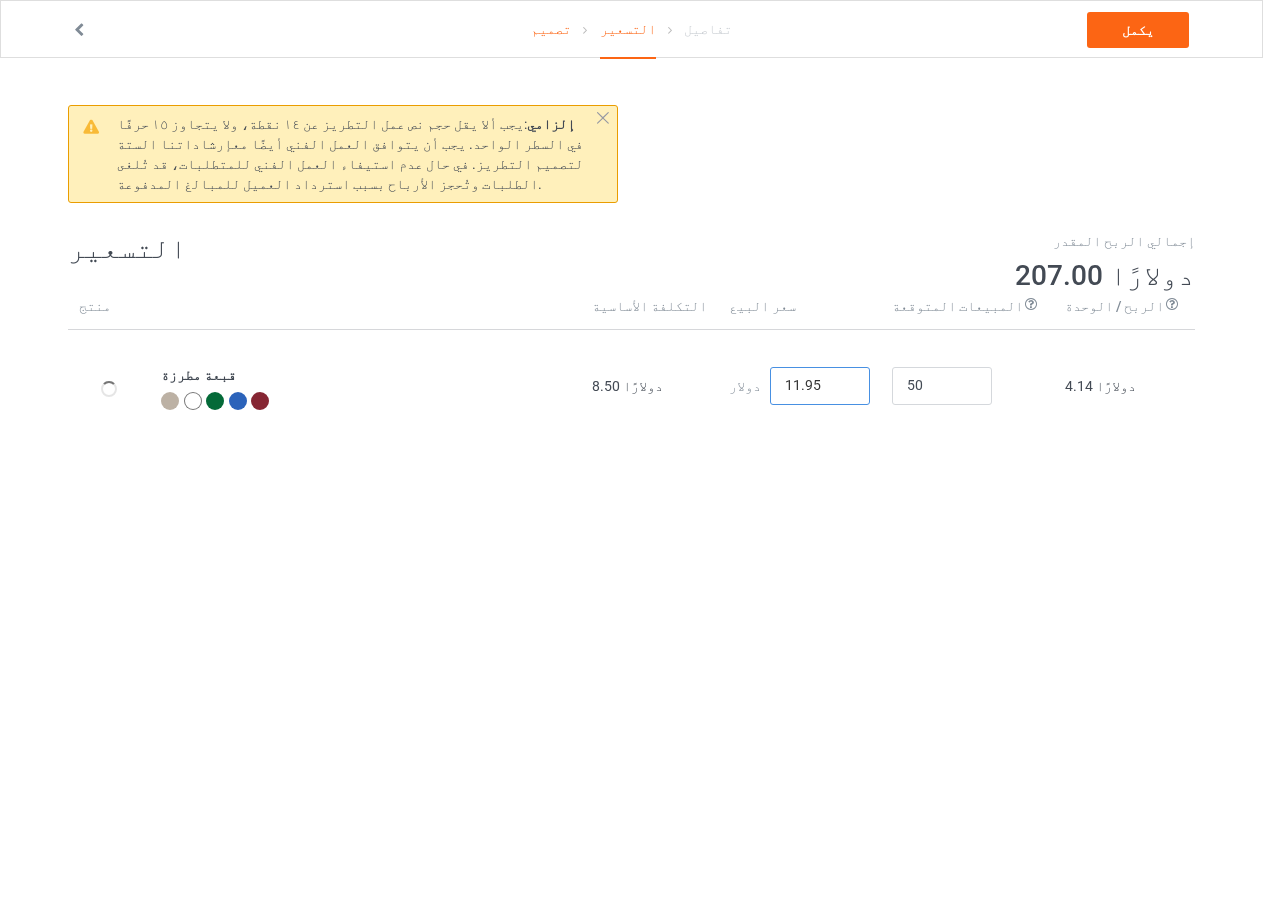 click on "11.95" at bounding box center [820, 386] 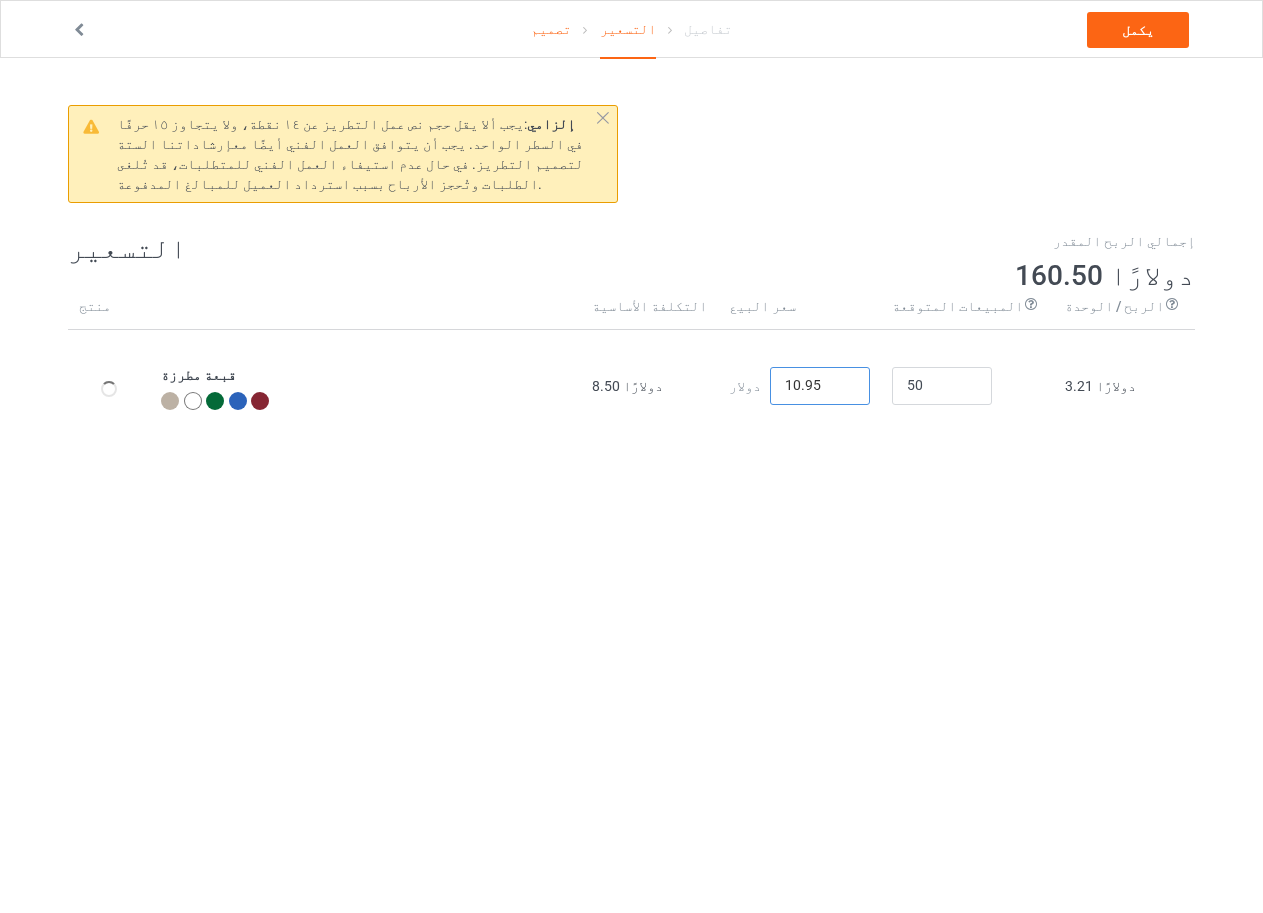 click on "10.95" at bounding box center (820, 386) 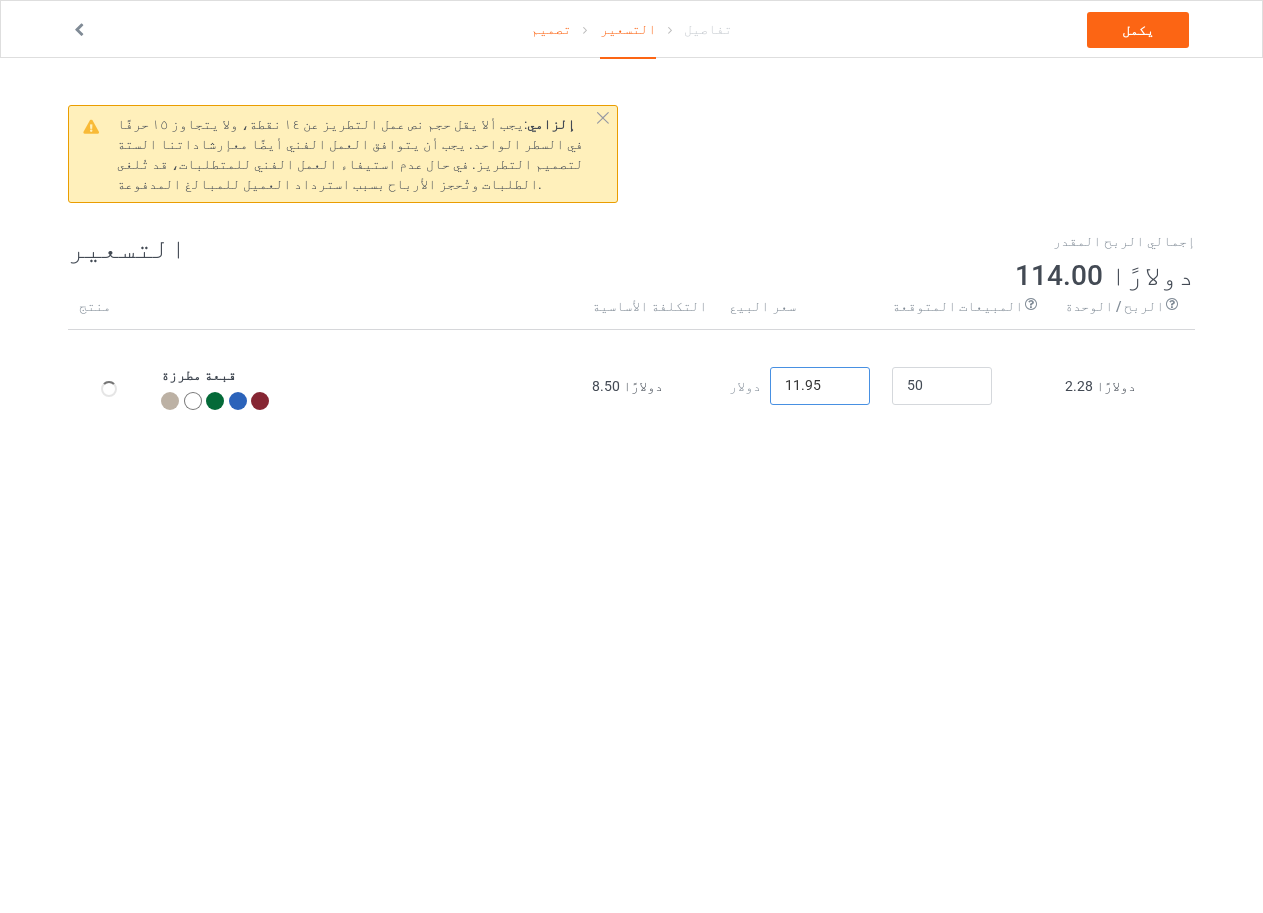 click on "11.95" at bounding box center (820, 386) 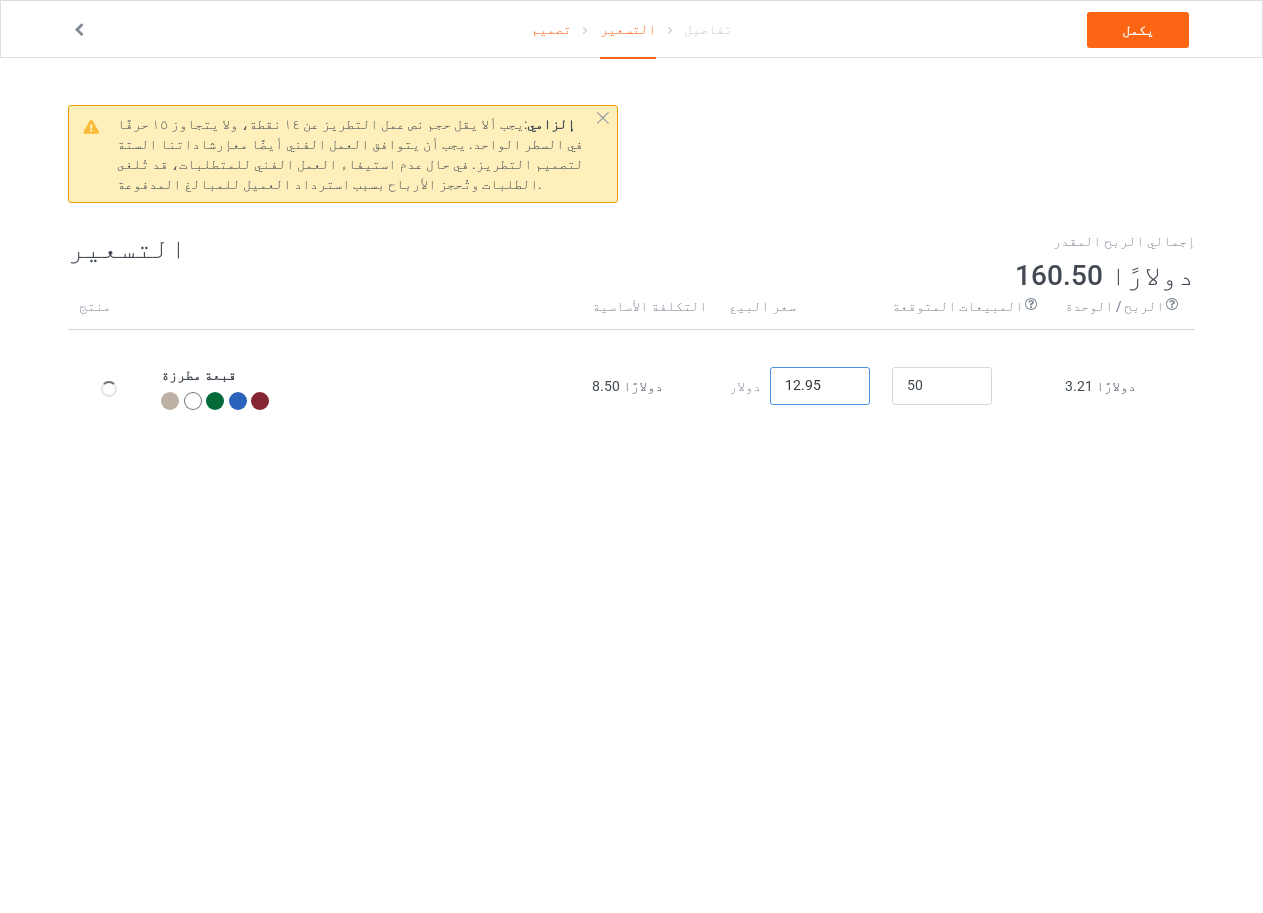 click on "12.95" at bounding box center (820, 386) 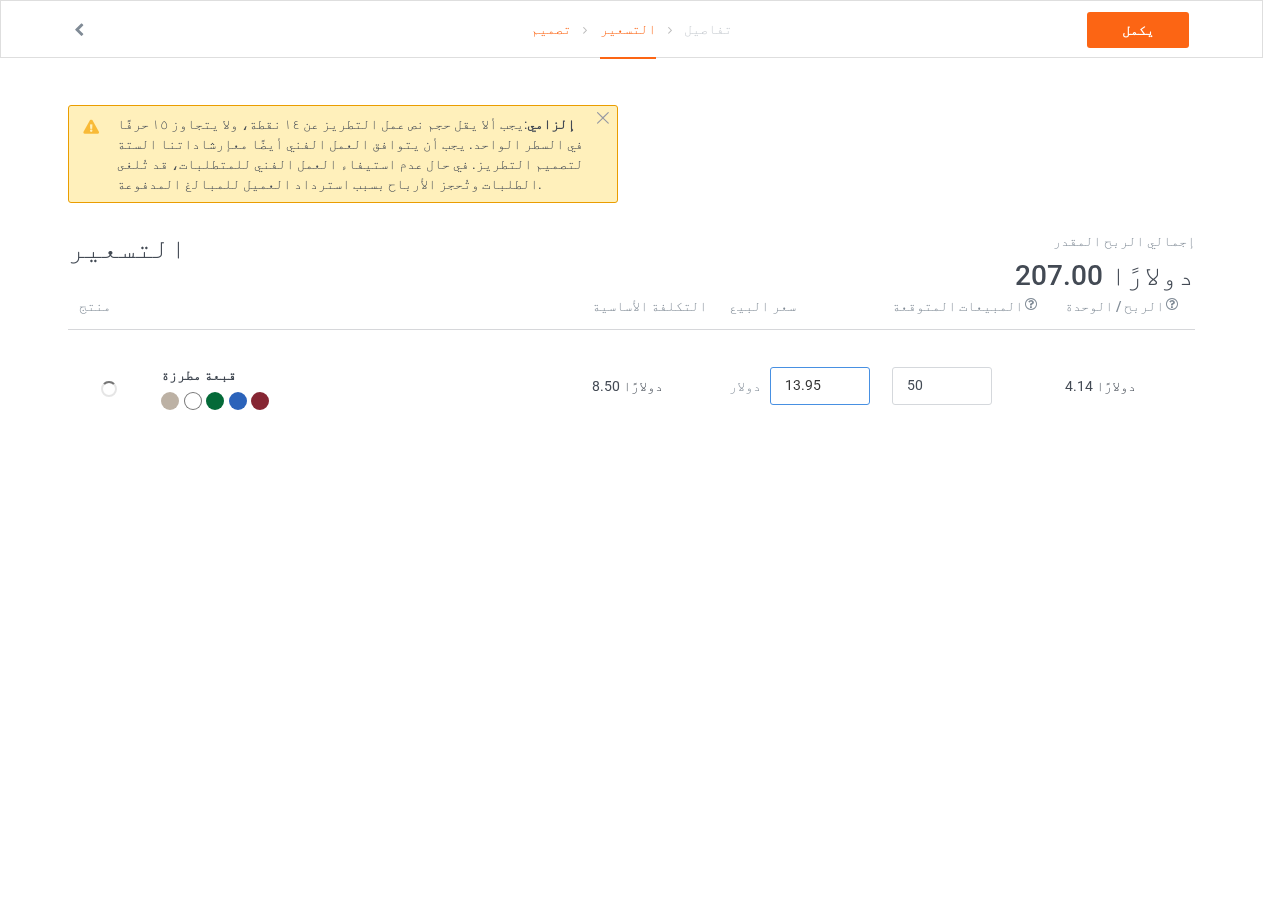 click on "13.95" at bounding box center [820, 386] 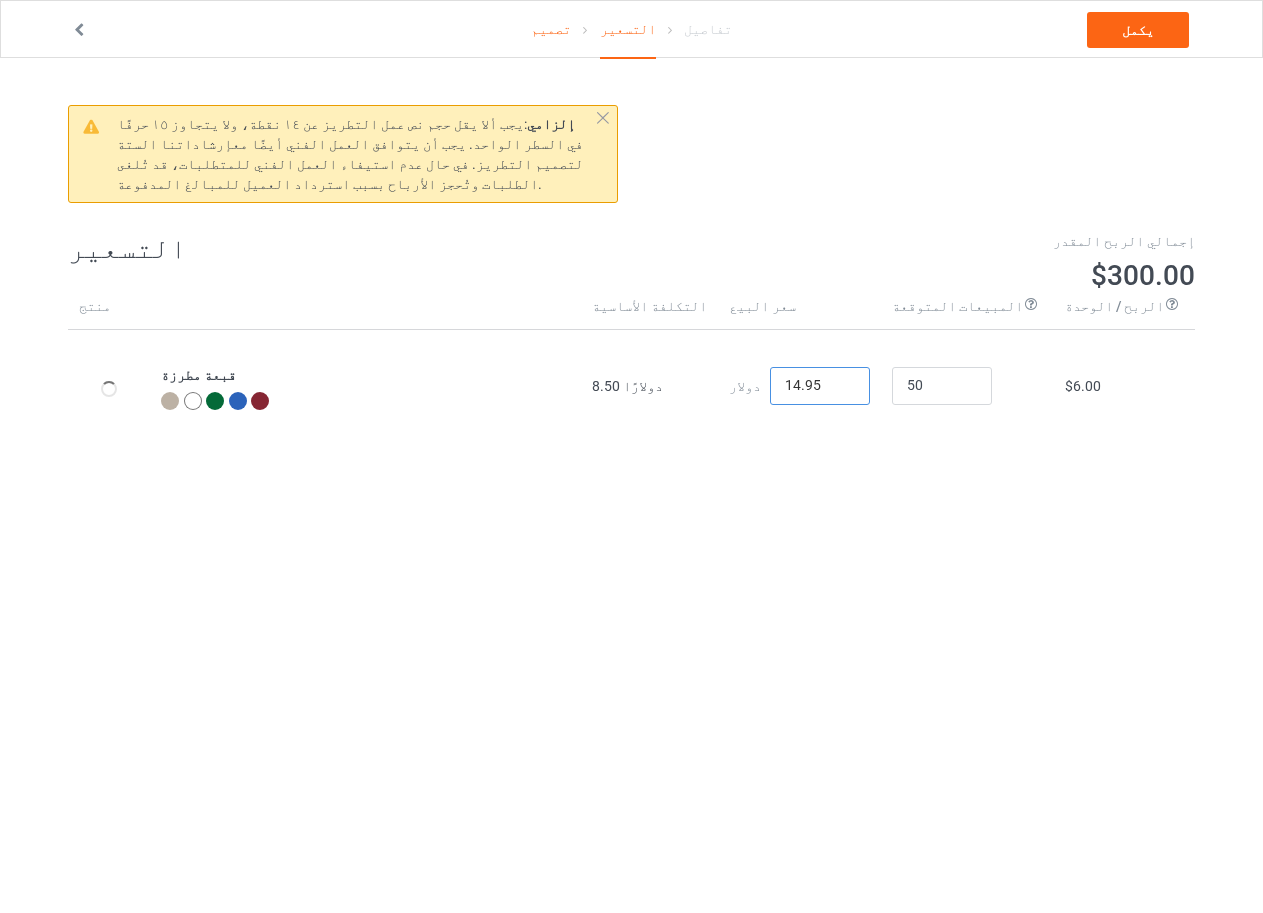 click on "14.95" at bounding box center (820, 386) 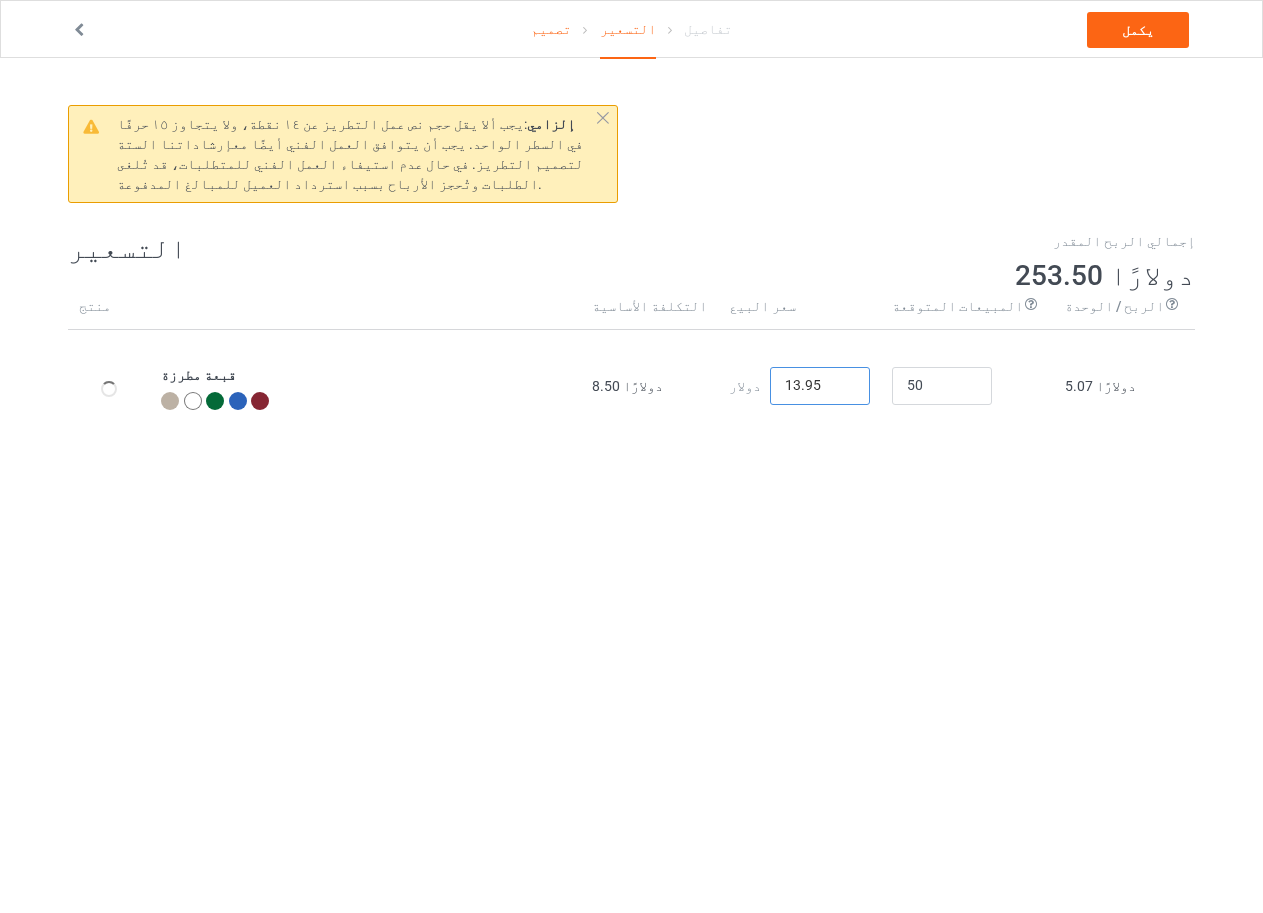 click on "13.95" at bounding box center [820, 386] 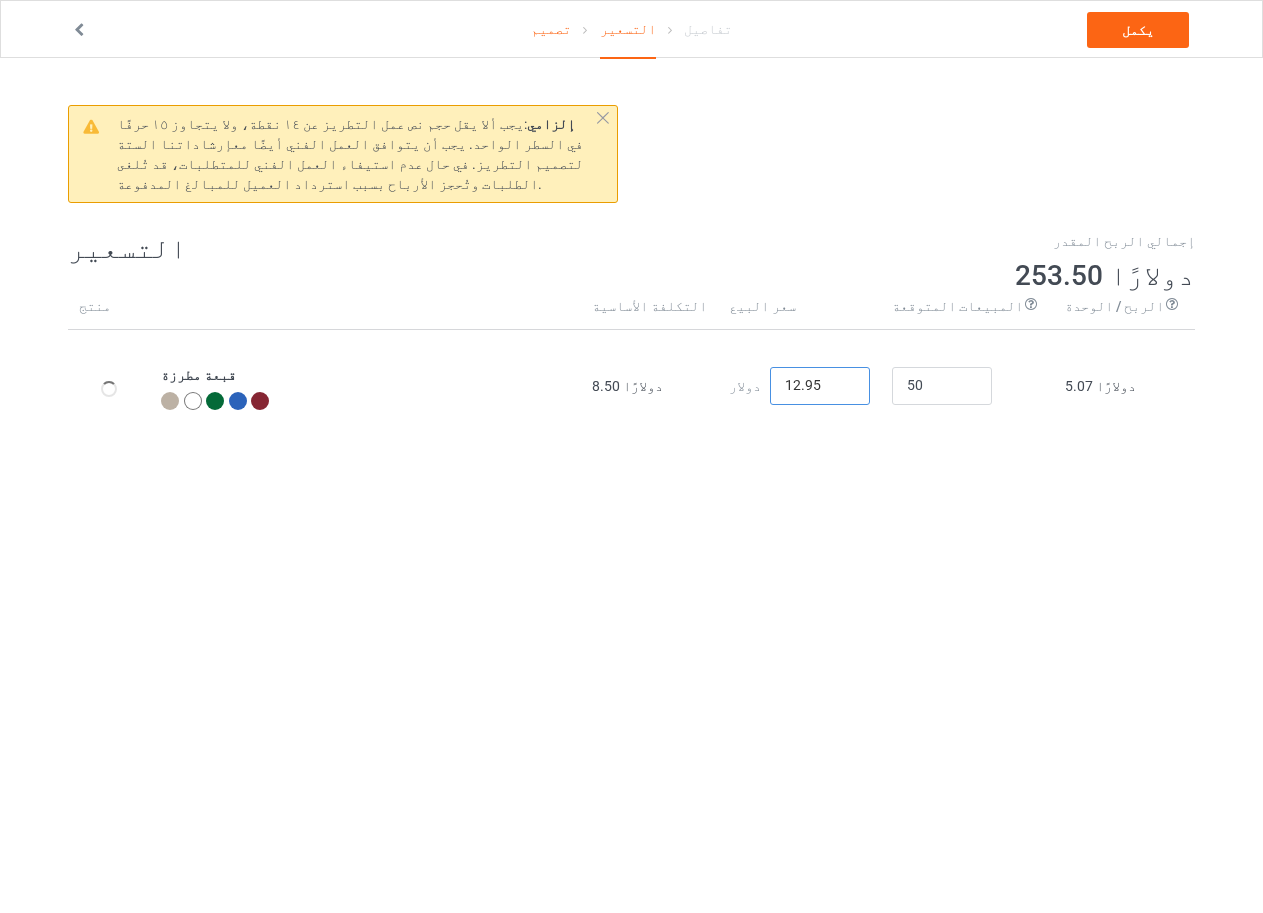 click on "12.95" at bounding box center (820, 386) 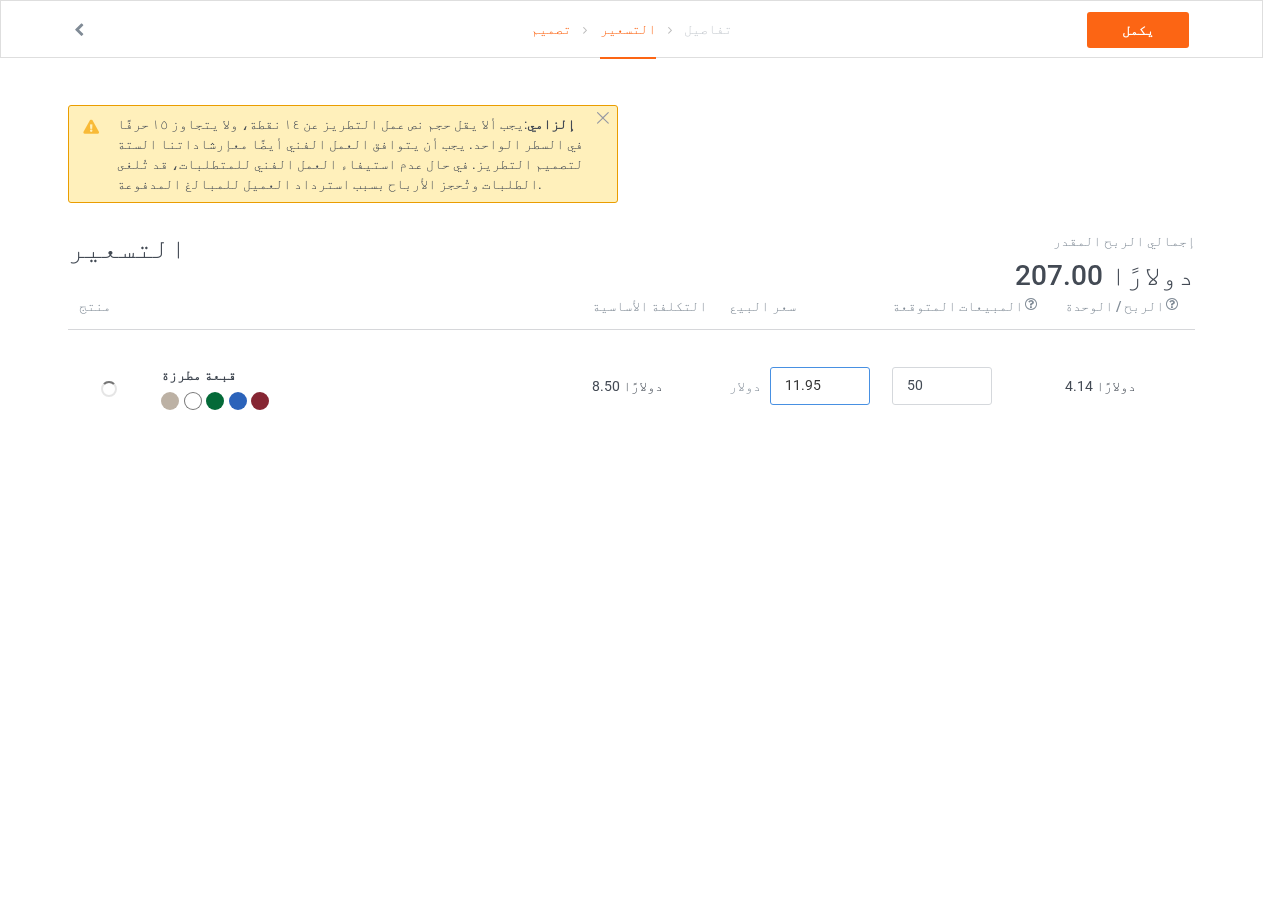click on "11.95" at bounding box center [820, 386] 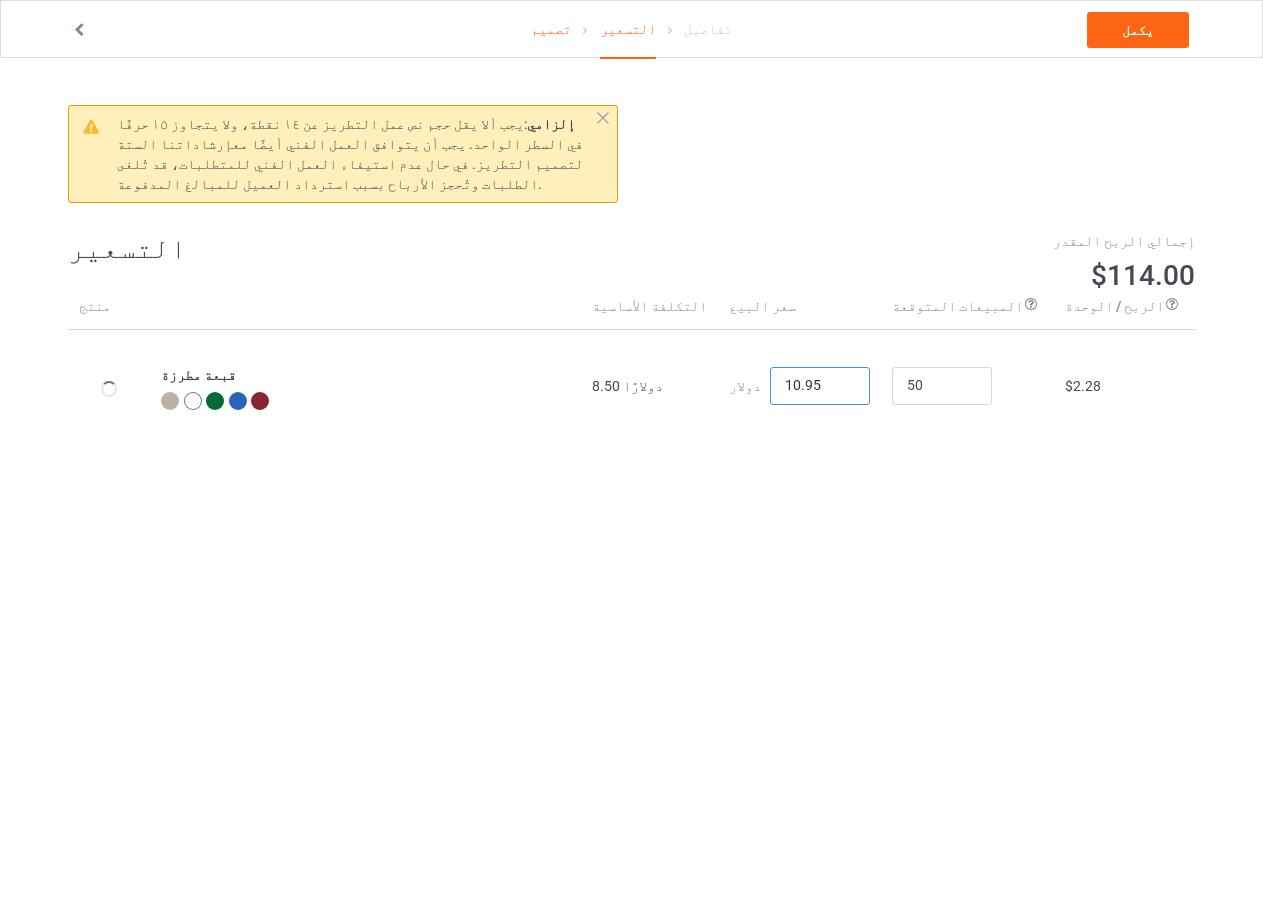 click on "10.95" at bounding box center (820, 386) 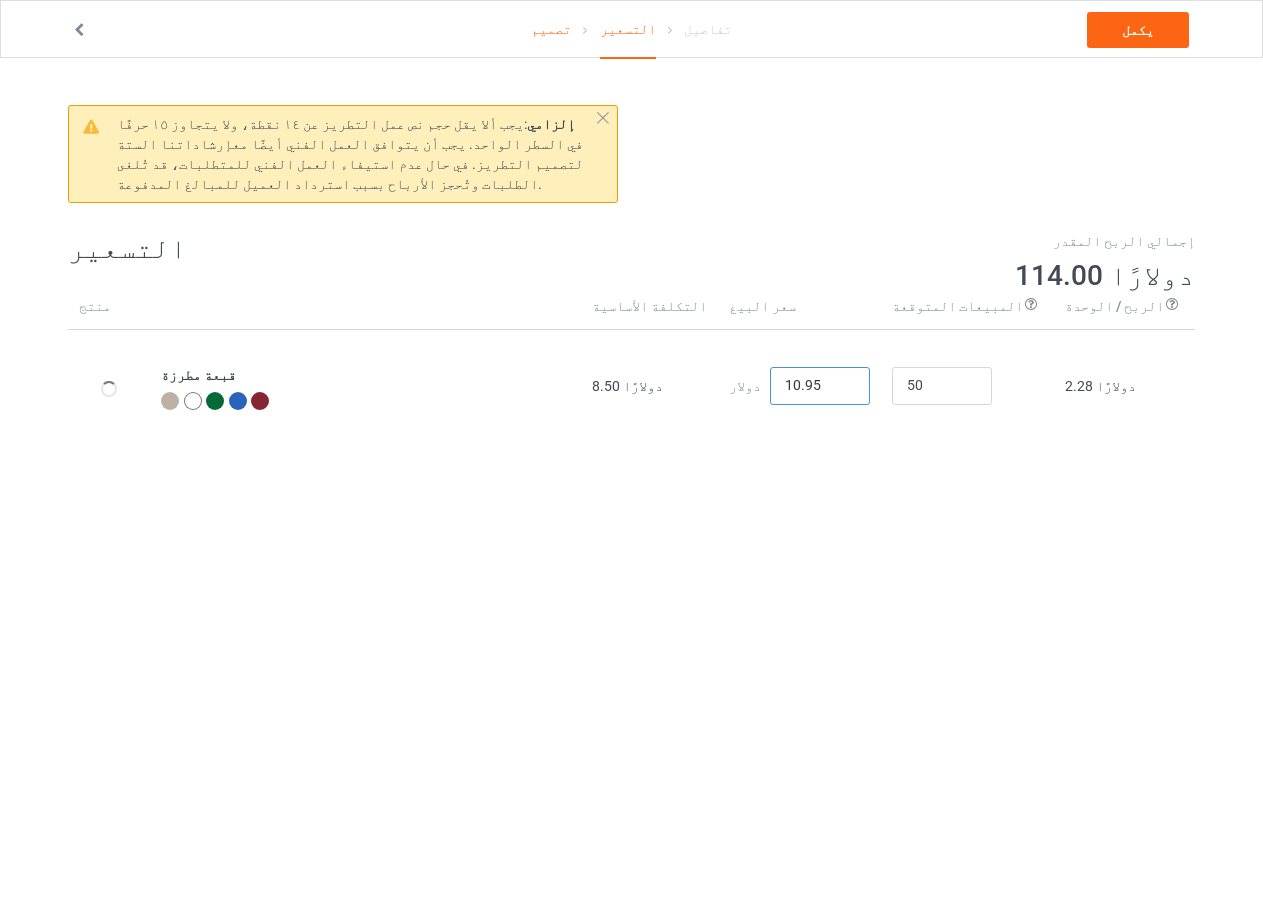 drag, startPoint x: 879, startPoint y: 396, endPoint x: 862, endPoint y: 391, distance: 17.720045 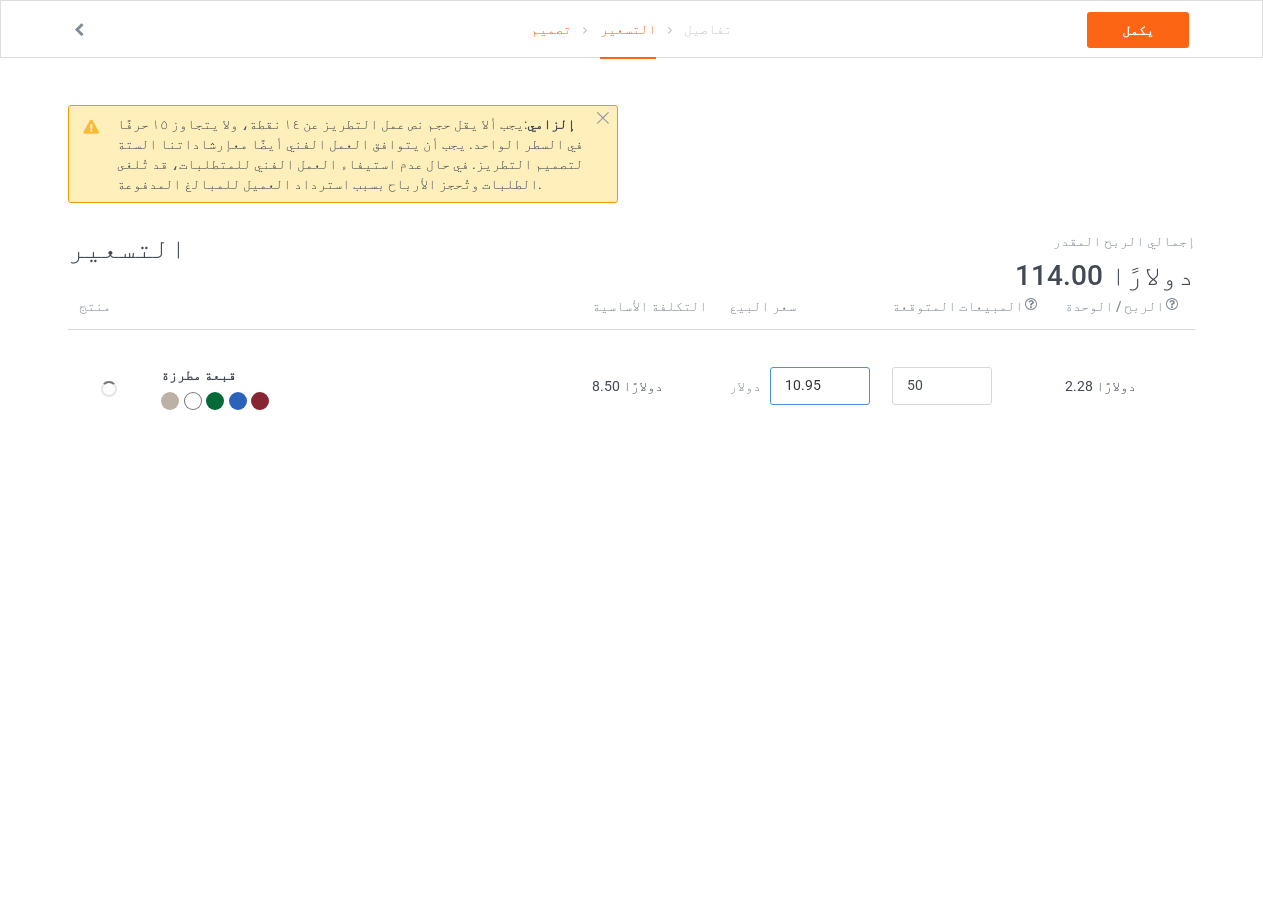 click on "10.95" at bounding box center (820, 386) 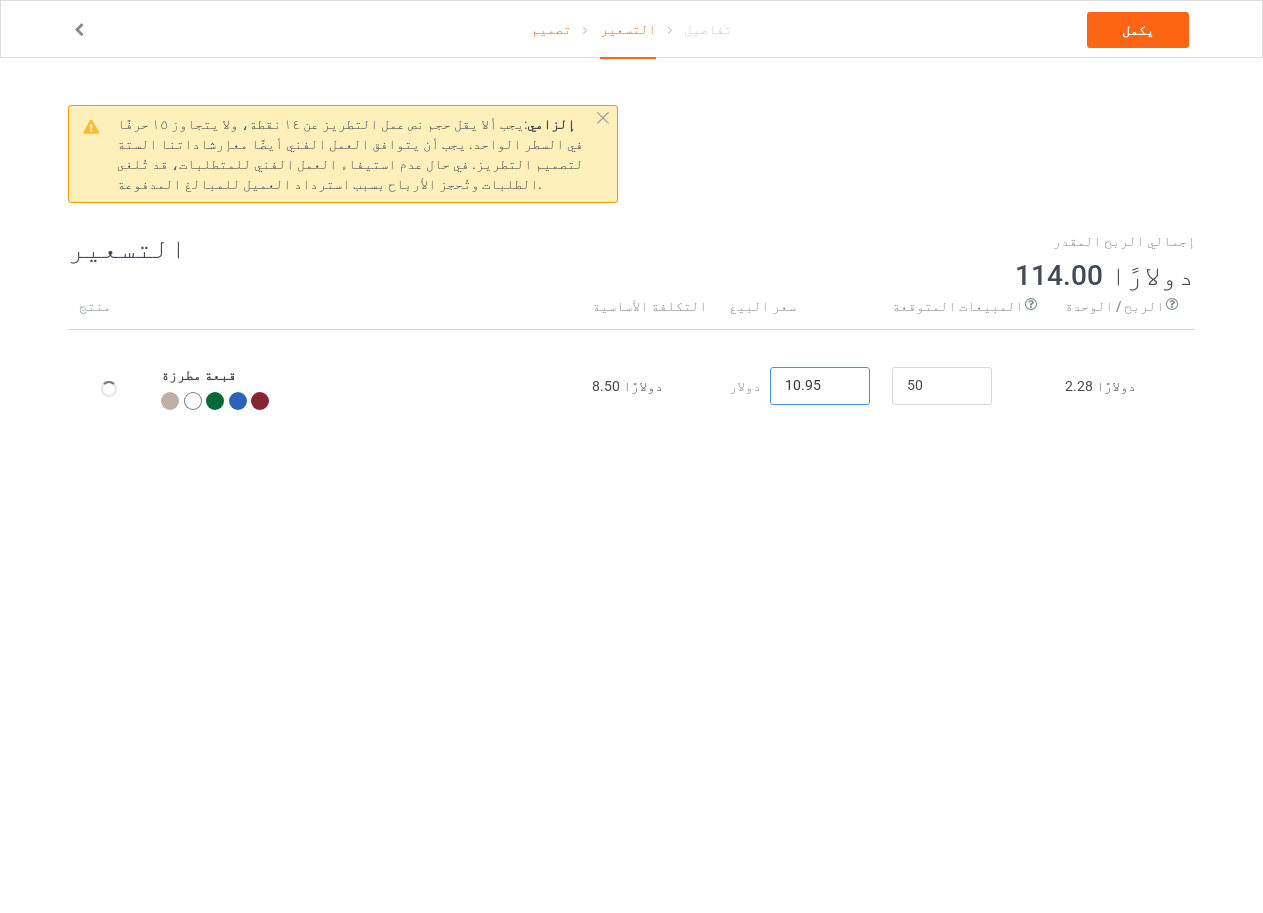 type on "10.99" 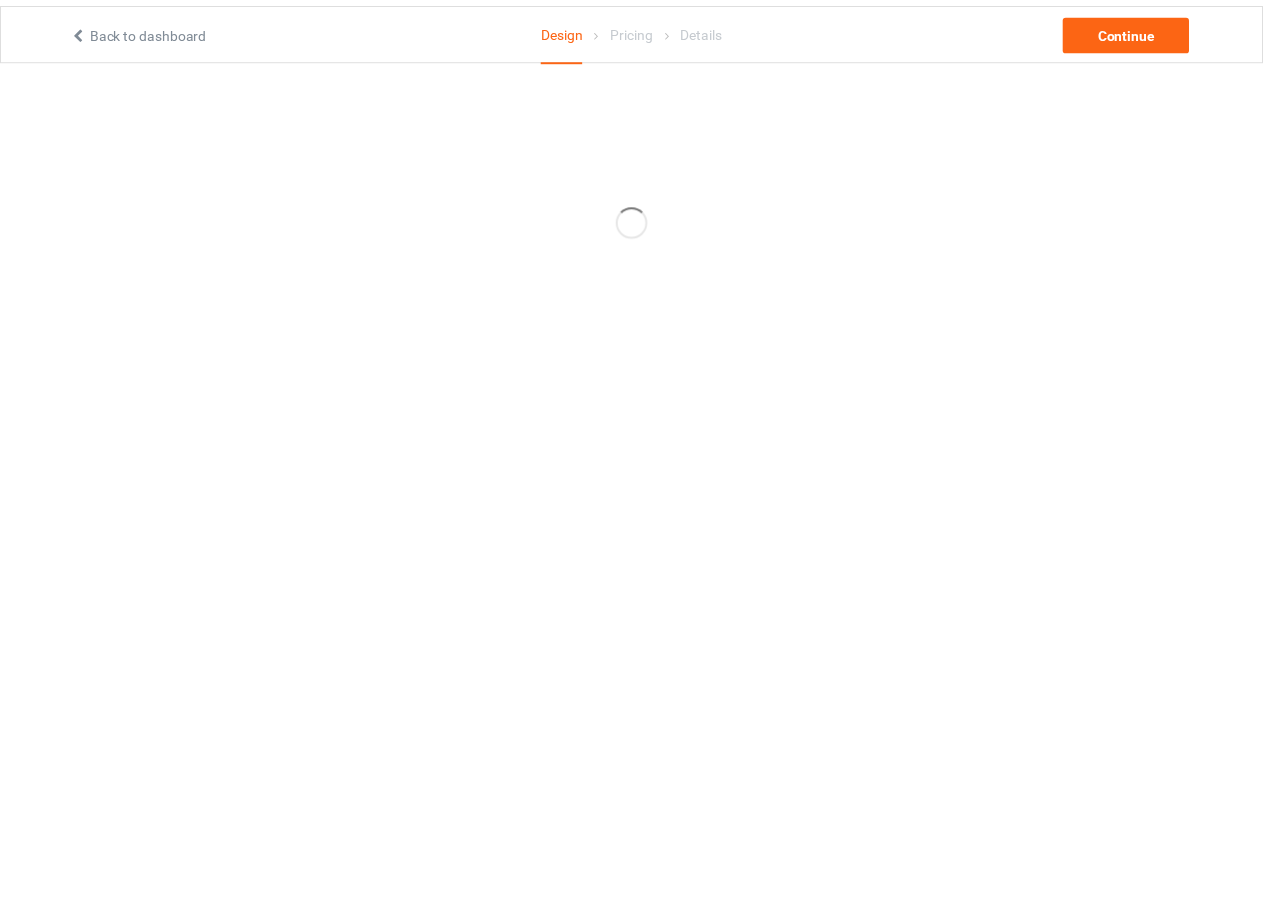 scroll, scrollTop: 0, scrollLeft: 0, axis: both 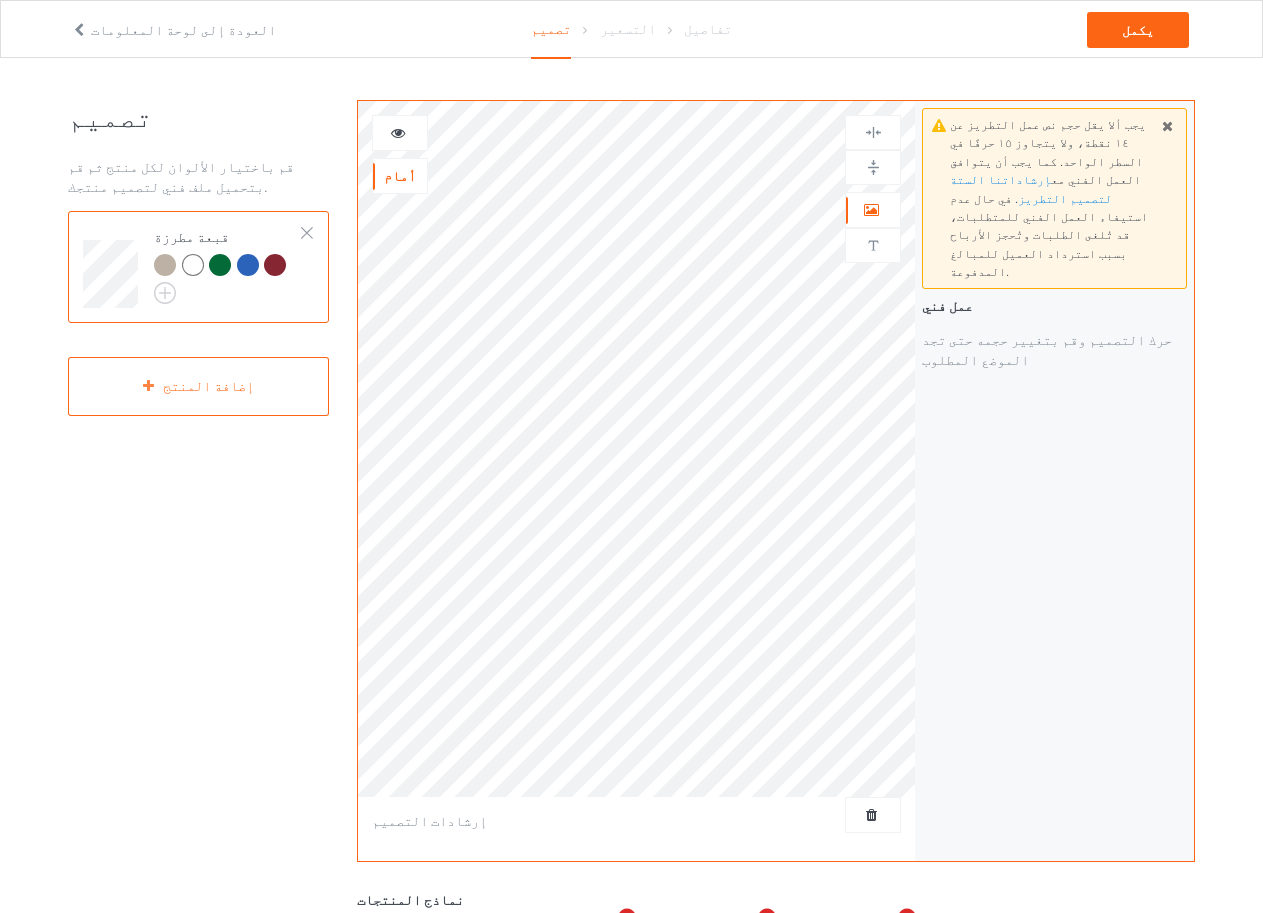 click on "يجب ألا يقل حجم نص عمل التطريز عن ١٤ نقطة، ولا يتجاوز ١٥ حرفًا في السطر الواحد. كما يجب أن يتوافق العمل الفني مع  إرشاداتنا الستة لتصميم التطريز  . في حال عدم استيفاء العمل الفني للمتطلبات، قد تُلغى الطلبات وتُحجز الأرباح بسبب استرداد العميل للمبالغ المدفوعة. عمل فني حرك التصميم وقم بتغيير حجمه حتى تجد الموضع المطلوب" at bounding box center (1054, 481) 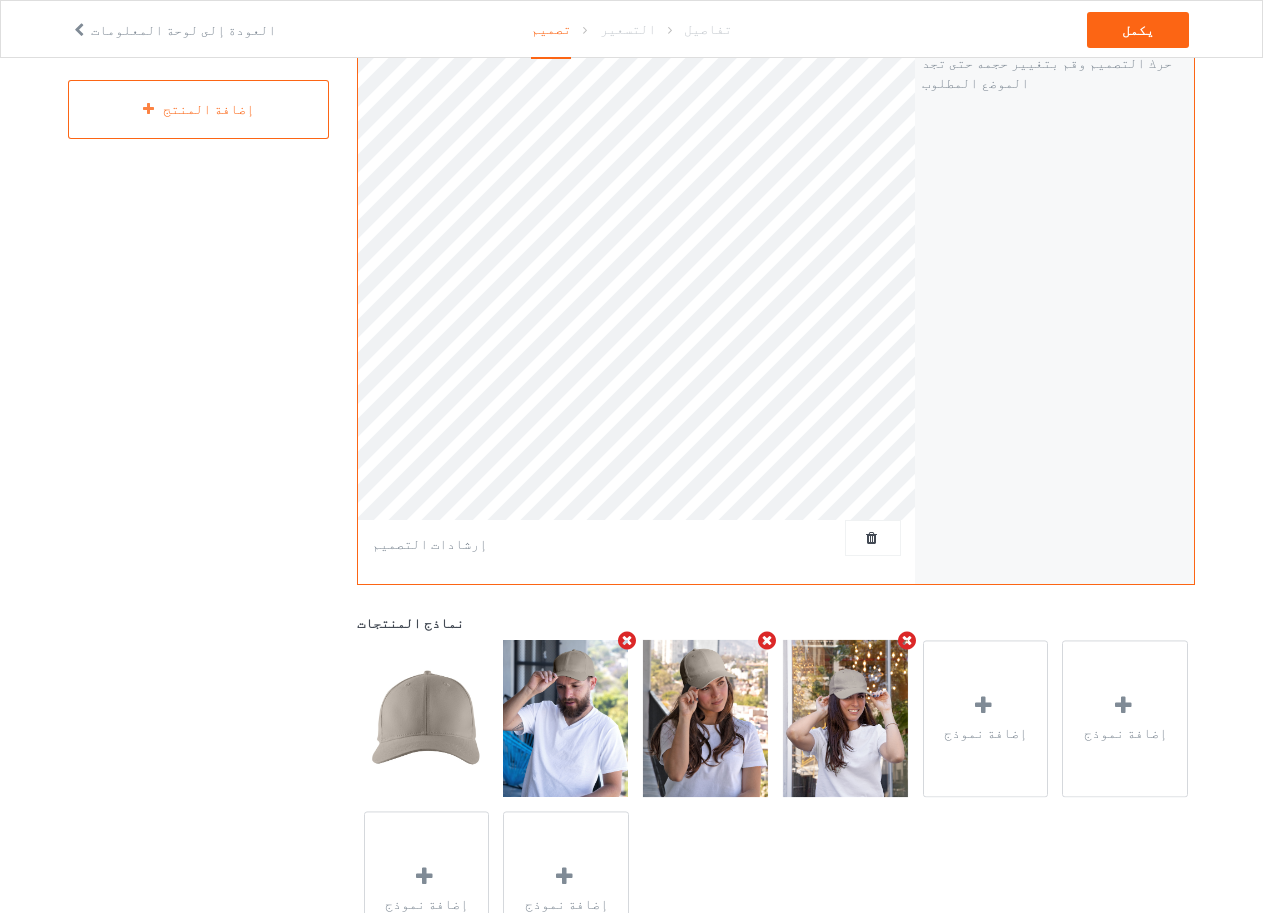 scroll, scrollTop: 0, scrollLeft: 0, axis: both 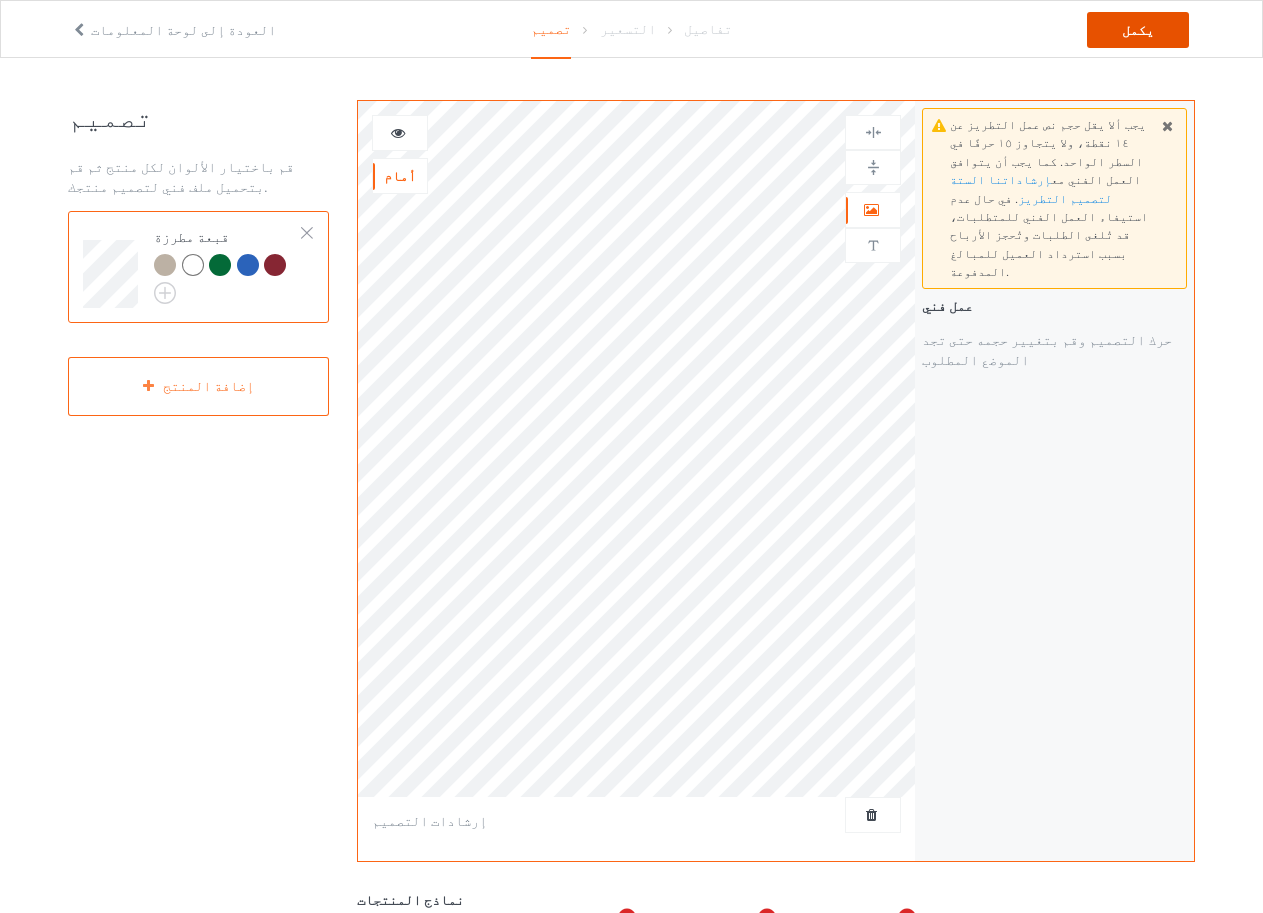 click on "يكمل" at bounding box center (1138, 30) 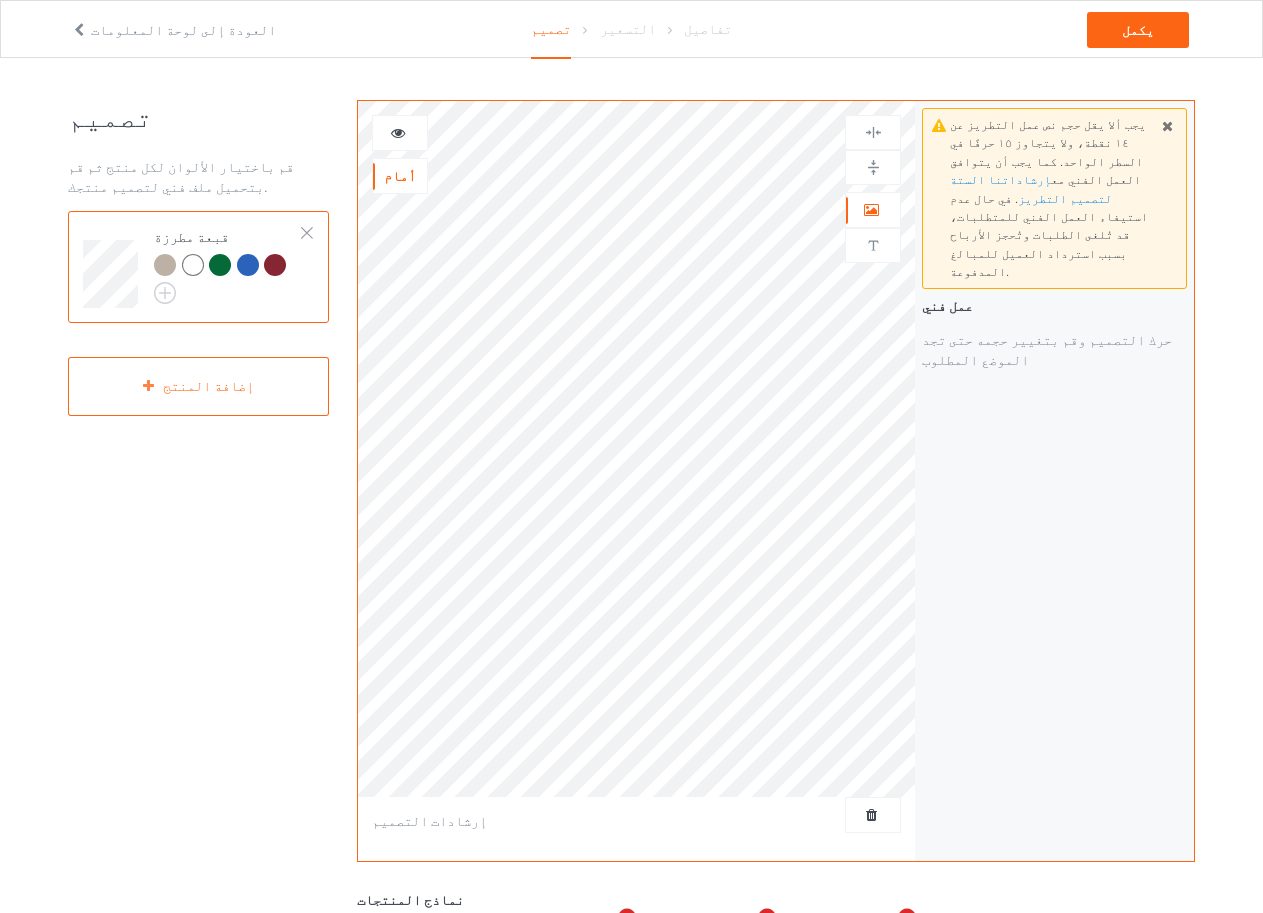 click on "العودة إلى لوحة المعلومات تصميم التسعير تفاصيل يكمل تصميم قم باختيار الألوان لكل منتج ثم قم بتحميل ملف فني لتصميم منتجك. قبعة مطرزة إضافة المنتج أمام عمل فني هذا الجانب لا يدعم النص المخصص إرشادات التصميم يجب ألا يقل حجم نص عمل التطريز عن ١٤ نقطة، ولا يتجاوز ١٥ حرفًا في السطر الواحد. كما يجب أن يتوافق العمل الفني مع  إرشاداتنا الستة لتصميم التطريز  . في حال عدم استيفاء العمل الفني للمتطلبات، قد تُلغى الطلبات وتُحجز الأرباح بسبب استرداد العميل للمبالغ المدفوعة. عمل فني حرك التصميم وقم بتغيير حجمه حتى تجد الموضع المطلوب" at bounding box center (631, 514) 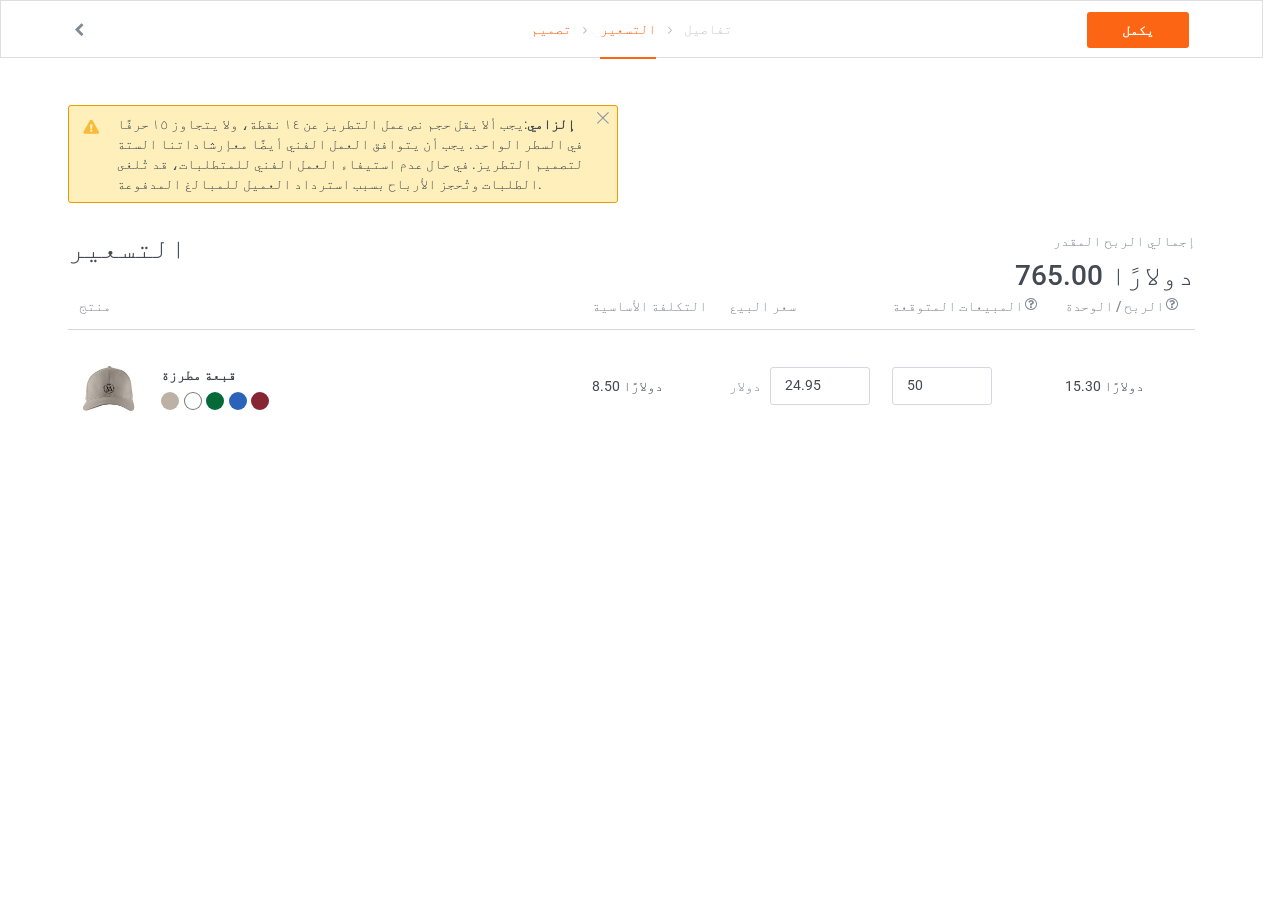 click at bounding box center (79, 27) 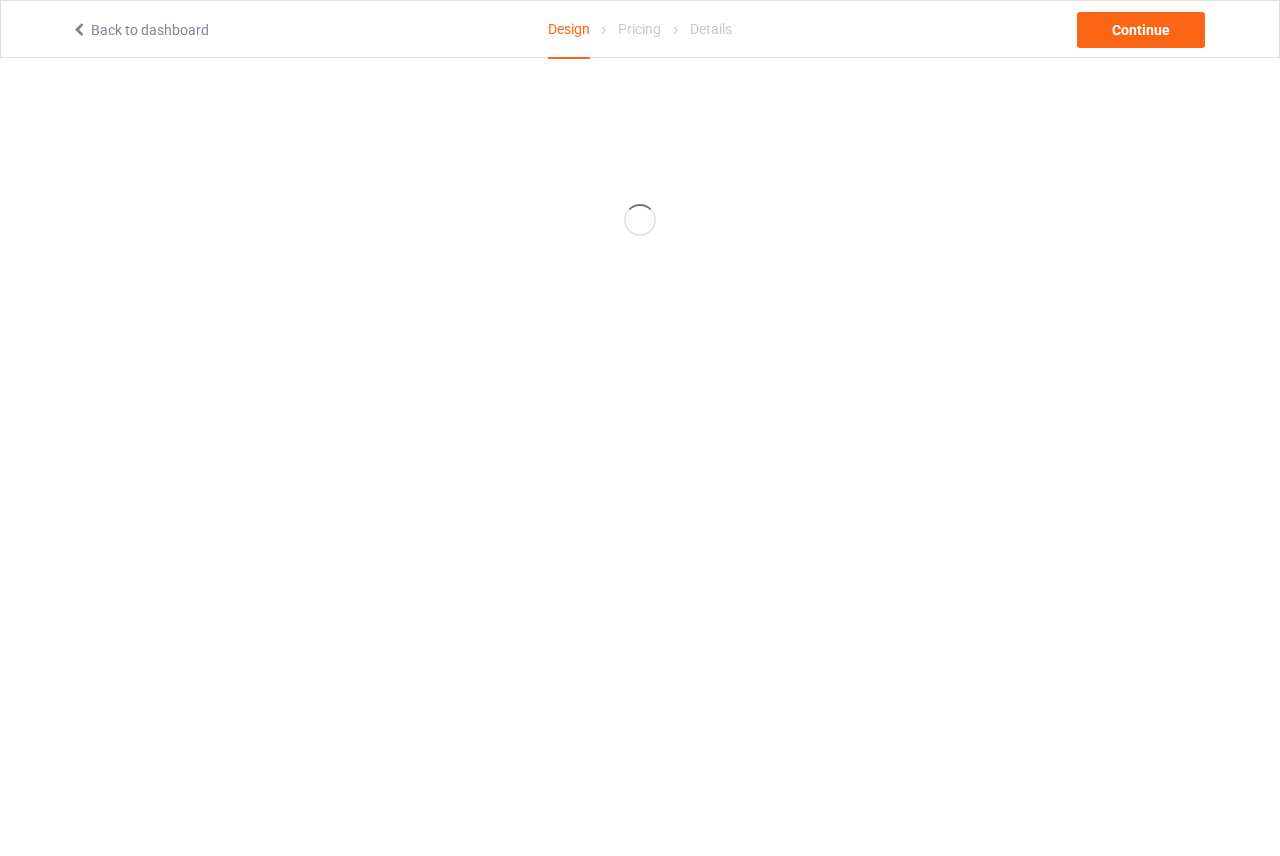 scroll, scrollTop: 0, scrollLeft: 0, axis: both 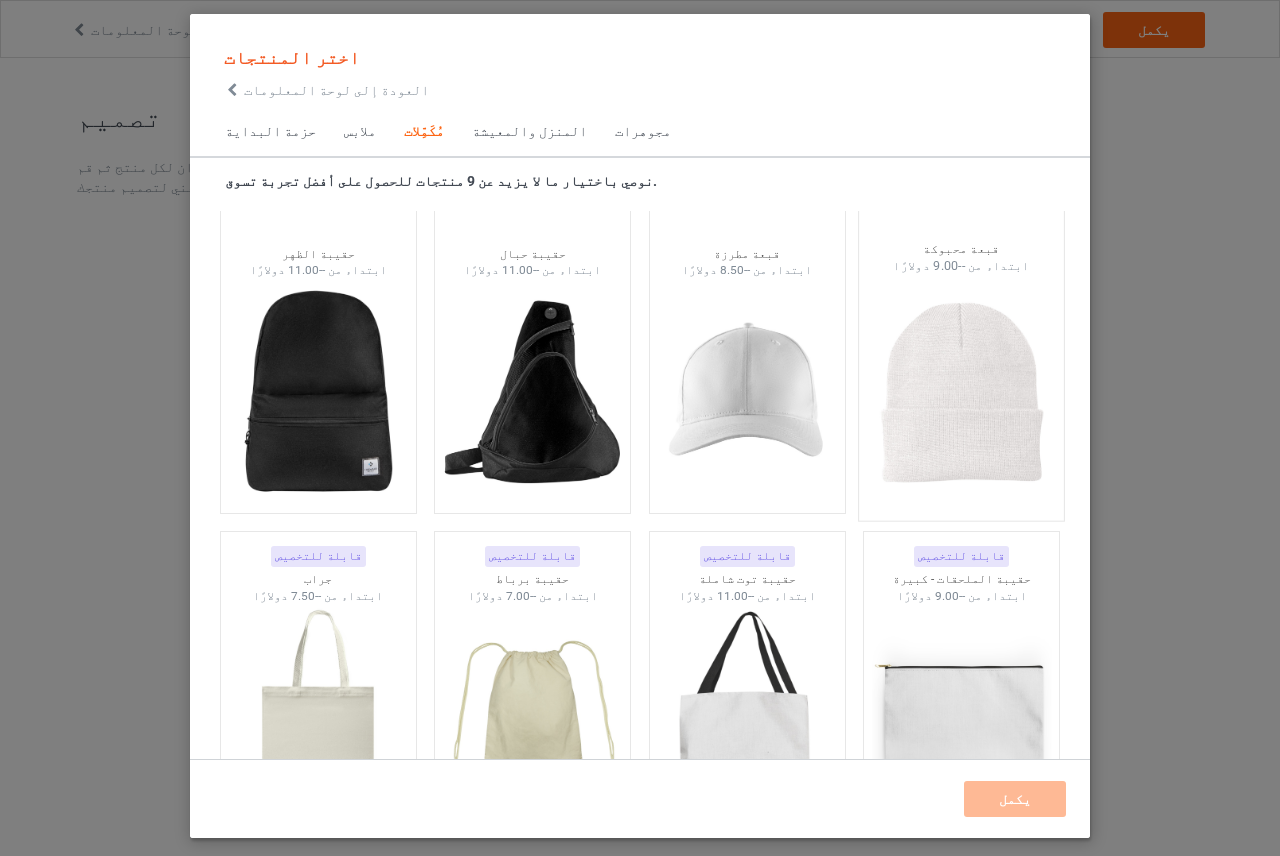 click at bounding box center (962, 392) 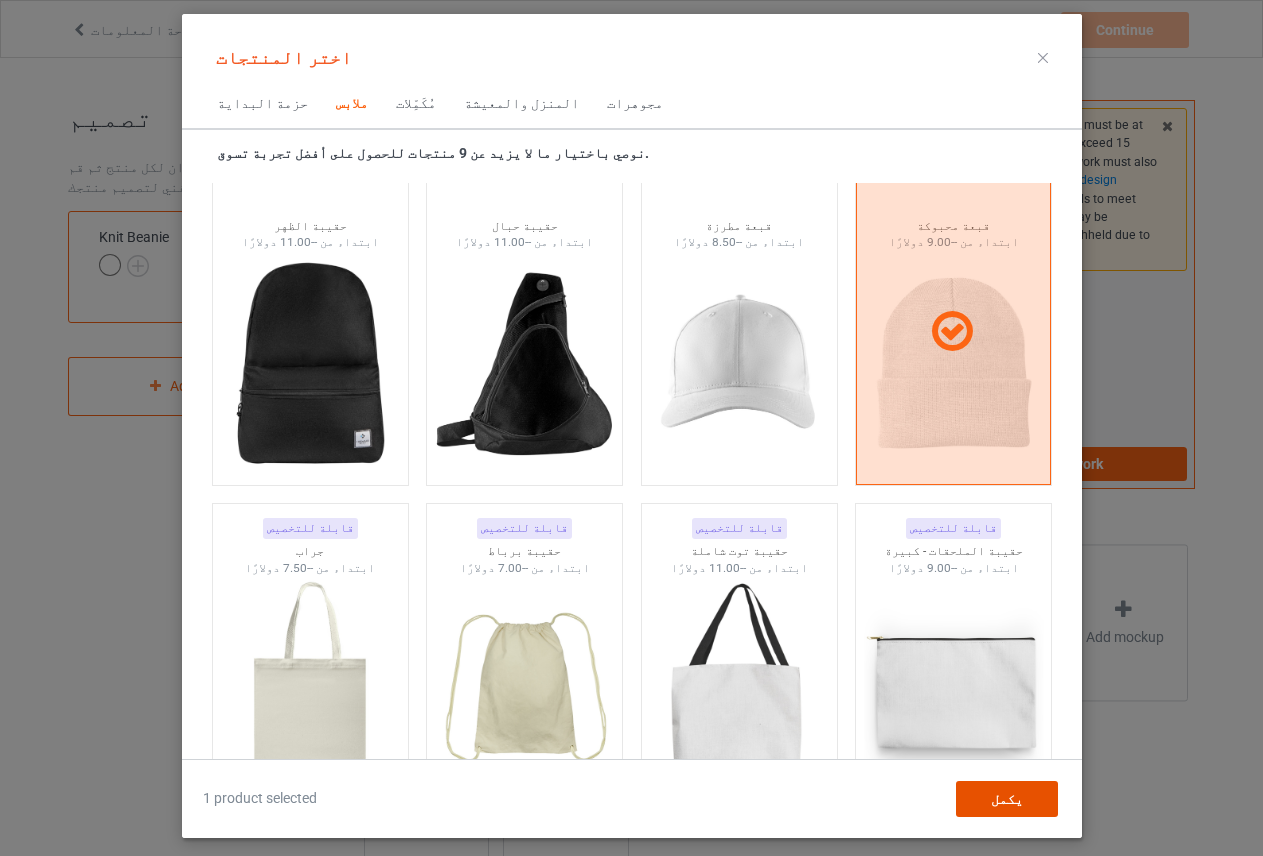 click on "يكمل" at bounding box center (1006, 799) 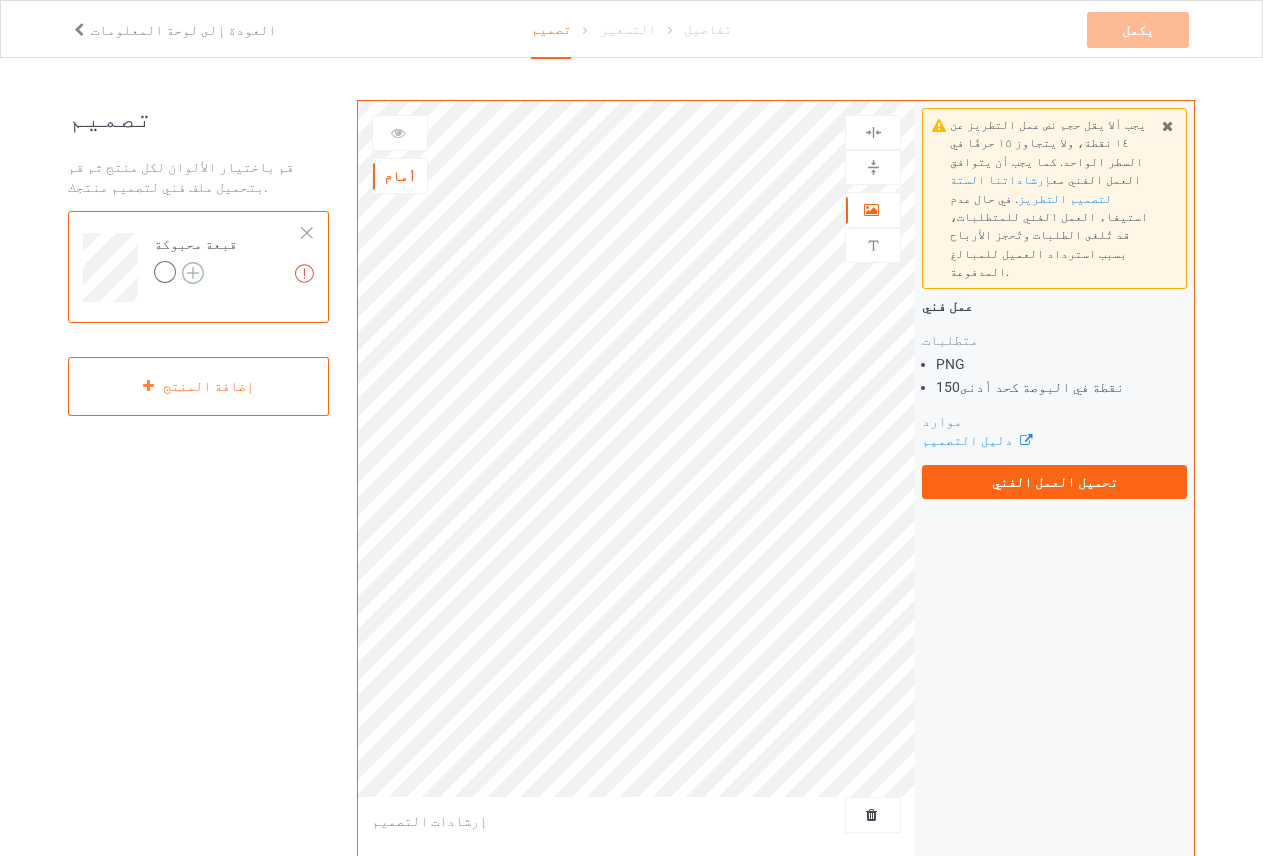 click at bounding box center [193, 273] 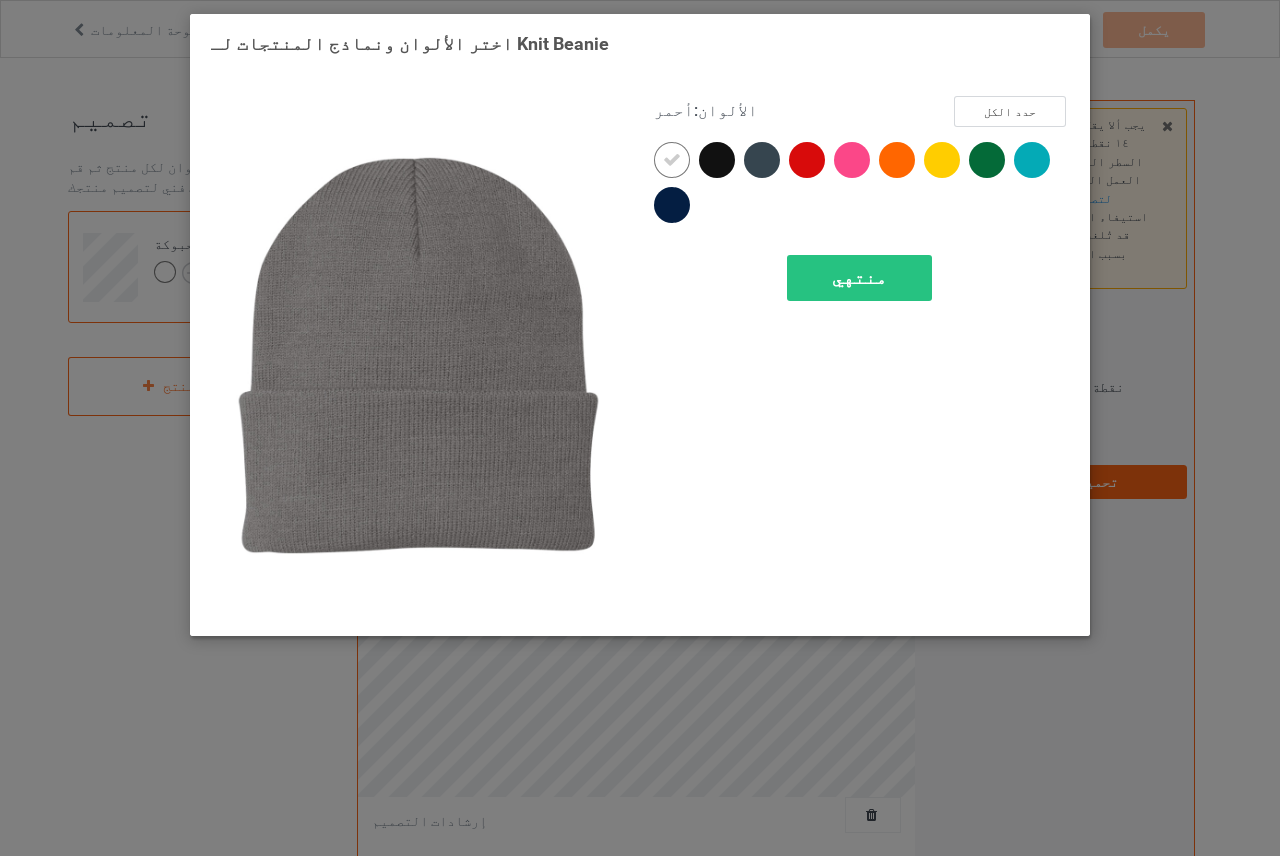 click at bounding box center (762, 160) 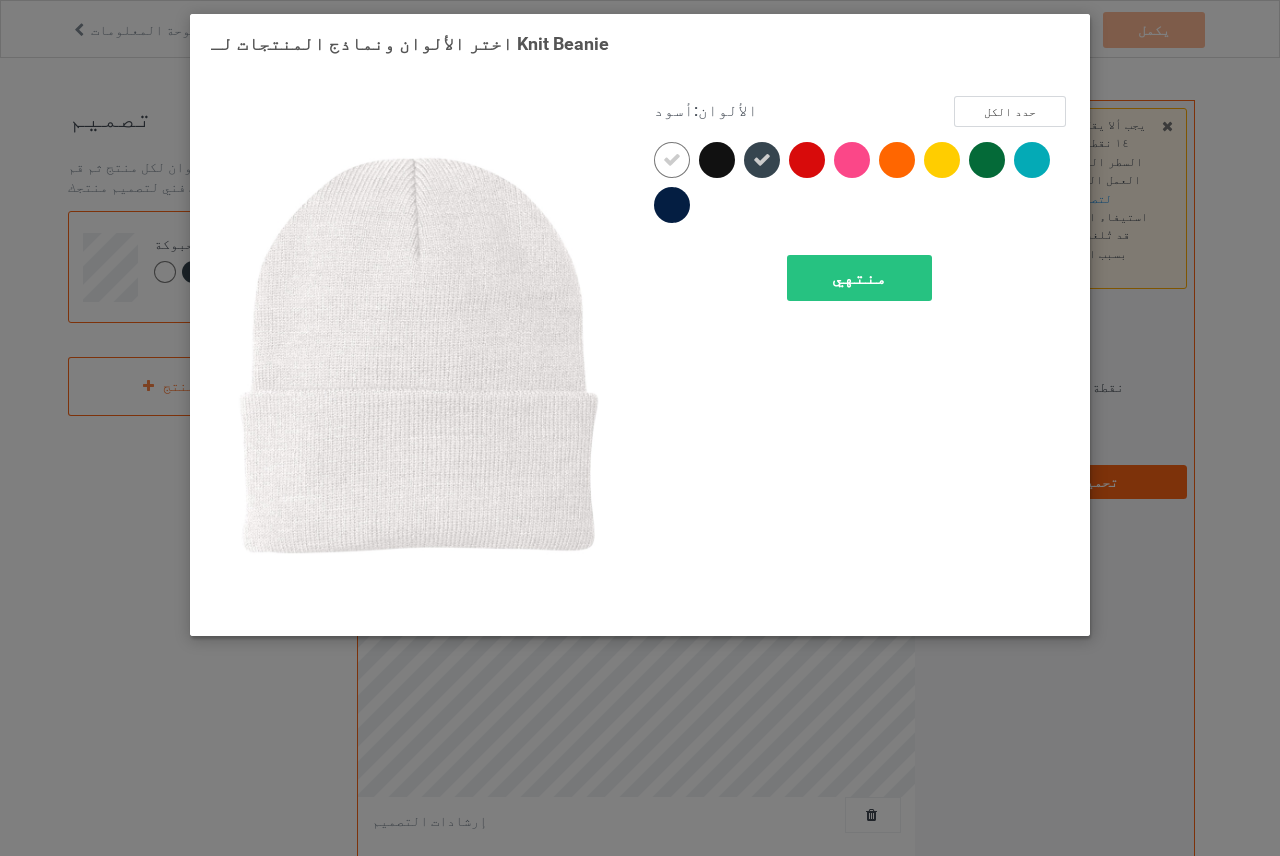 click at bounding box center (672, 160) 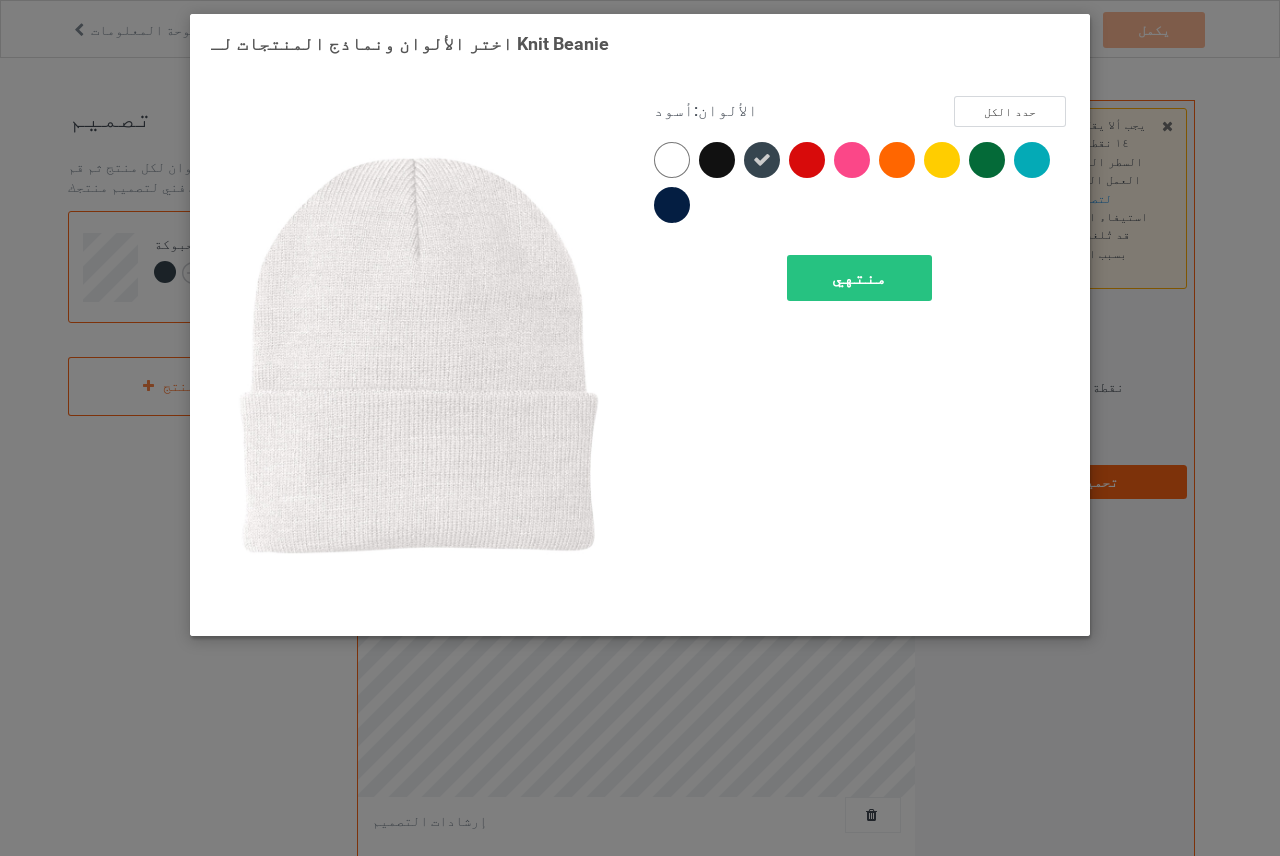 click at bounding box center (672, 160) 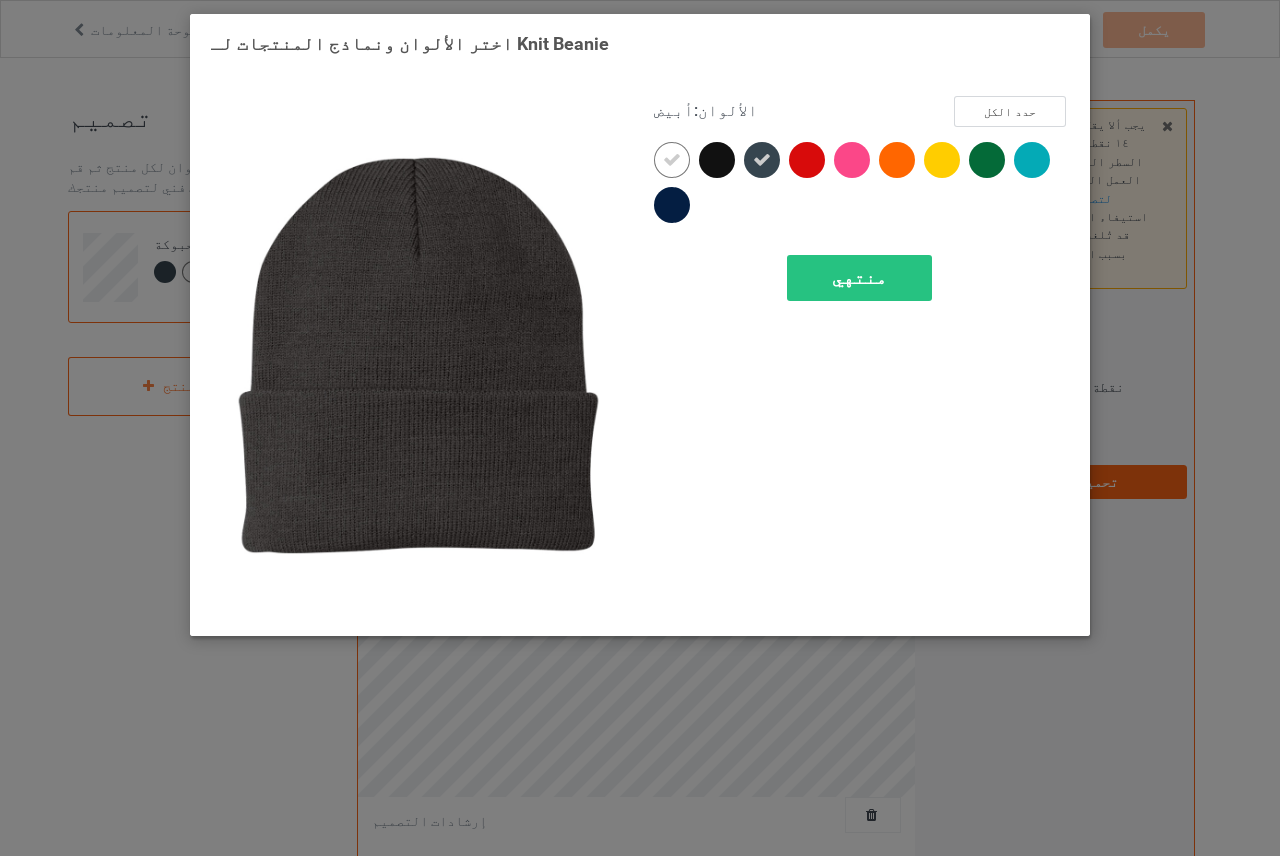 click at bounding box center [717, 160] 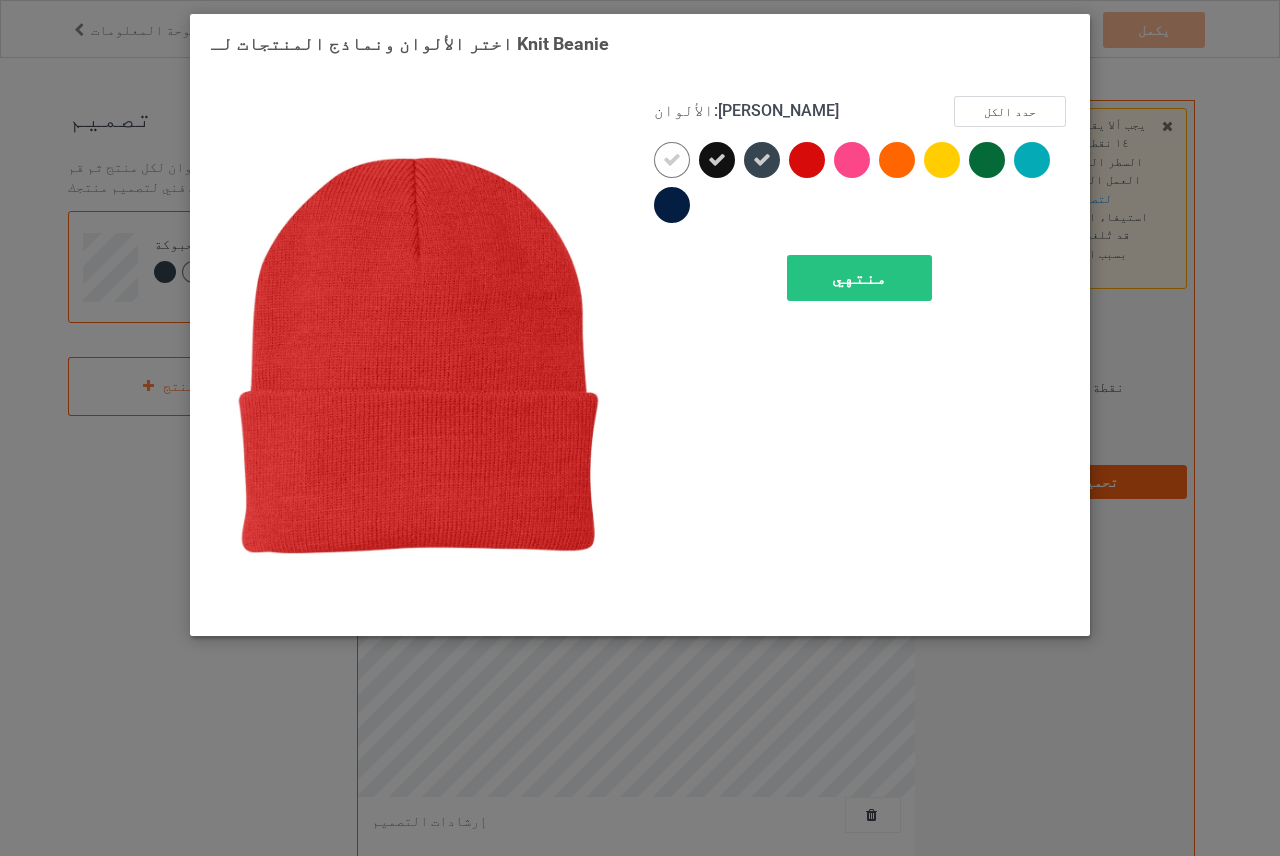 click at bounding box center (807, 160) 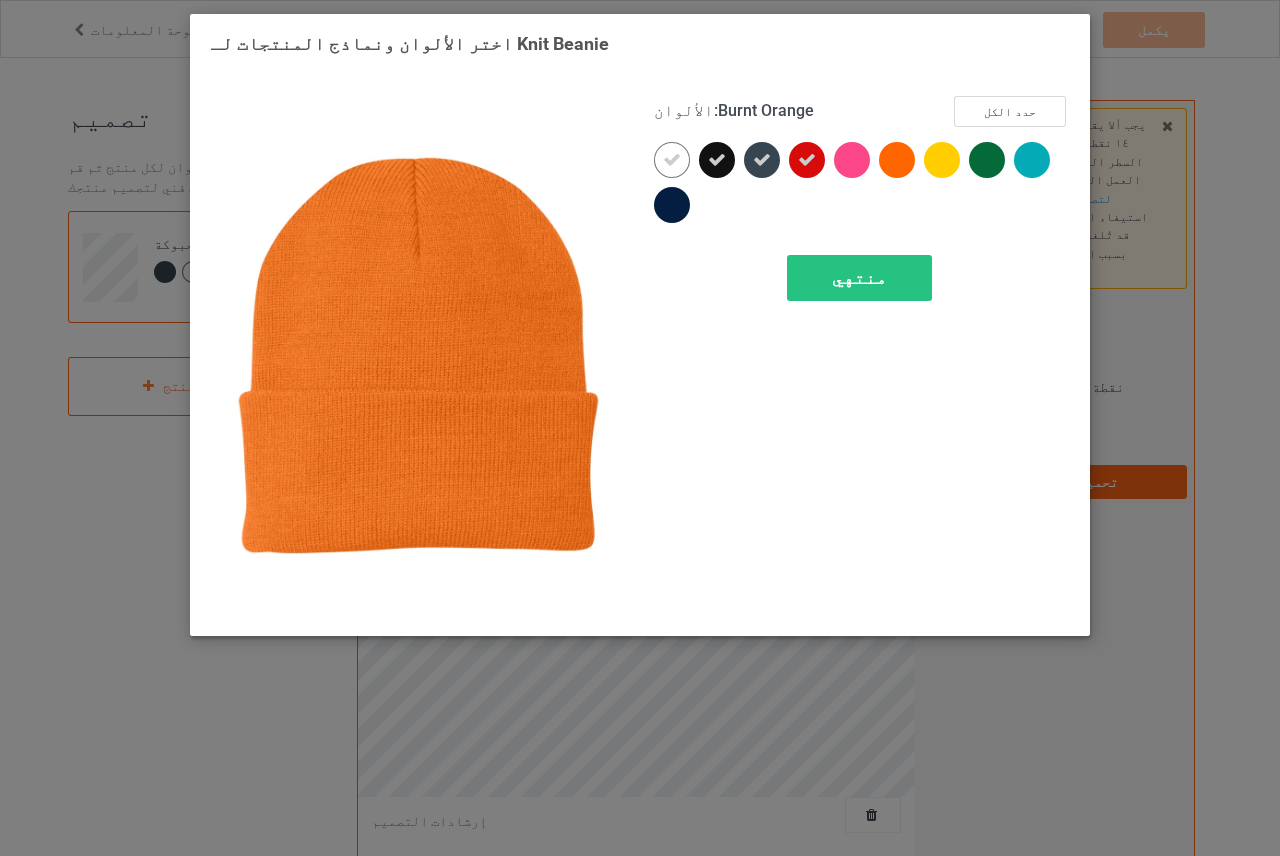 click at bounding box center (897, 160) 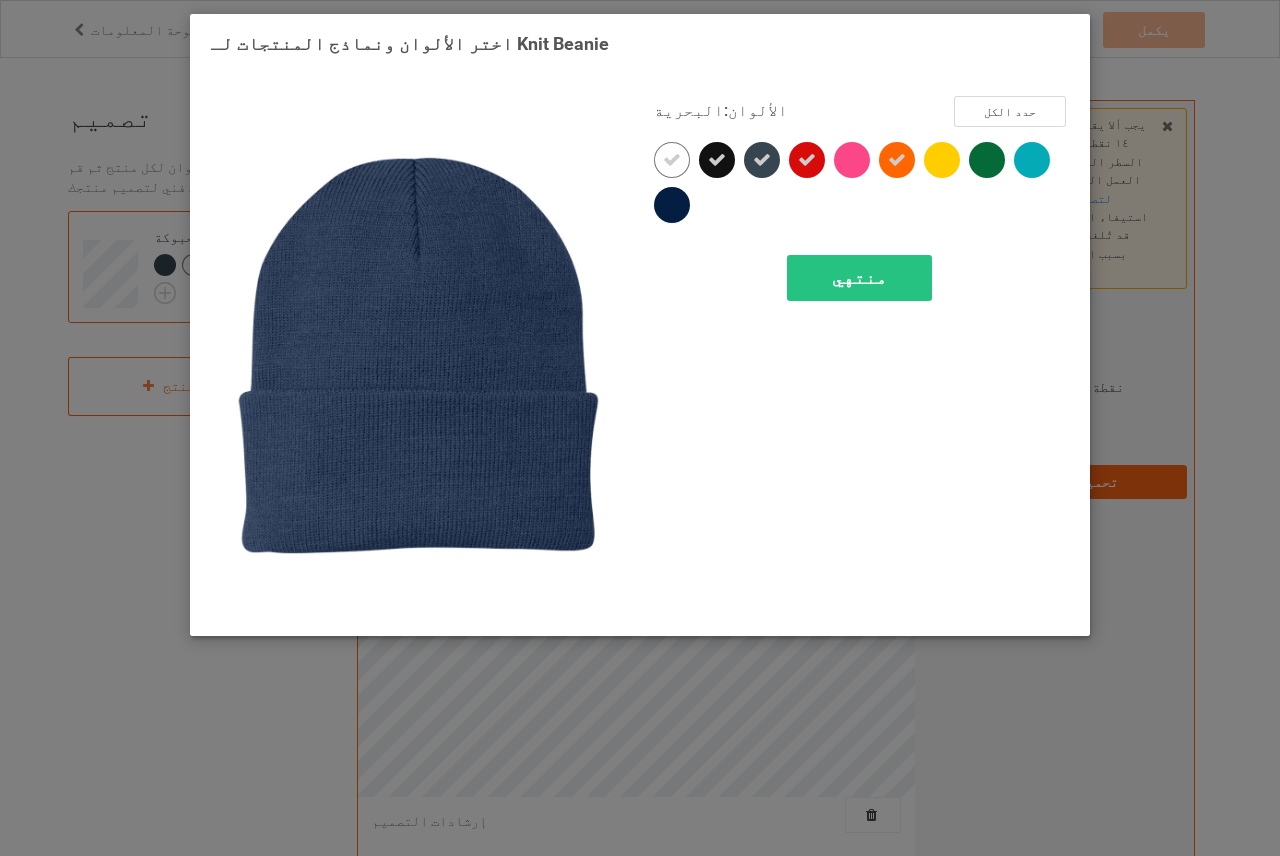 click at bounding box center (672, 205) 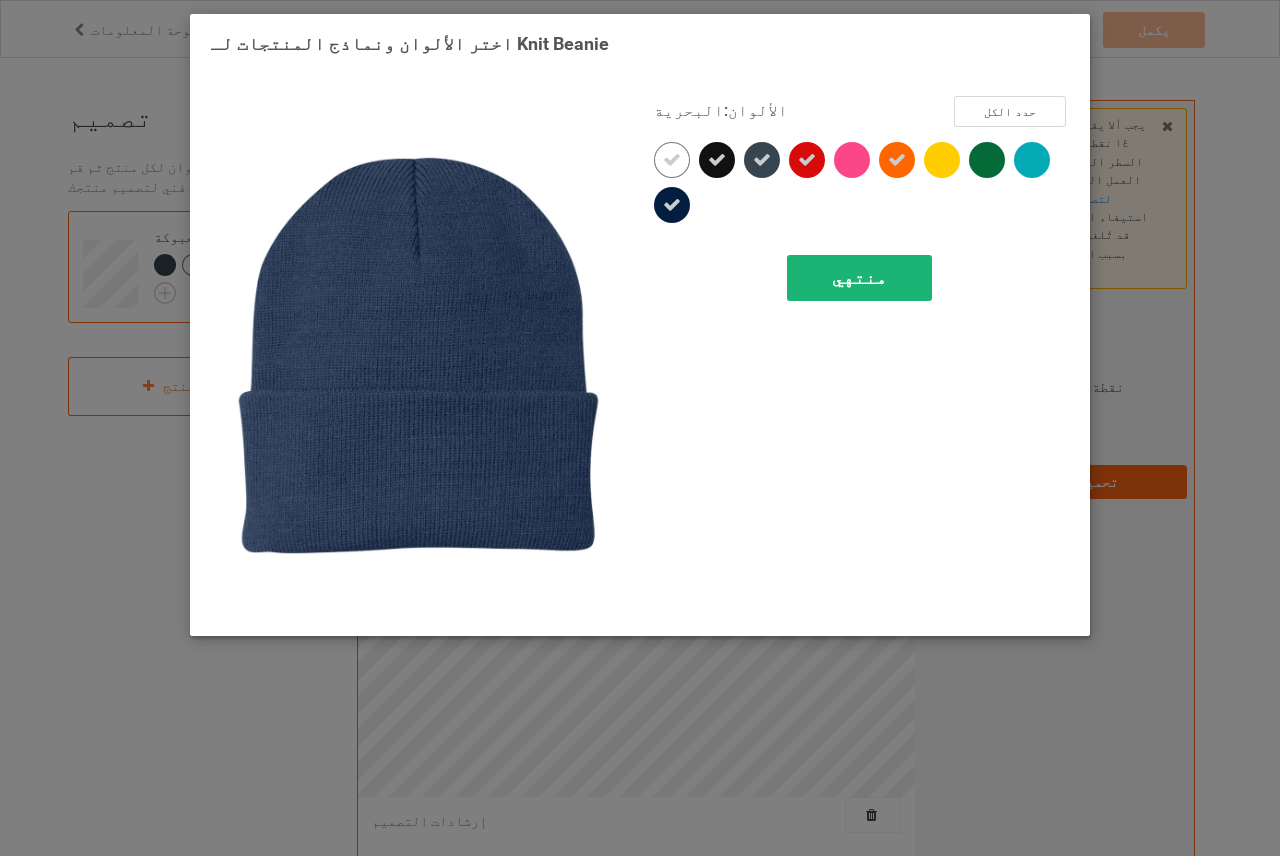 click on "منتهي" at bounding box center [859, 277] 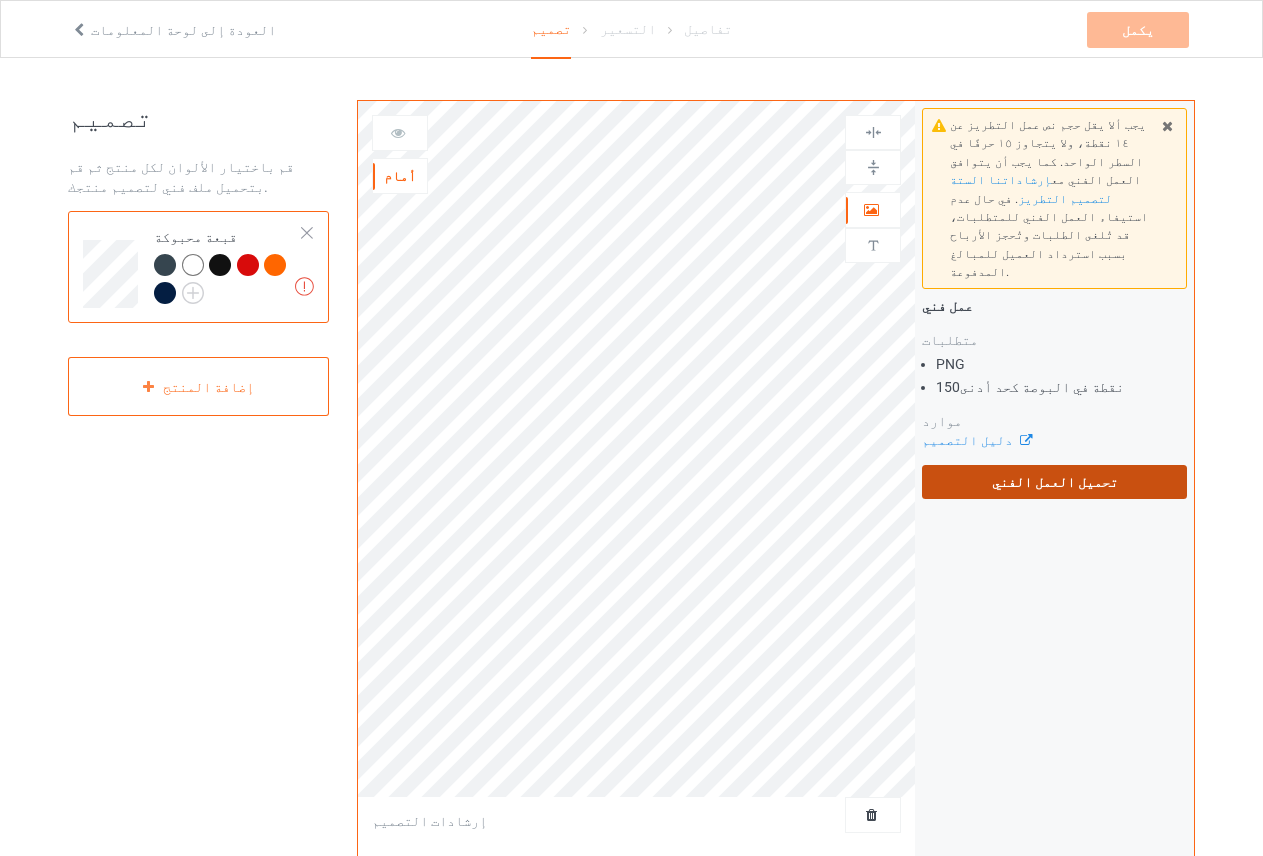 click on "تحميل العمل الفني" at bounding box center [1055, 482] 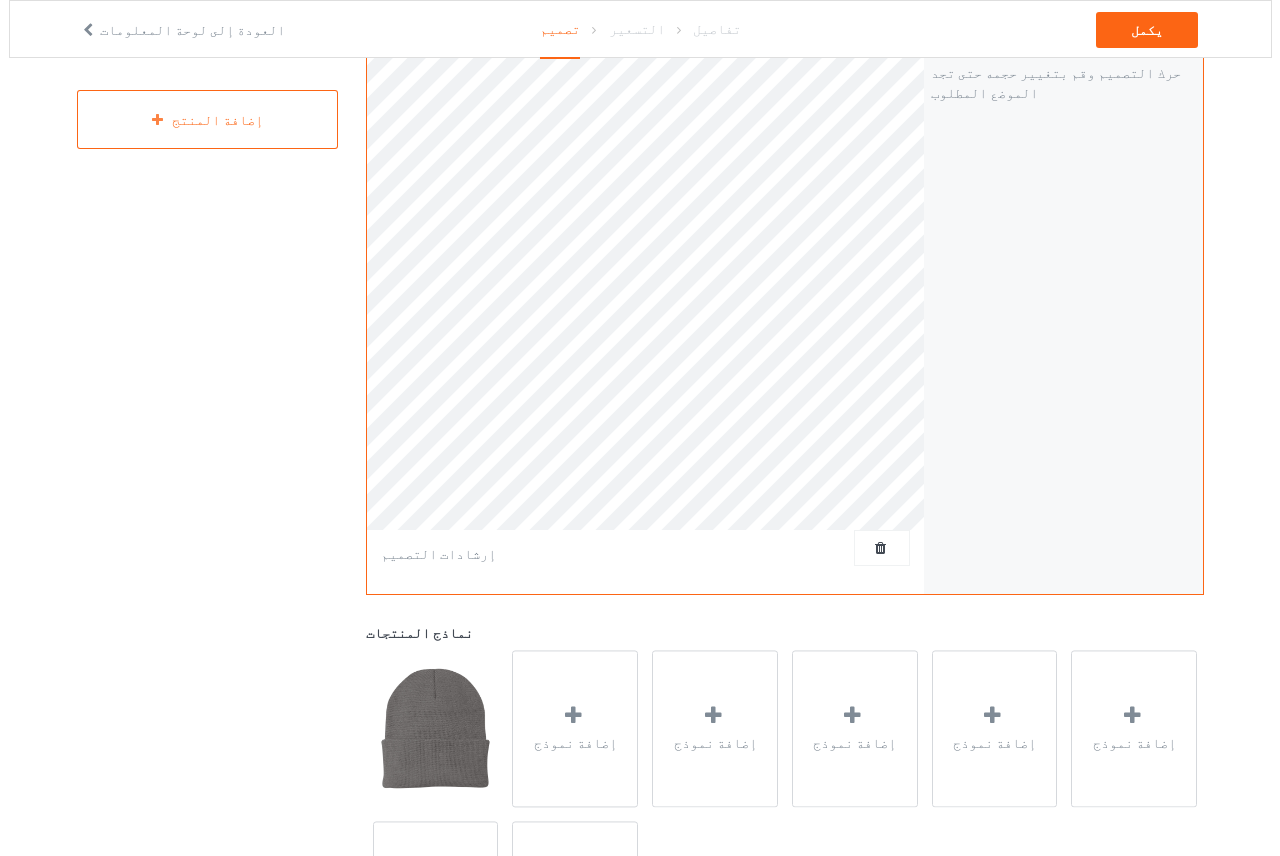 scroll, scrollTop: 400, scrollLeft: 0, axis: vertical 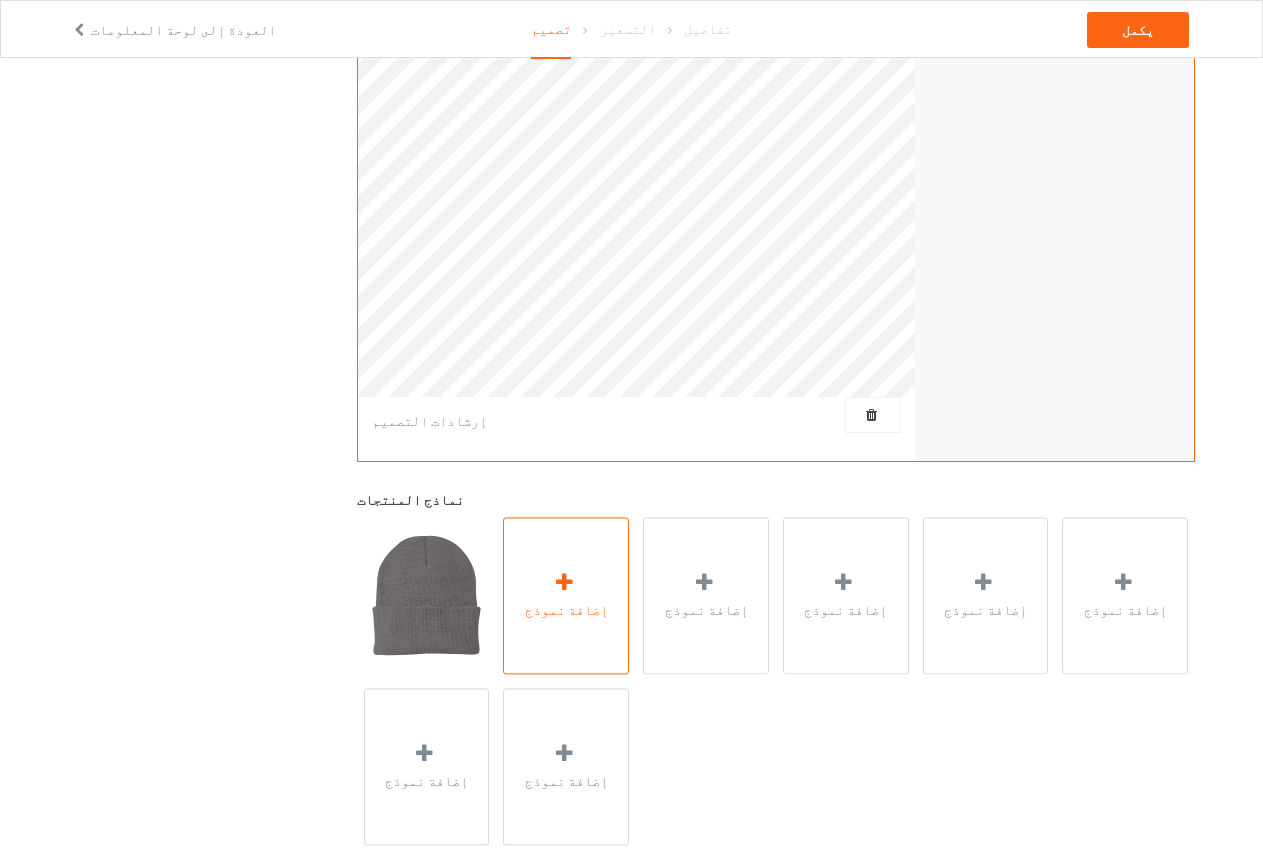 click on "إضافة نموذج" at bounding box center [566, 595] 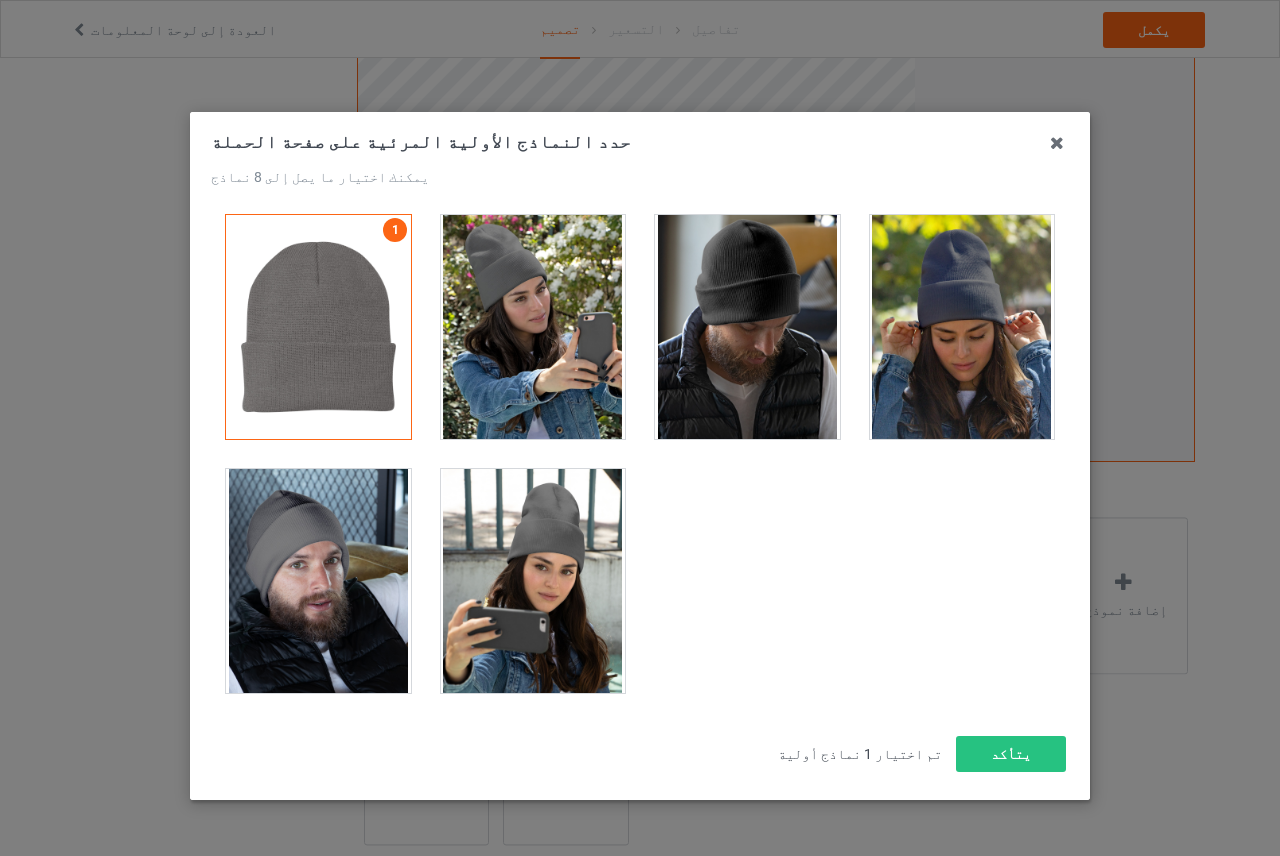 click at bounding box center (533, 327) 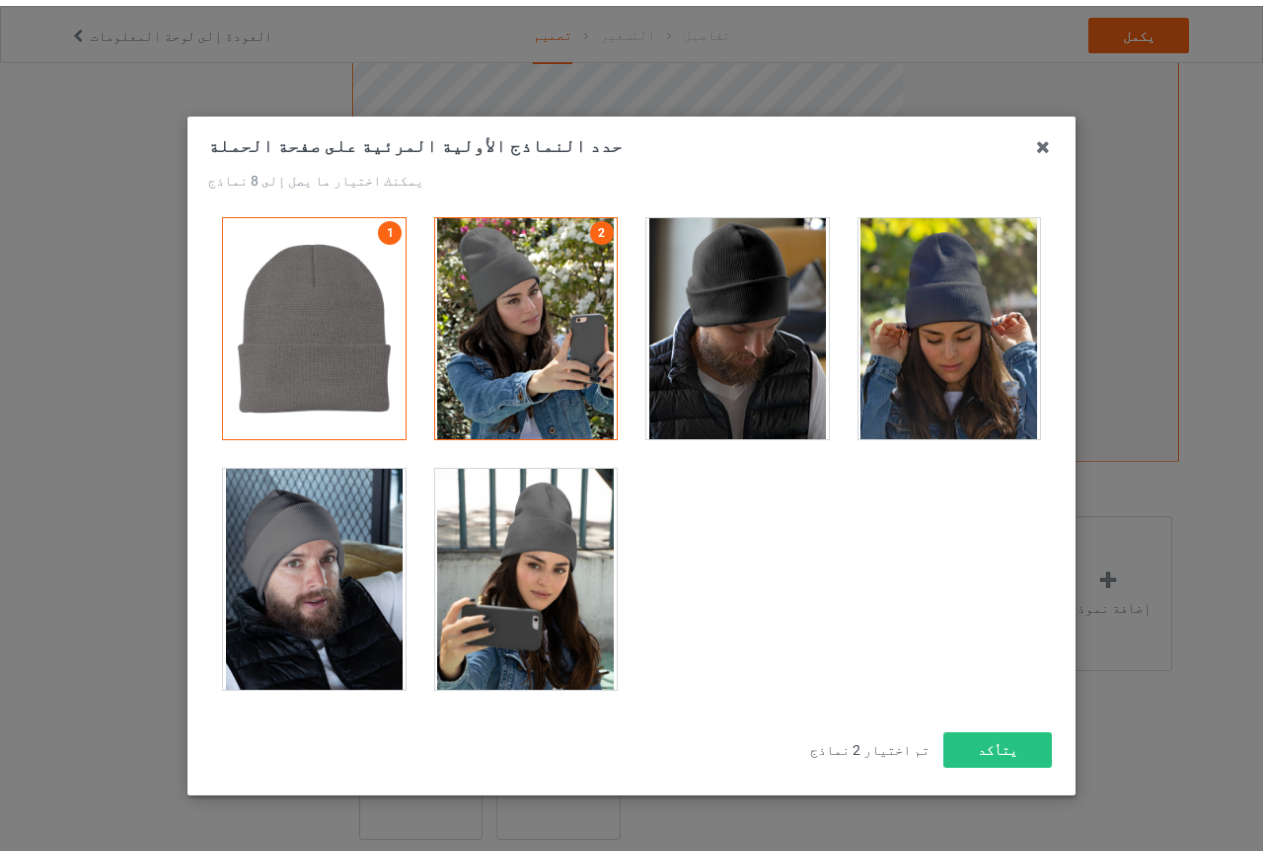 scroll, scrollTop: 55, scrollLeft: 0, axis: vertical 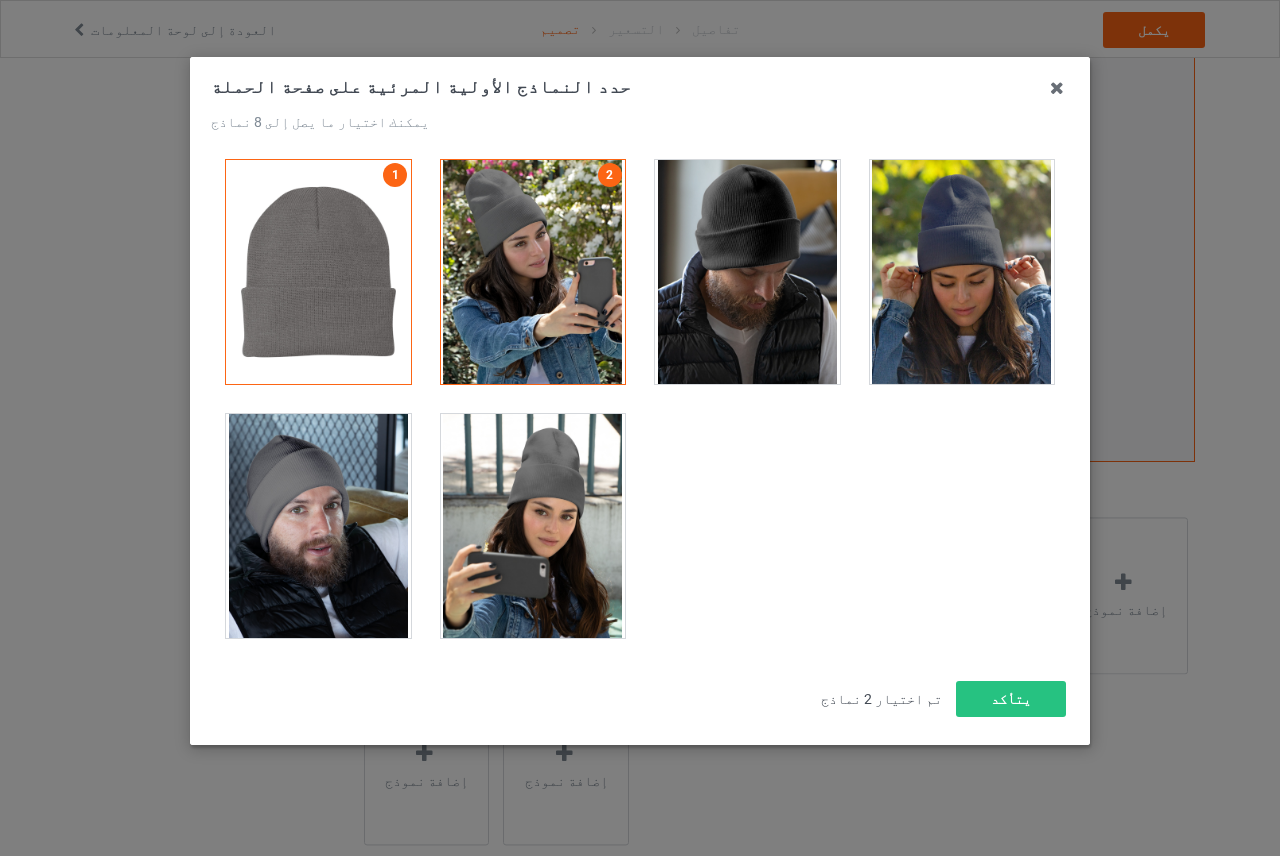 click at bounding box center (318, 526) 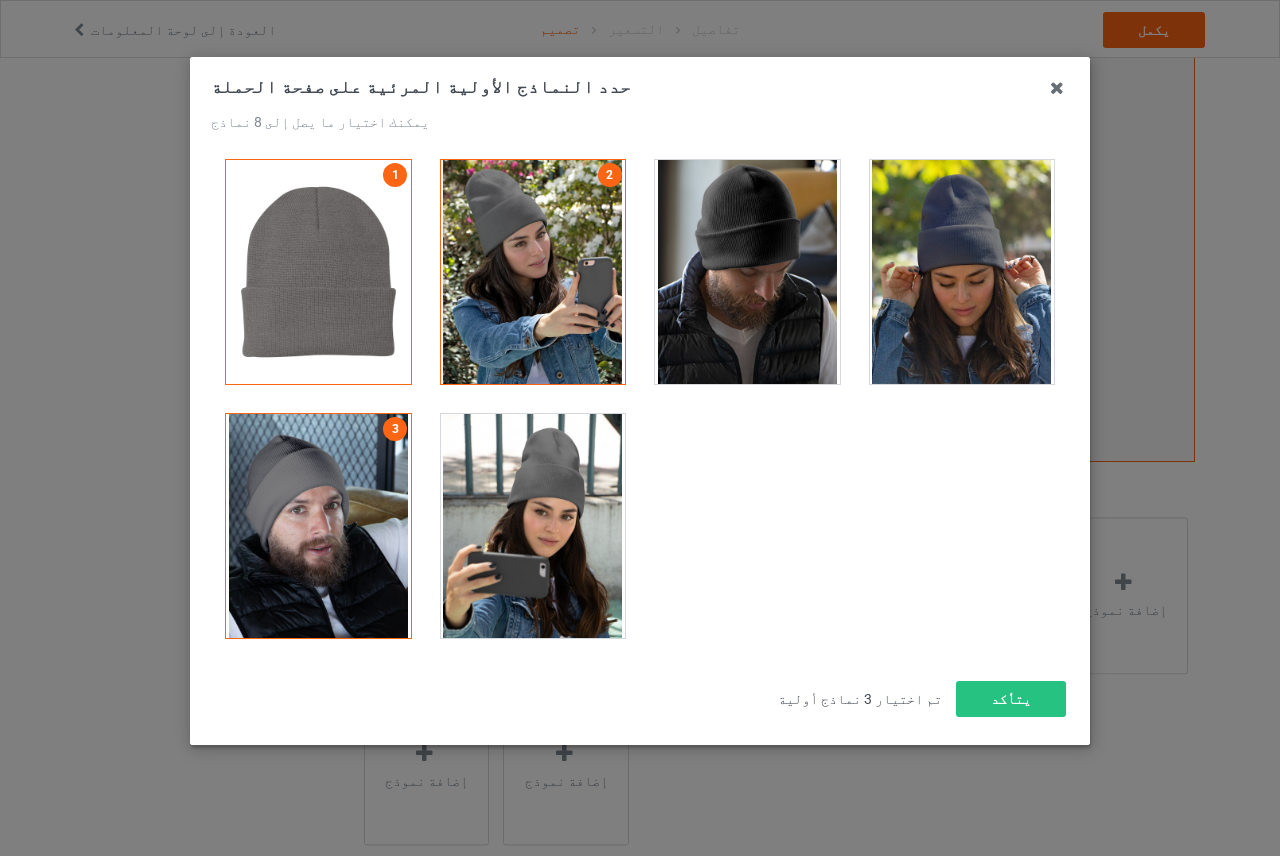 click at bounding box center [747, 272] 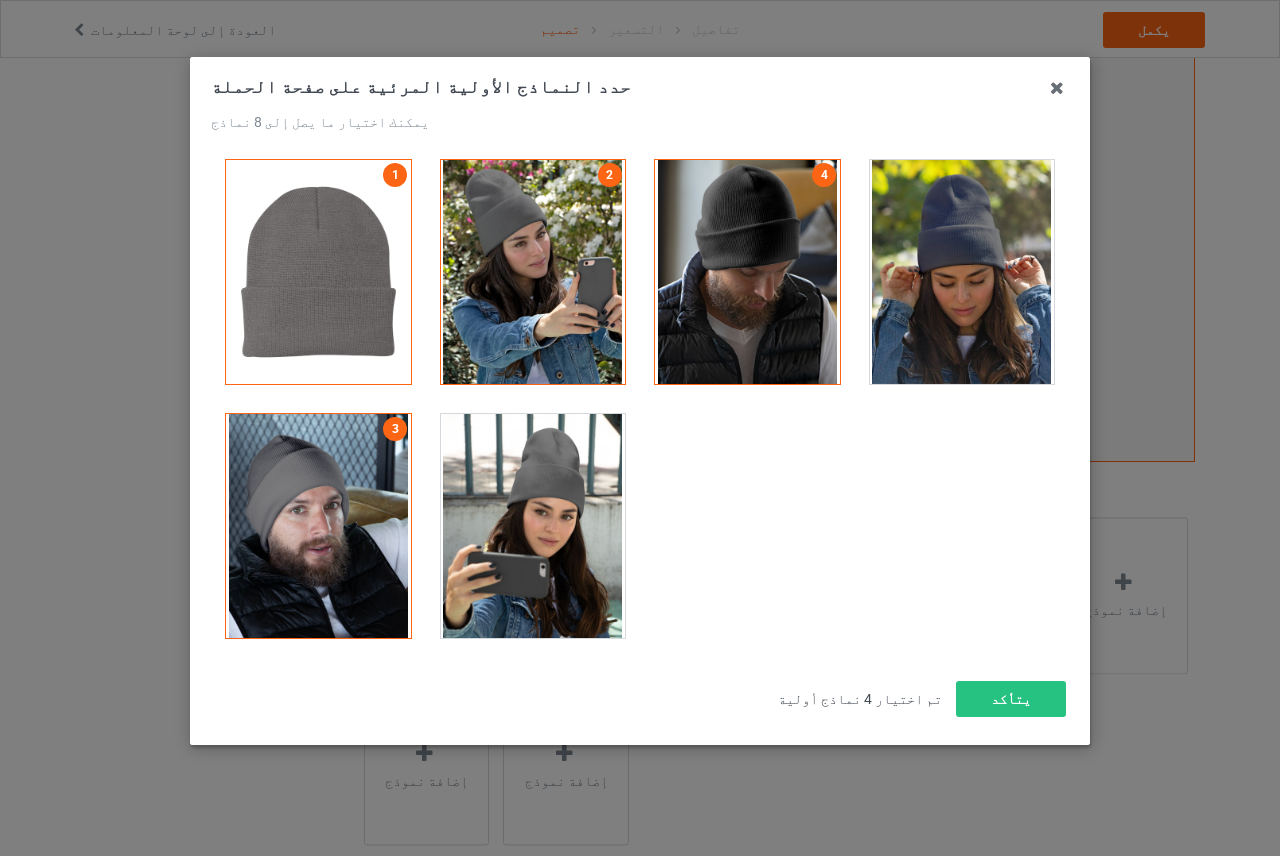 click at bounding box center (962, 272) 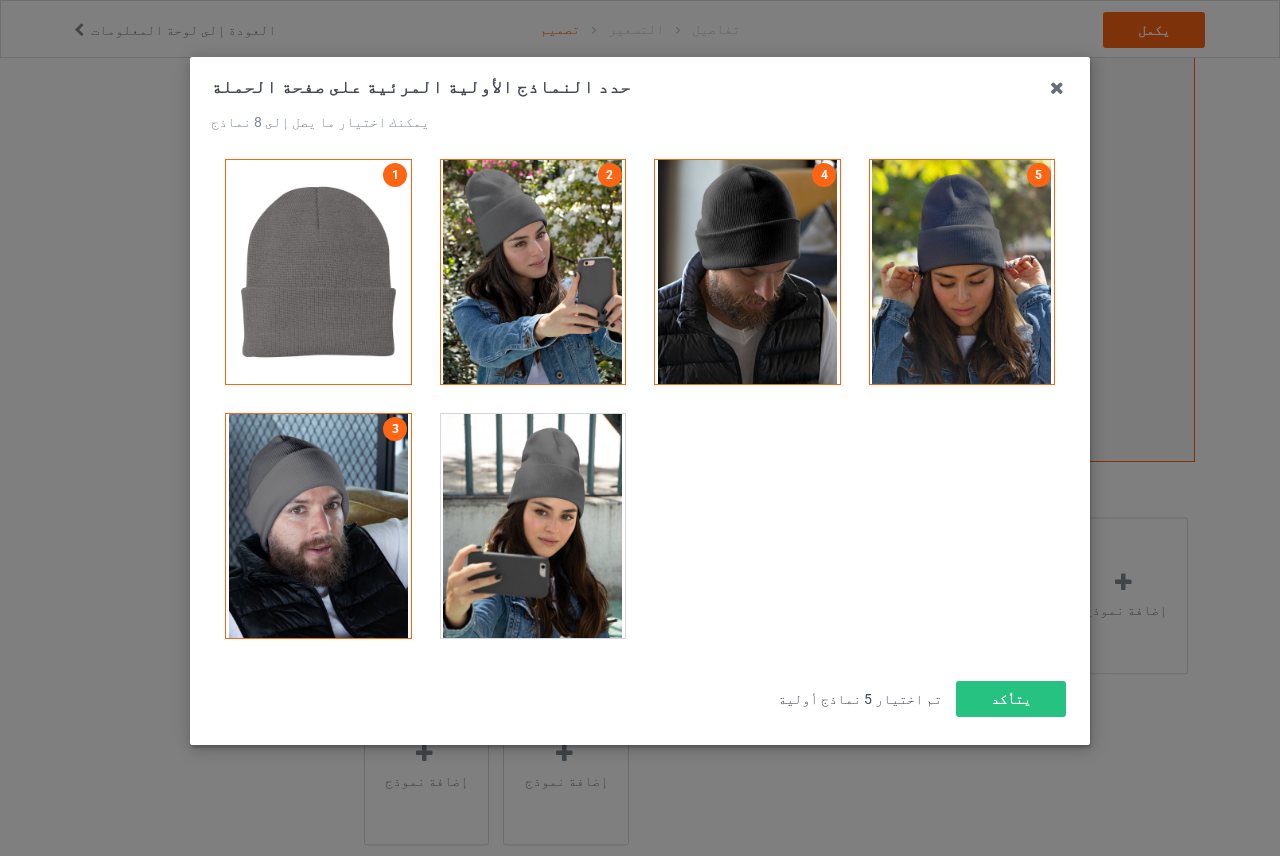 click at bounding box center (533, 526) 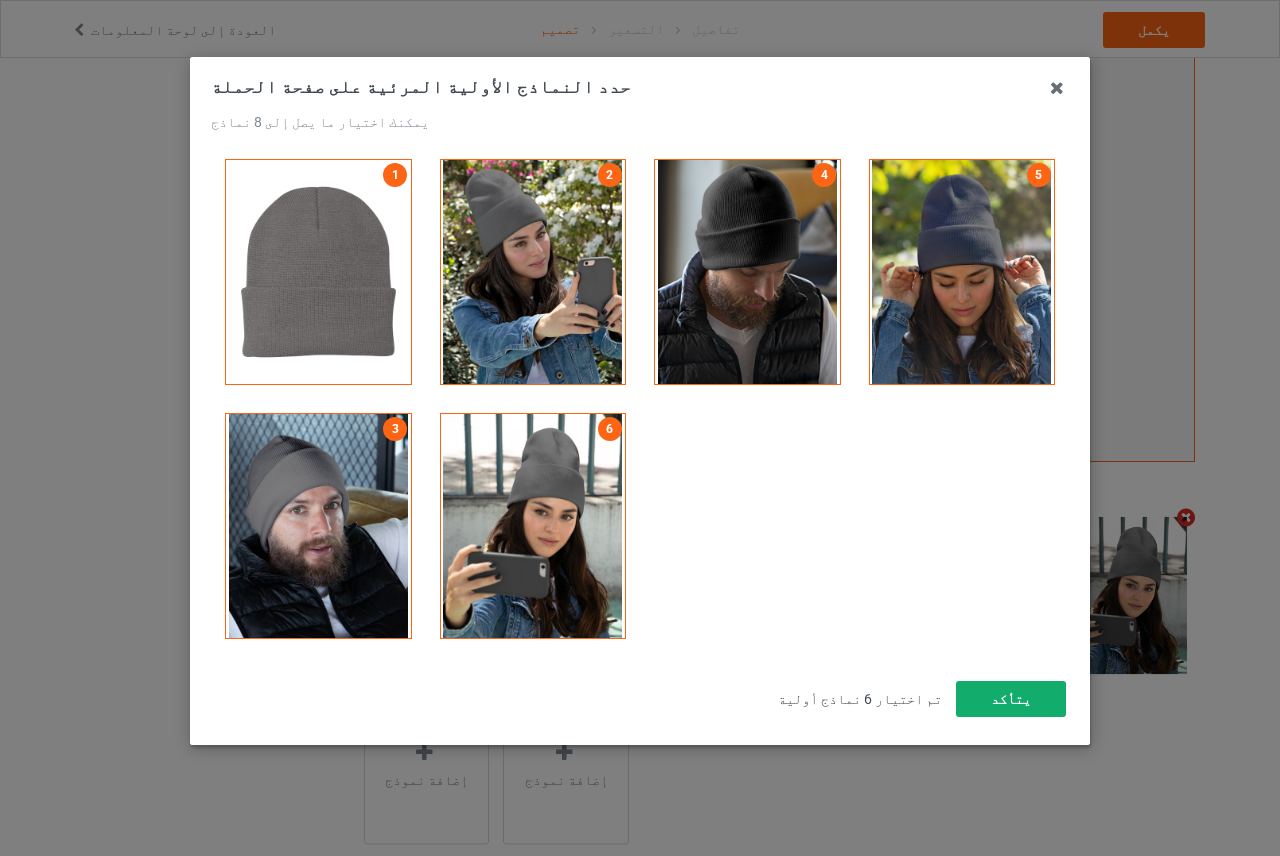 click on "يتأكد" at bounding box center (1011, 699) 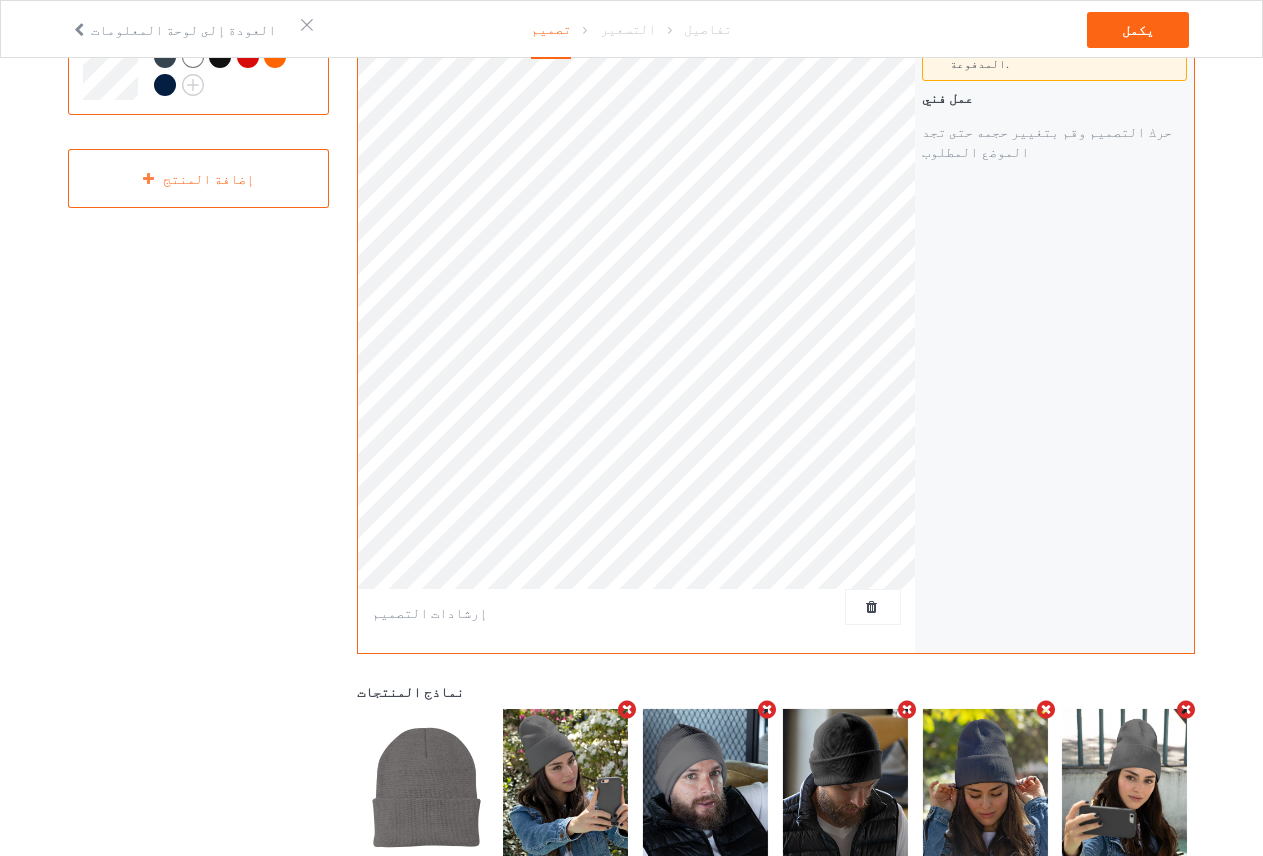 scroll, scrollTop: 100, scrollLeft: 0, axis: vertical 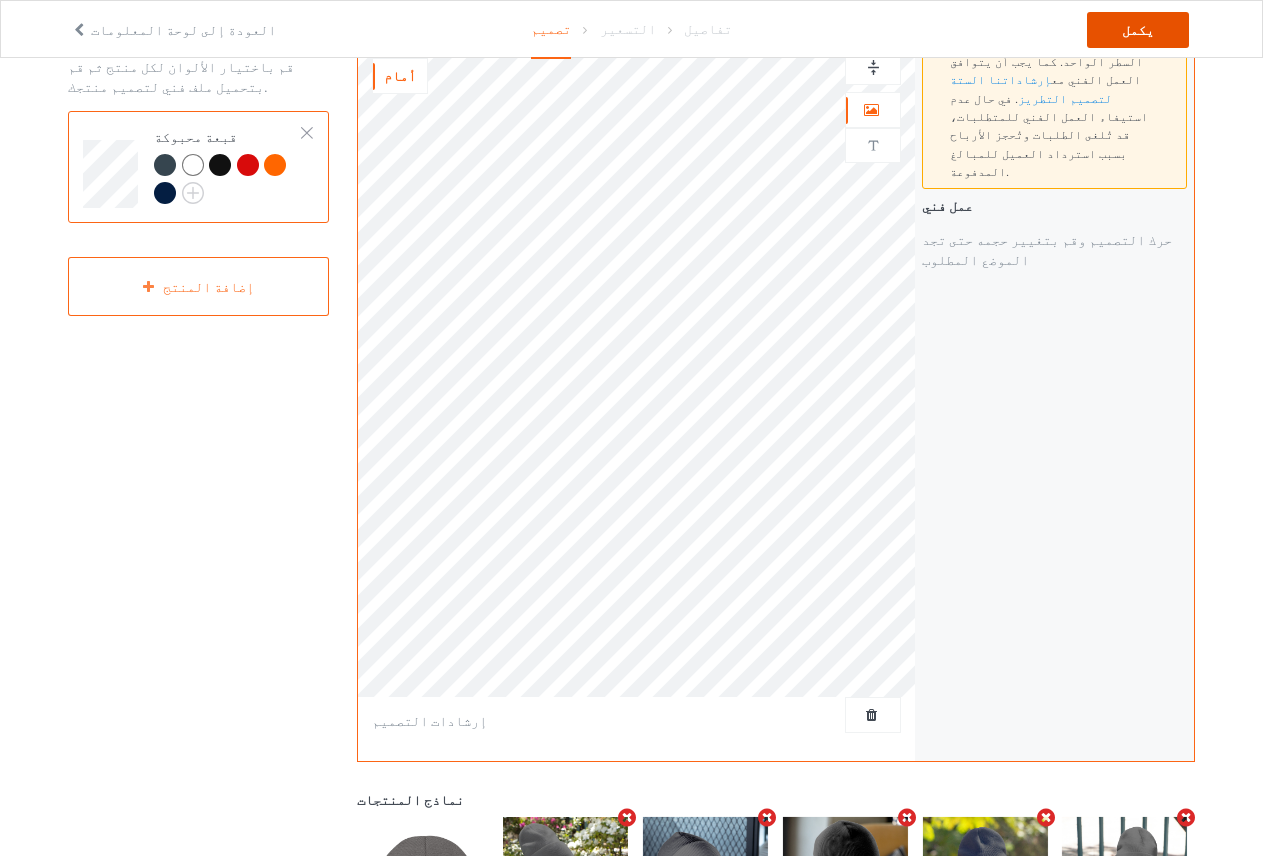 click on "يكمل" at bounding box center [1138, 30] 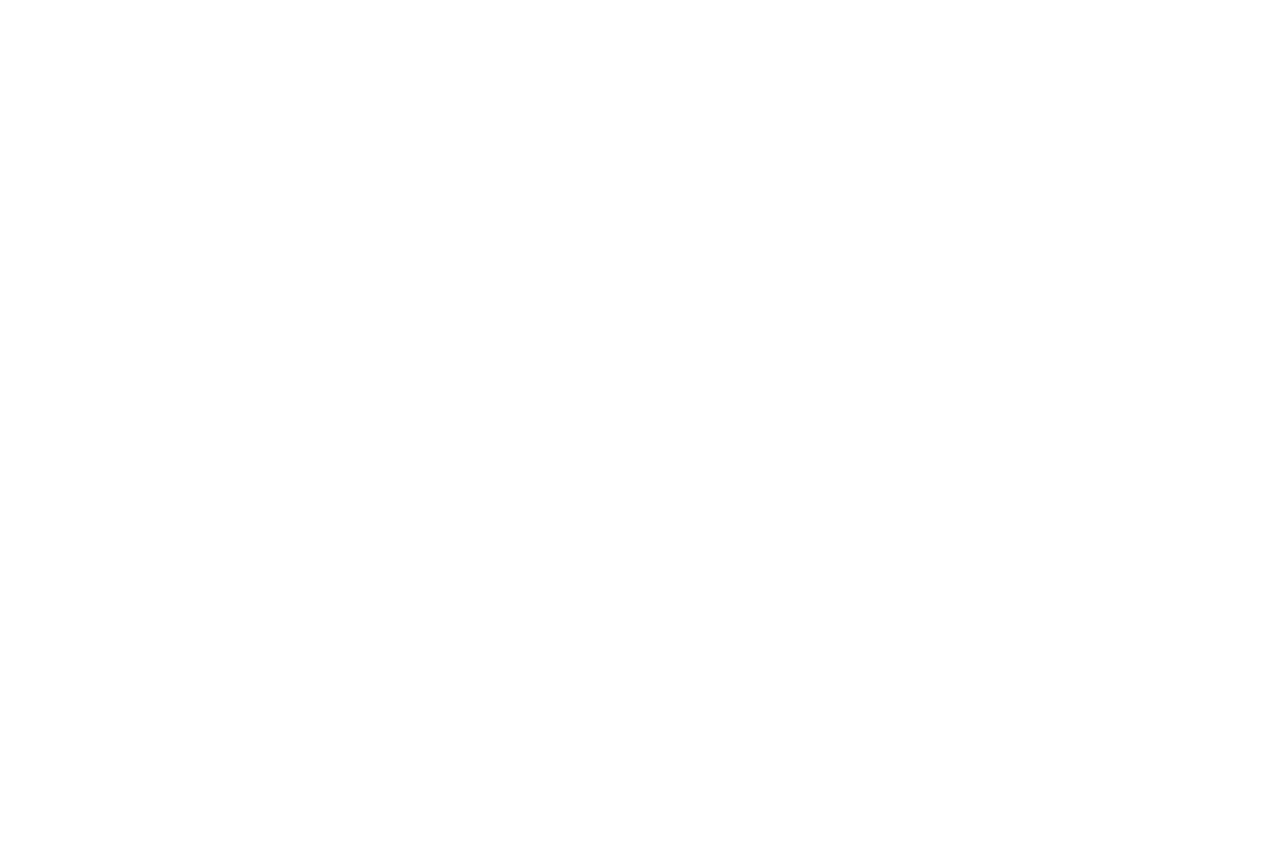 scroll, scrollTop: 0, scrollLeft: 0, axis: both 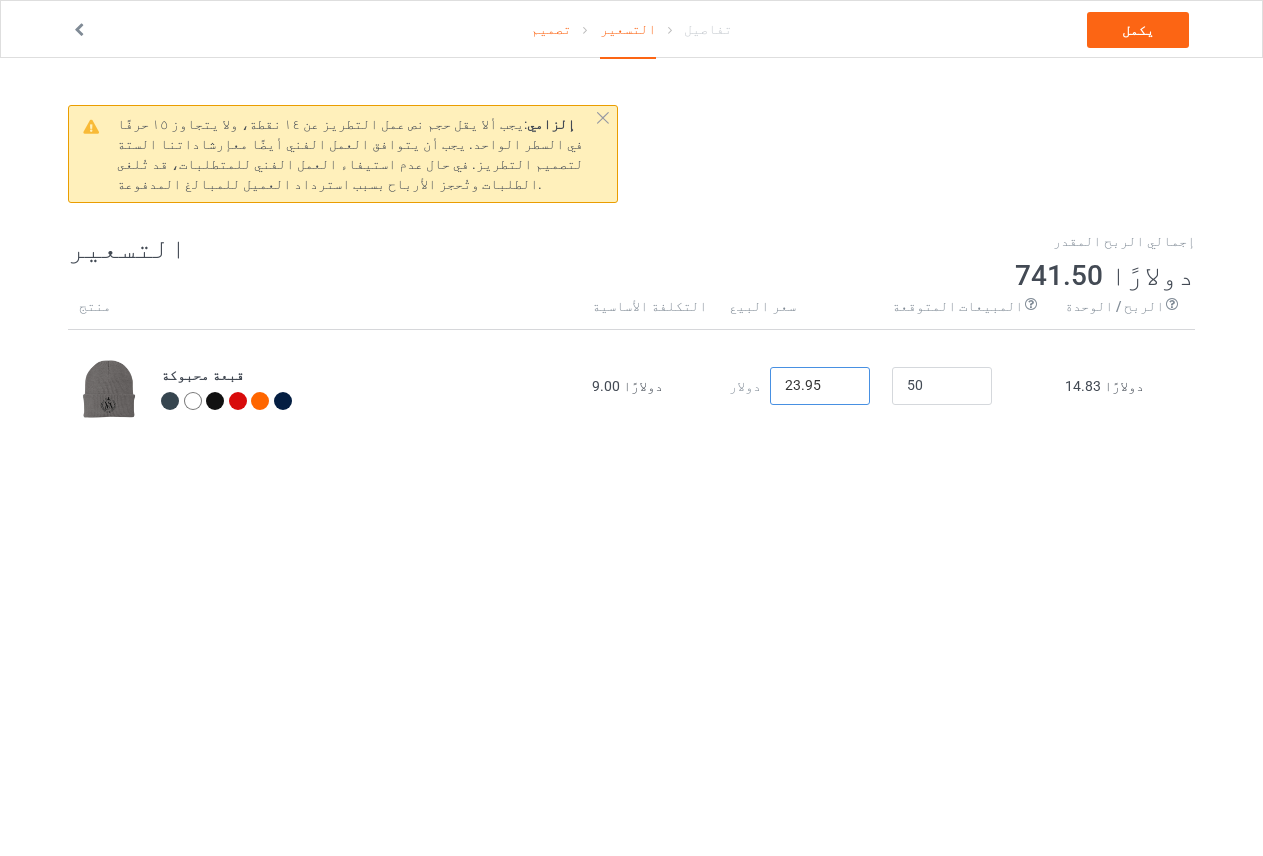 click on "23.95" at bounding box center (820, 386) 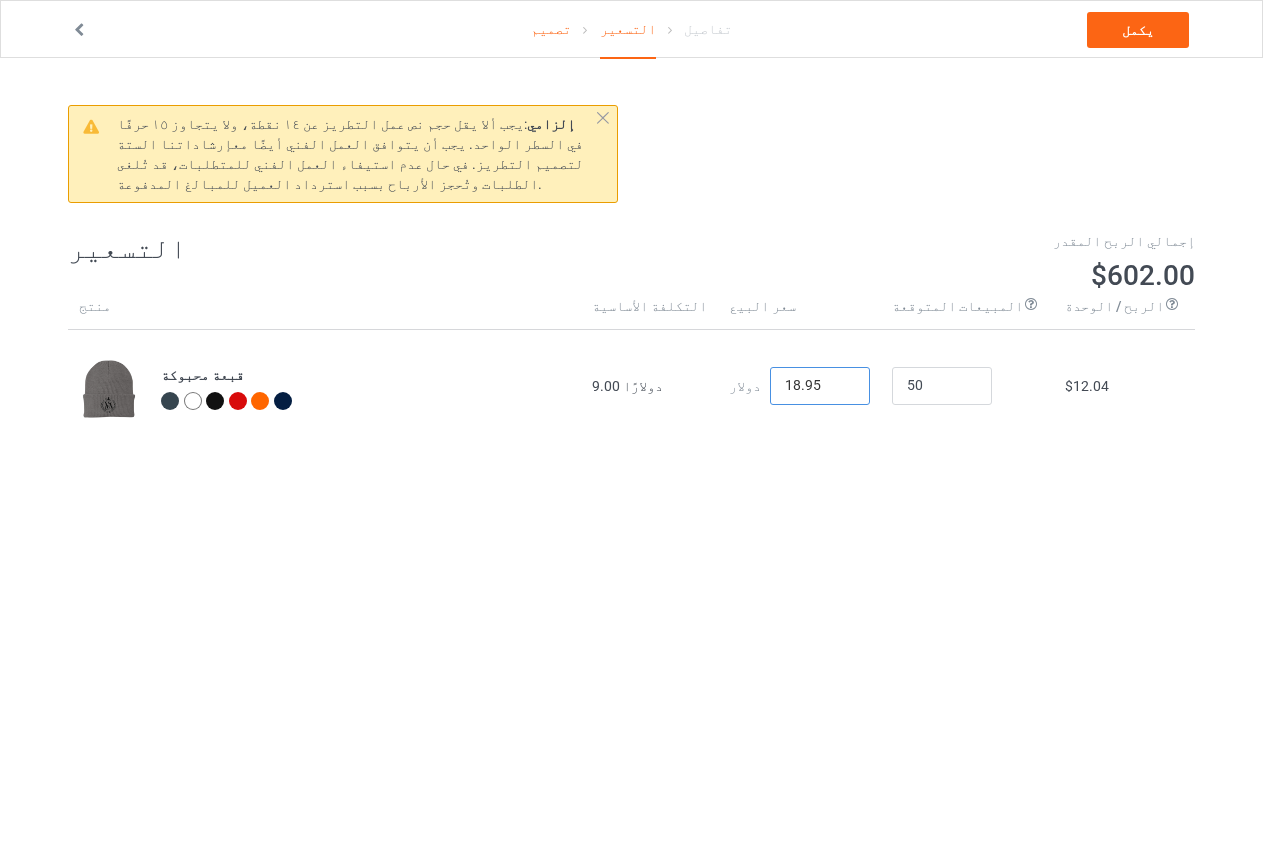 click on "18.95" at bounding box center [820, 386] 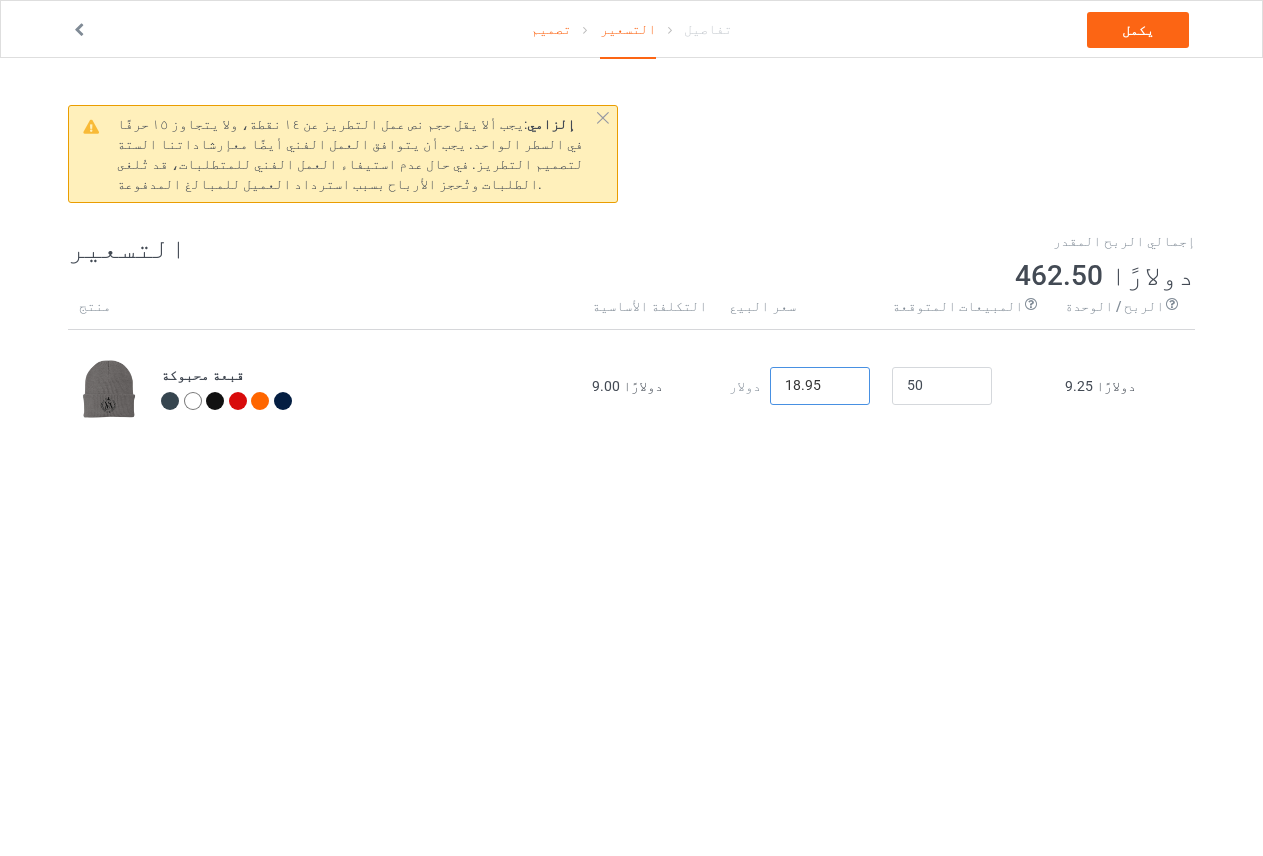click on "17.95" at bounding box center (820, 386) 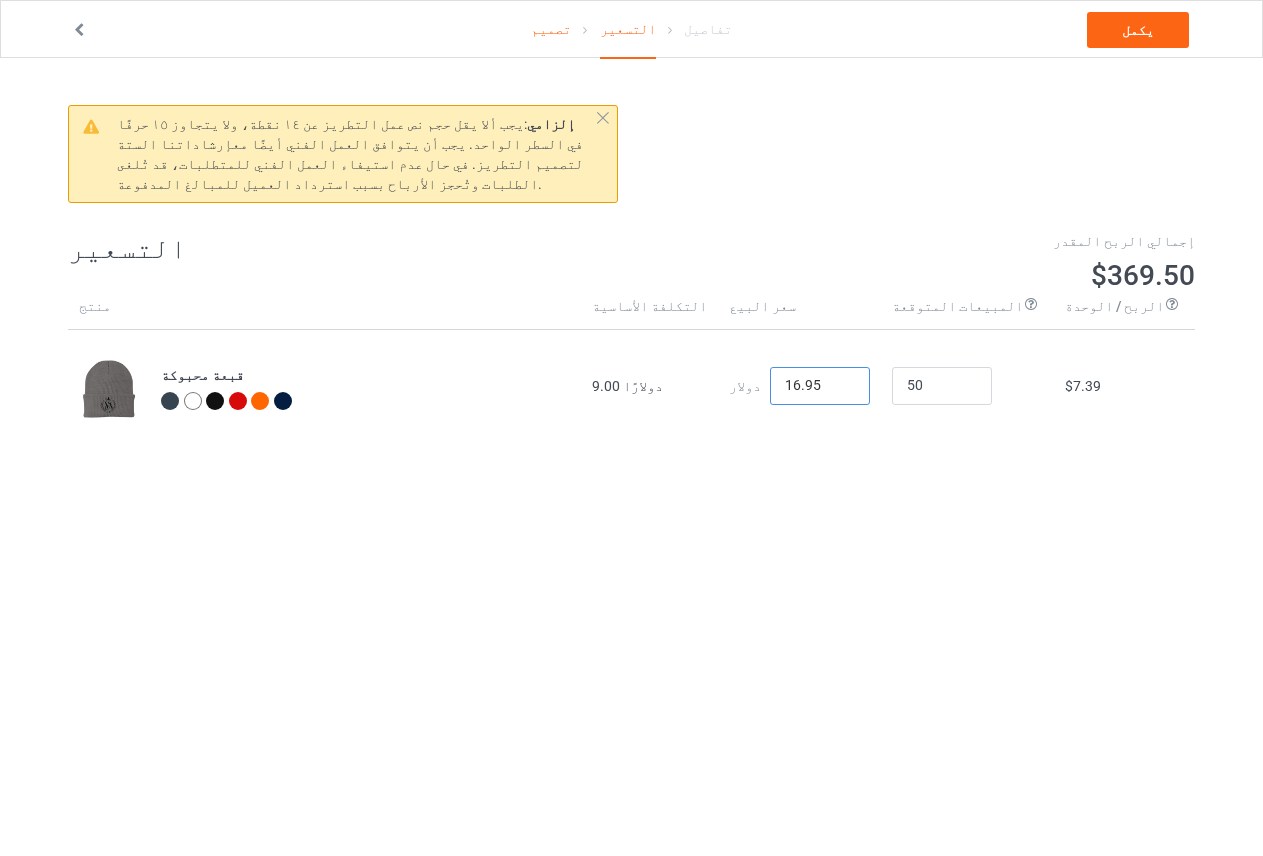 click on "16.95" at bounding box center (820, 386) 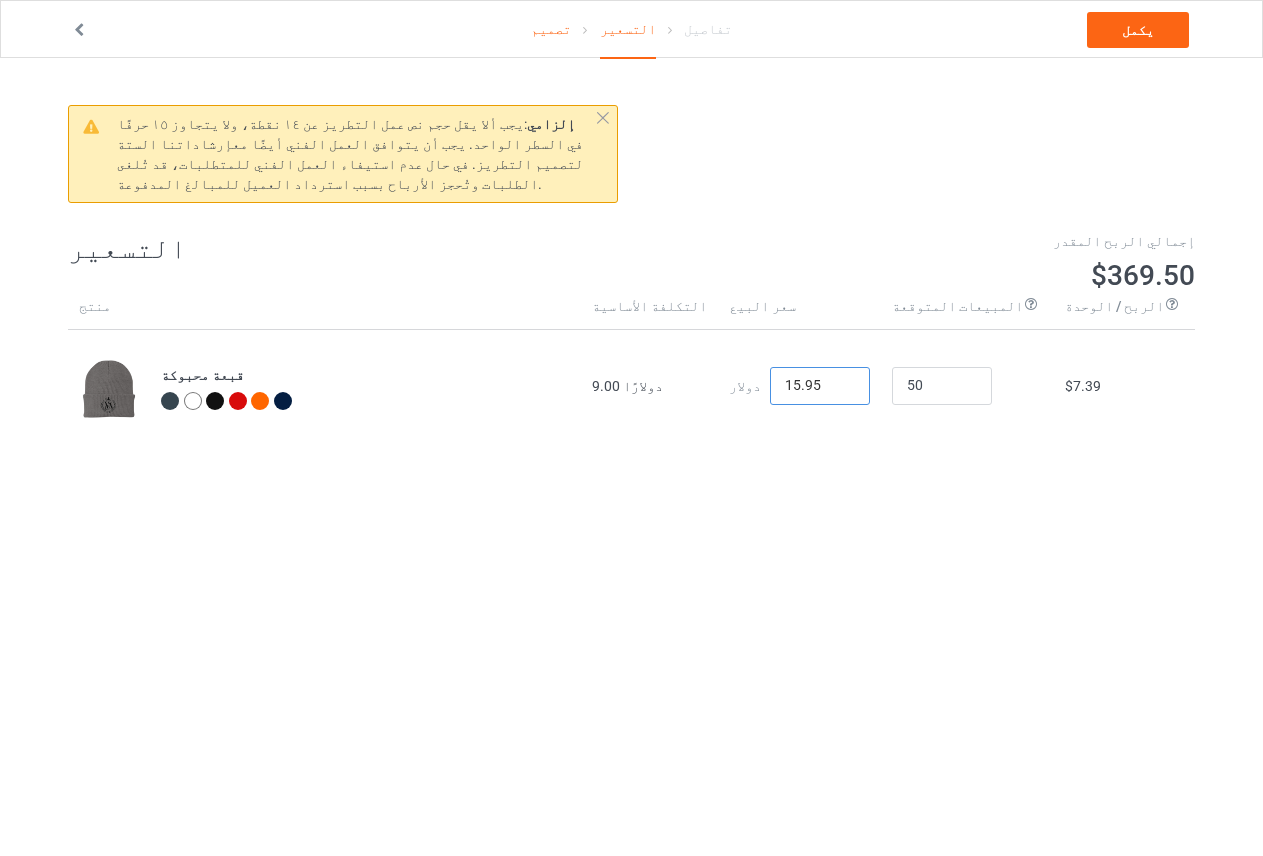 click on "15.95" at bounding box center [820, 386] 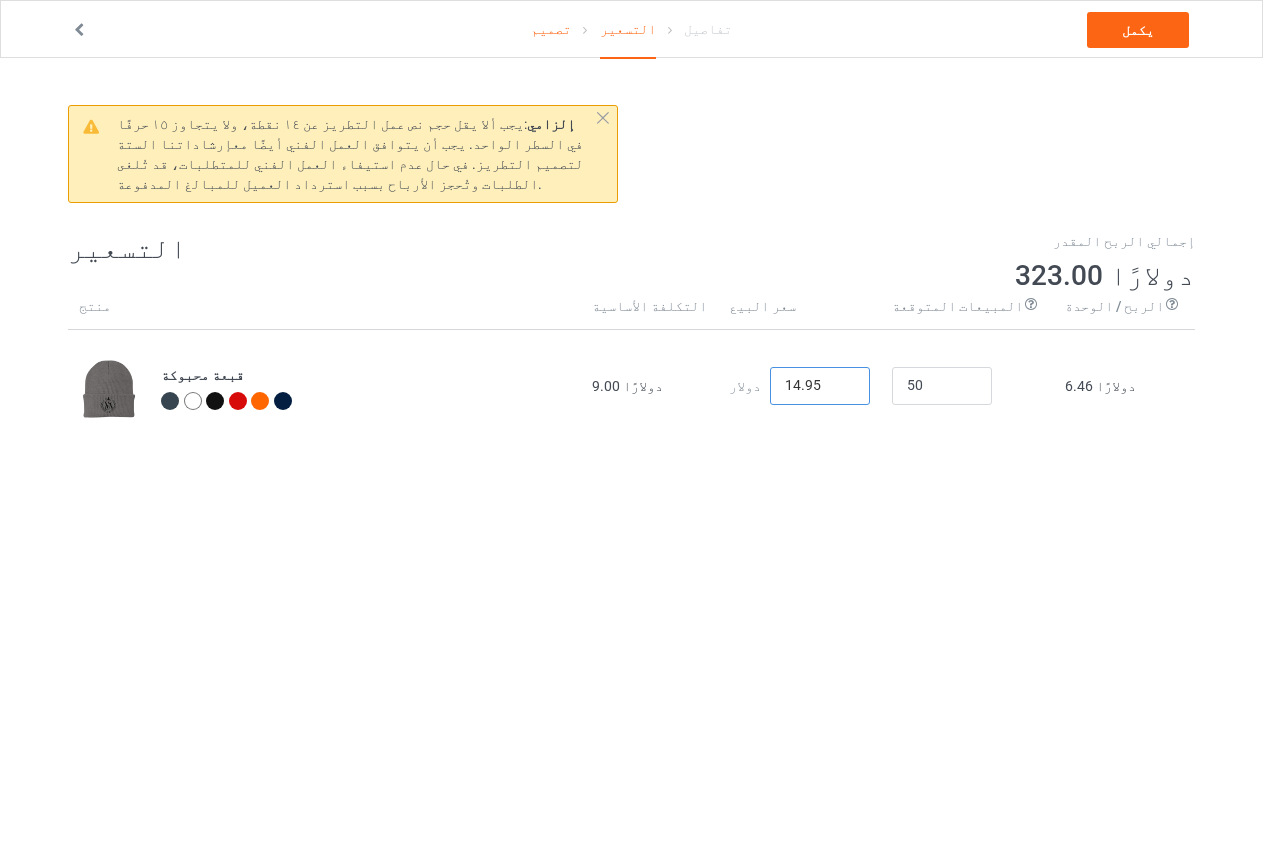 click on "14.95" at bounding box center [820, 386] 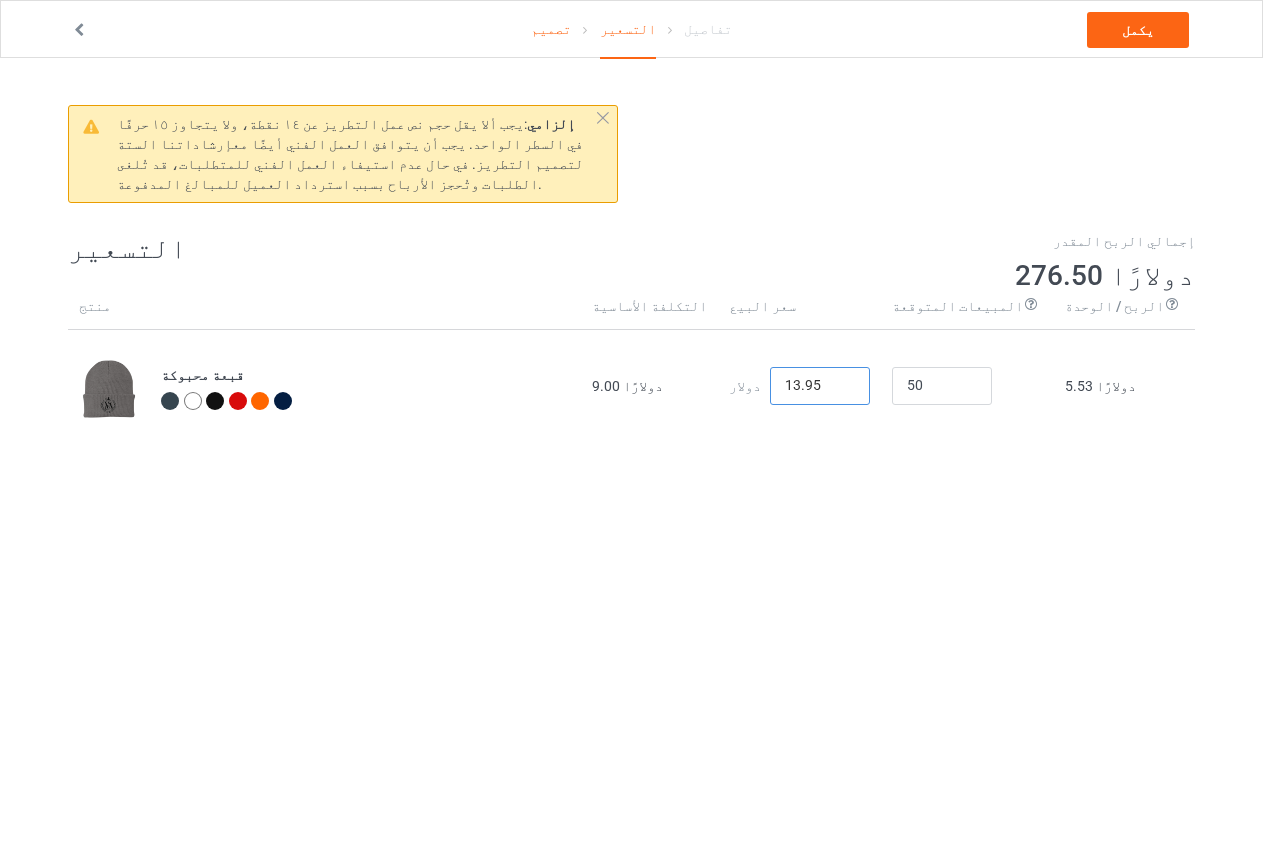 type on "13.95" 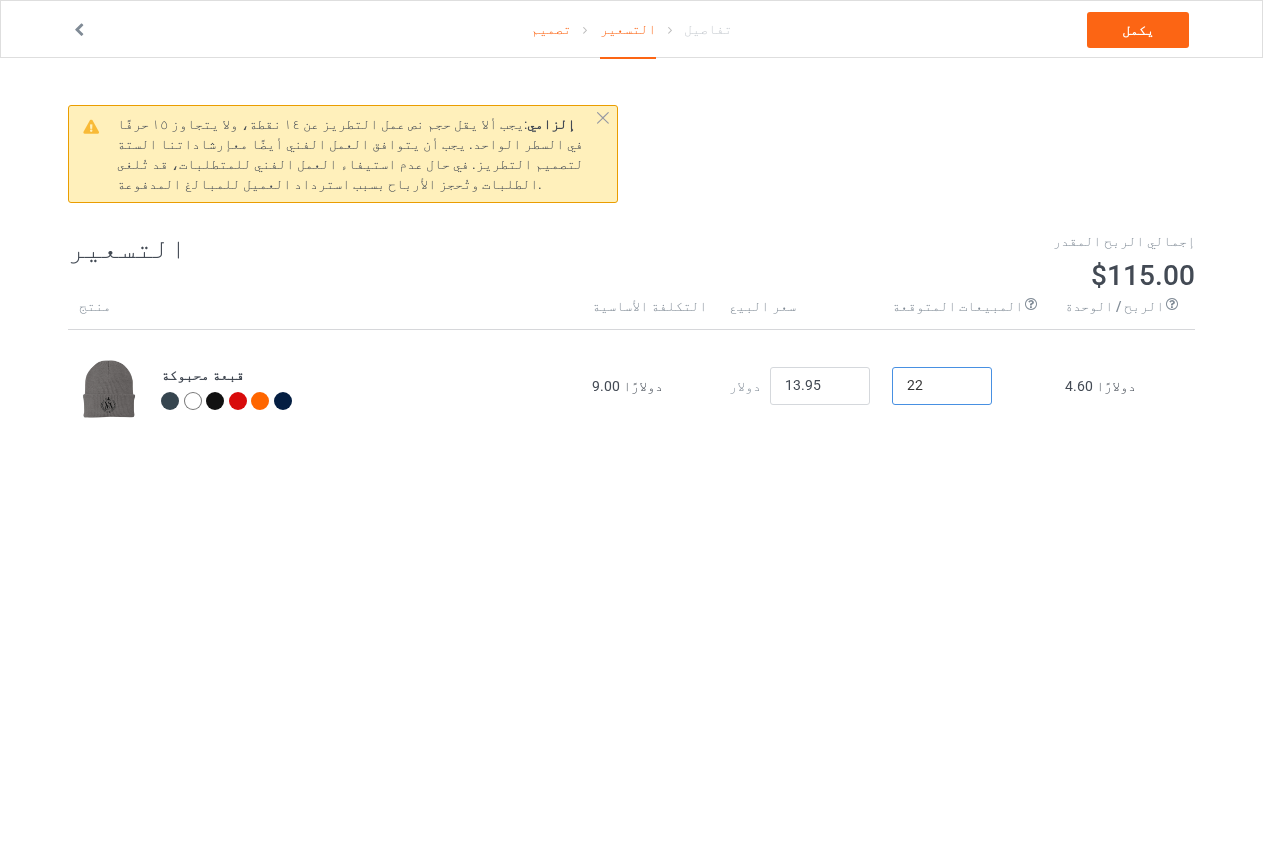 click on "22" at bounding box center (942, 386) 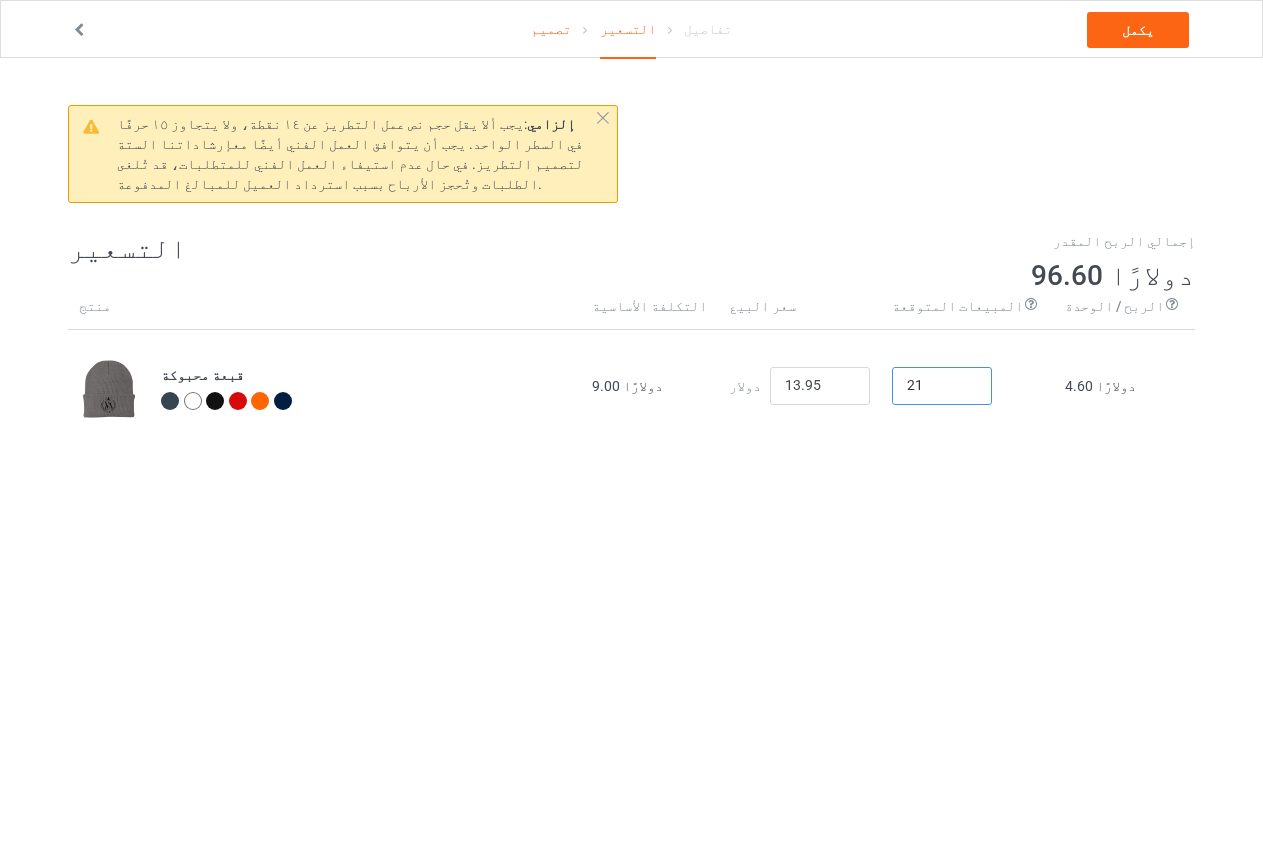 click on "21" at bounding box center [942, 386] 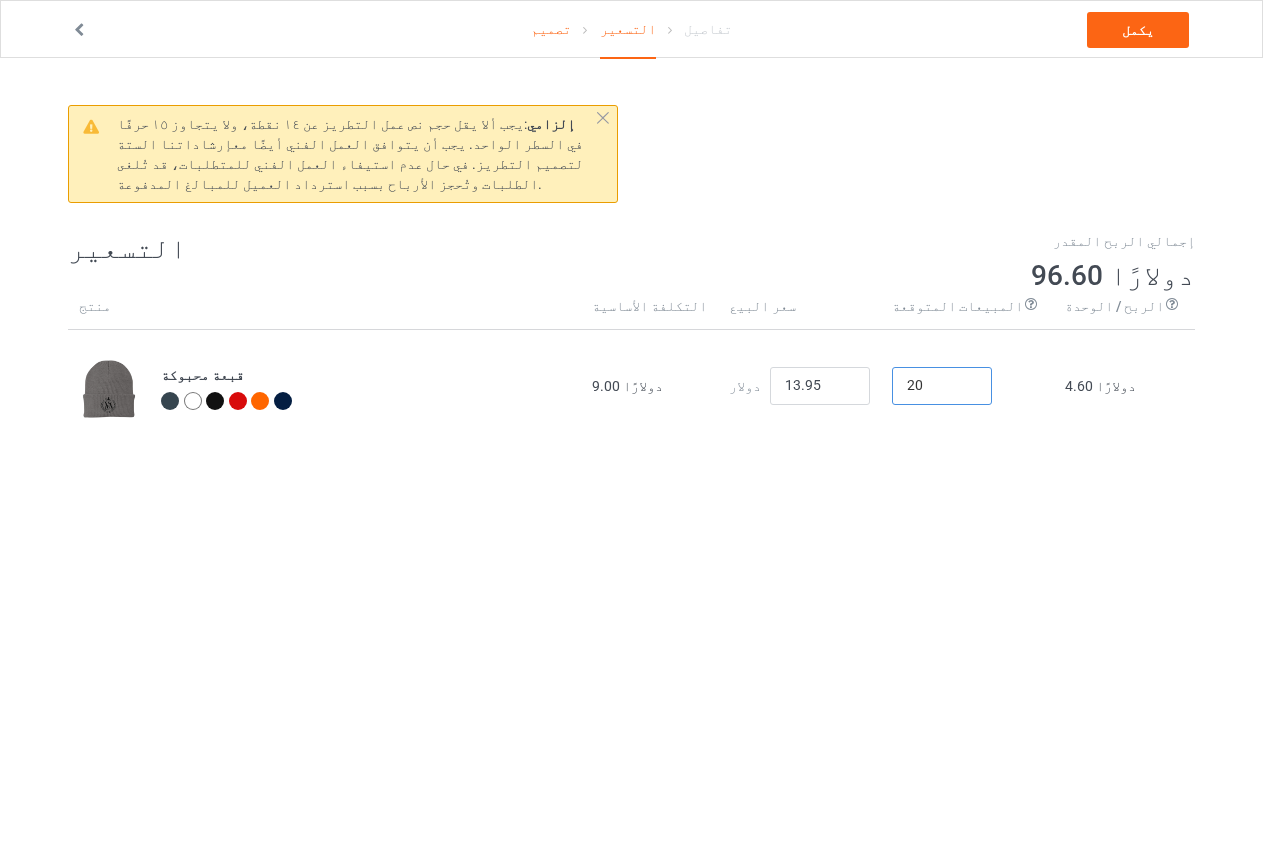 click on "20" at bounding box center [942, 386] 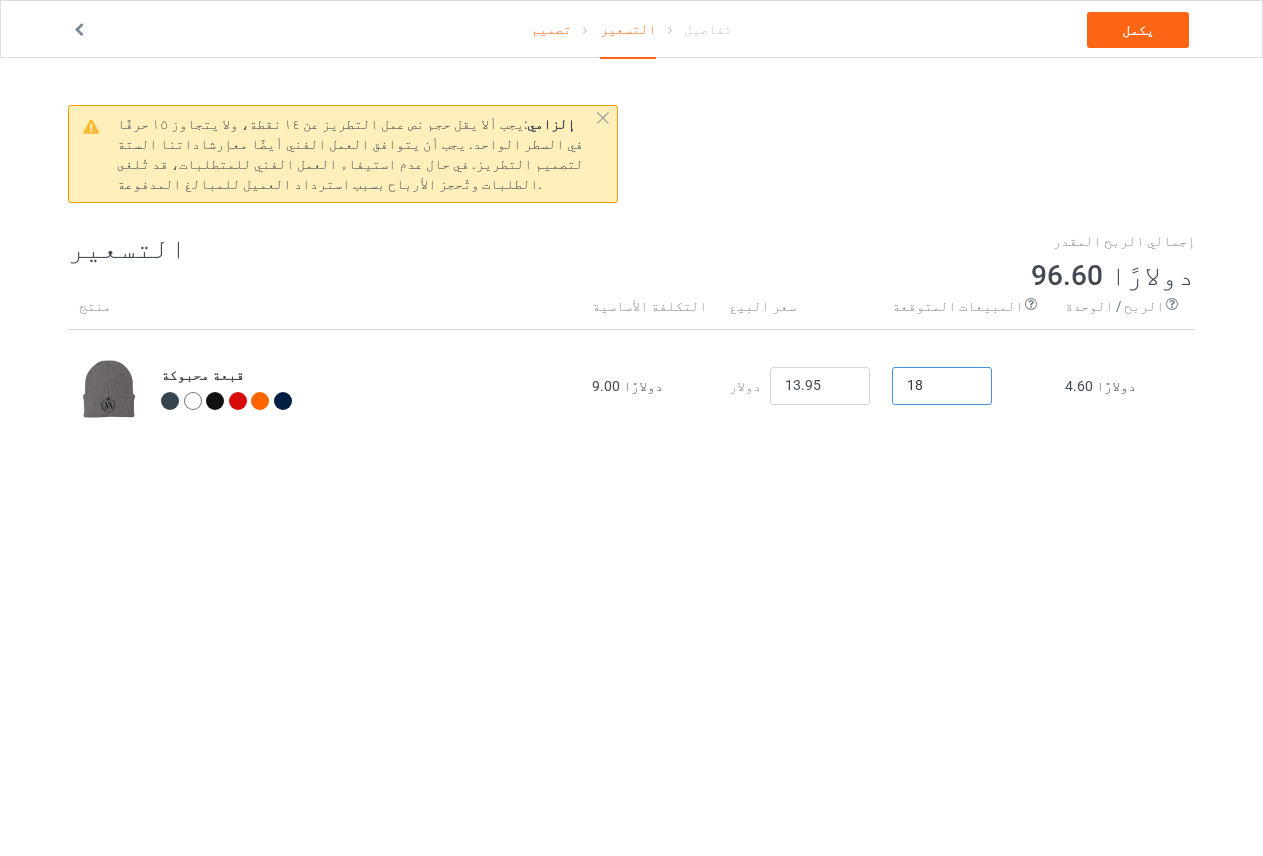 click on "18" at bounding box center [942, 386] 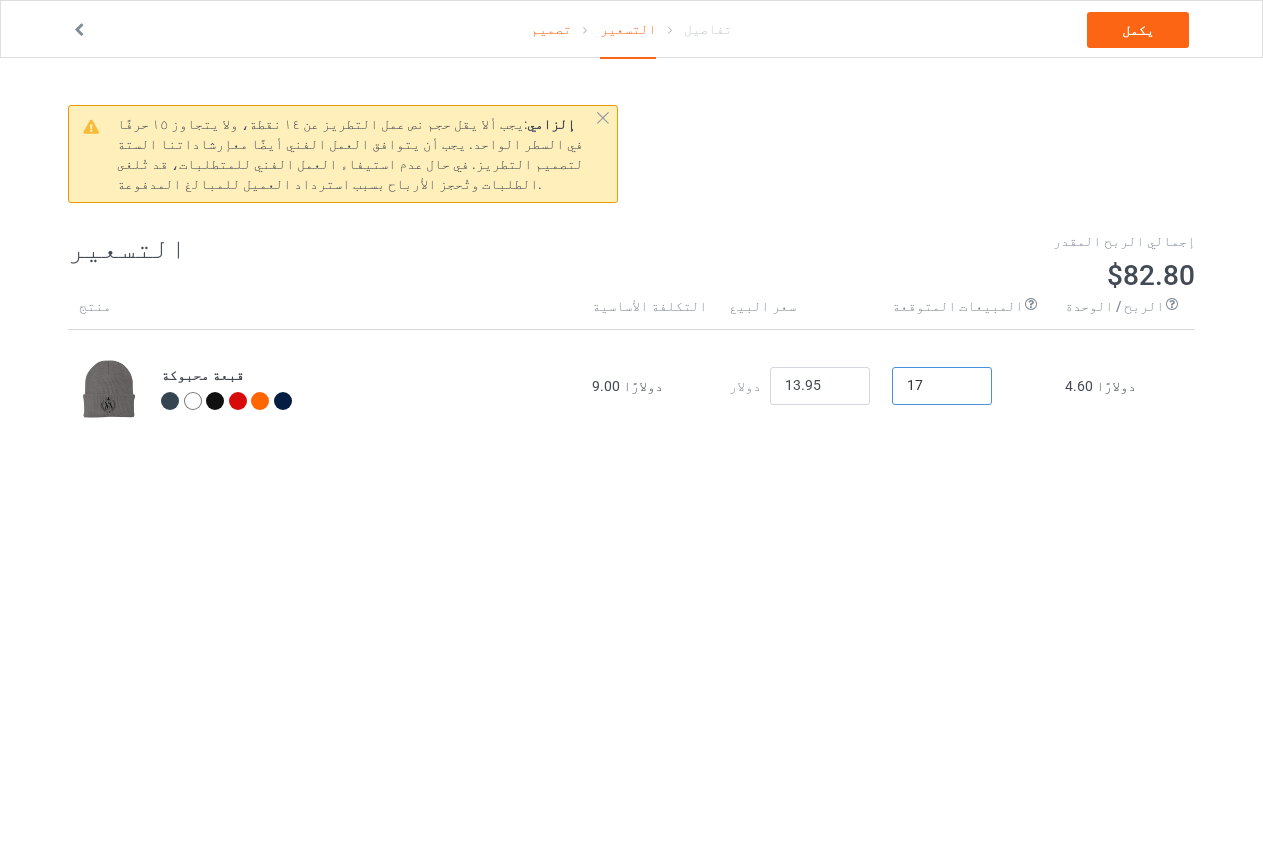 click on "17" at bounding box center (942, 386) 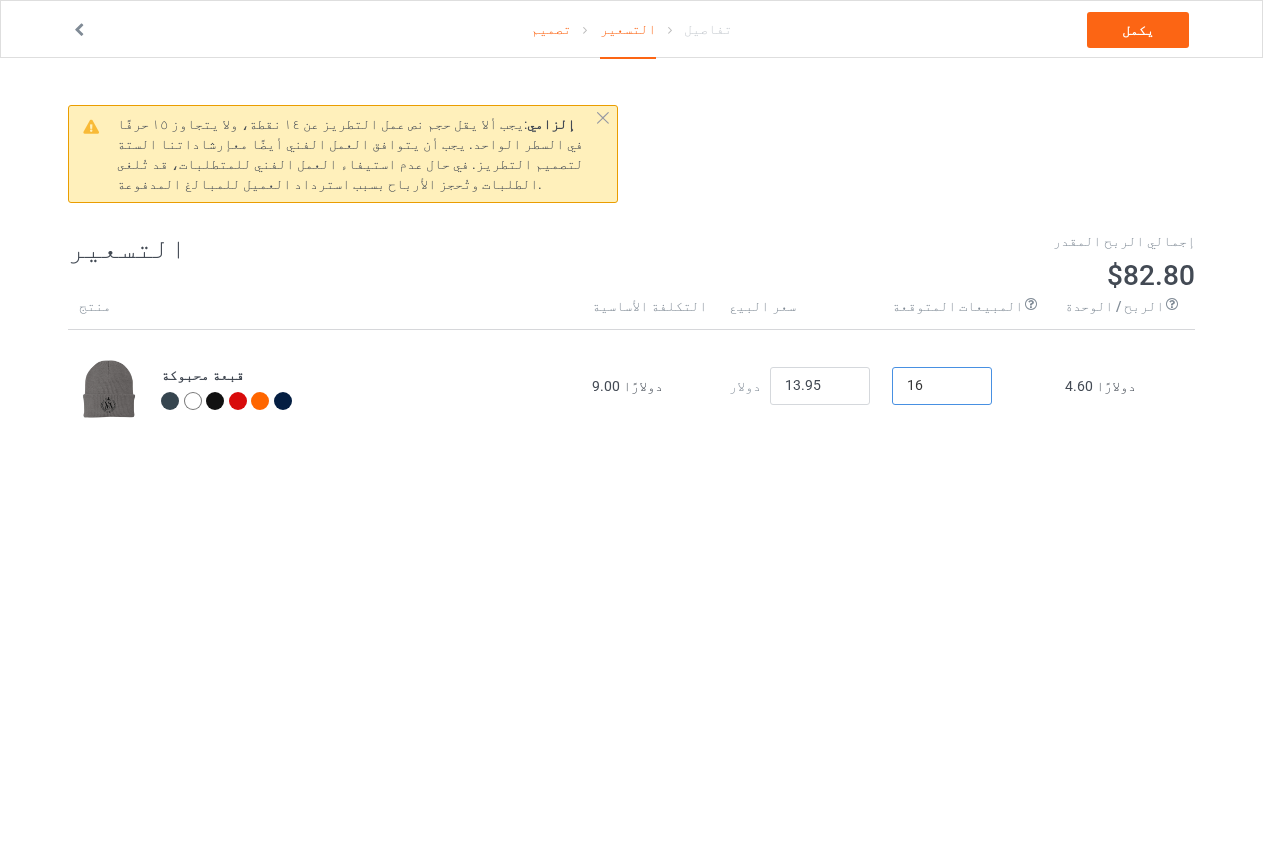 click on "16" at bounding box center (942, 386) 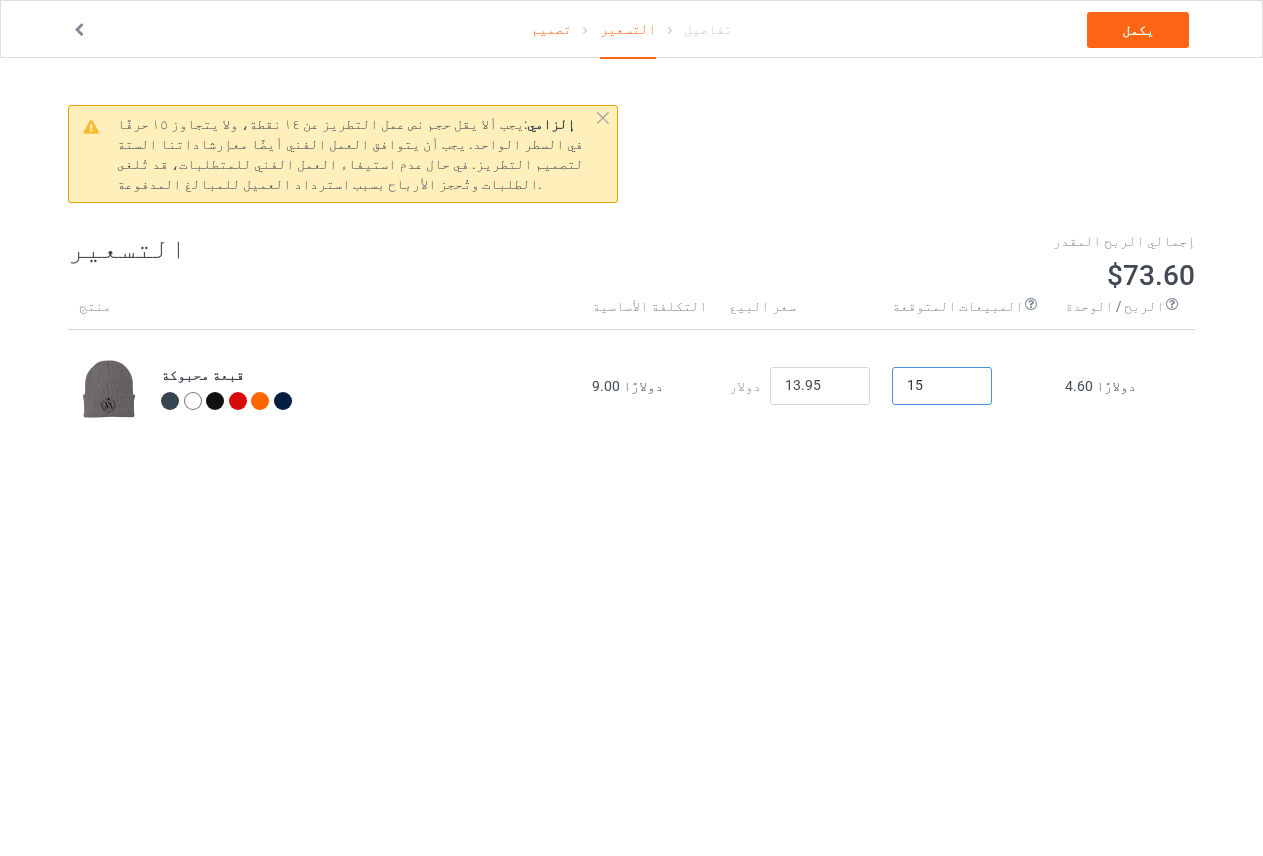 click on "15" at bounding box center [942, 386] 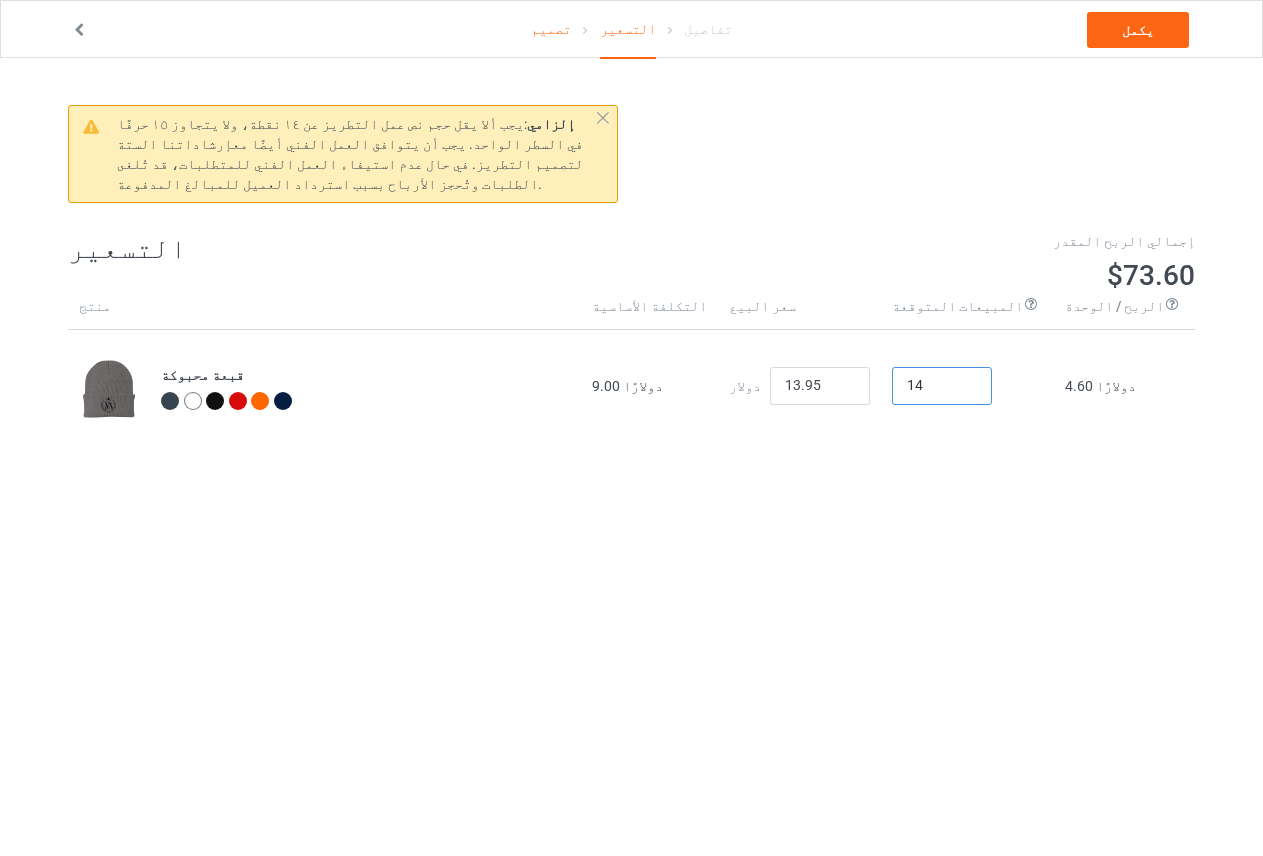 click on "14" at bounding box center (942, 386) 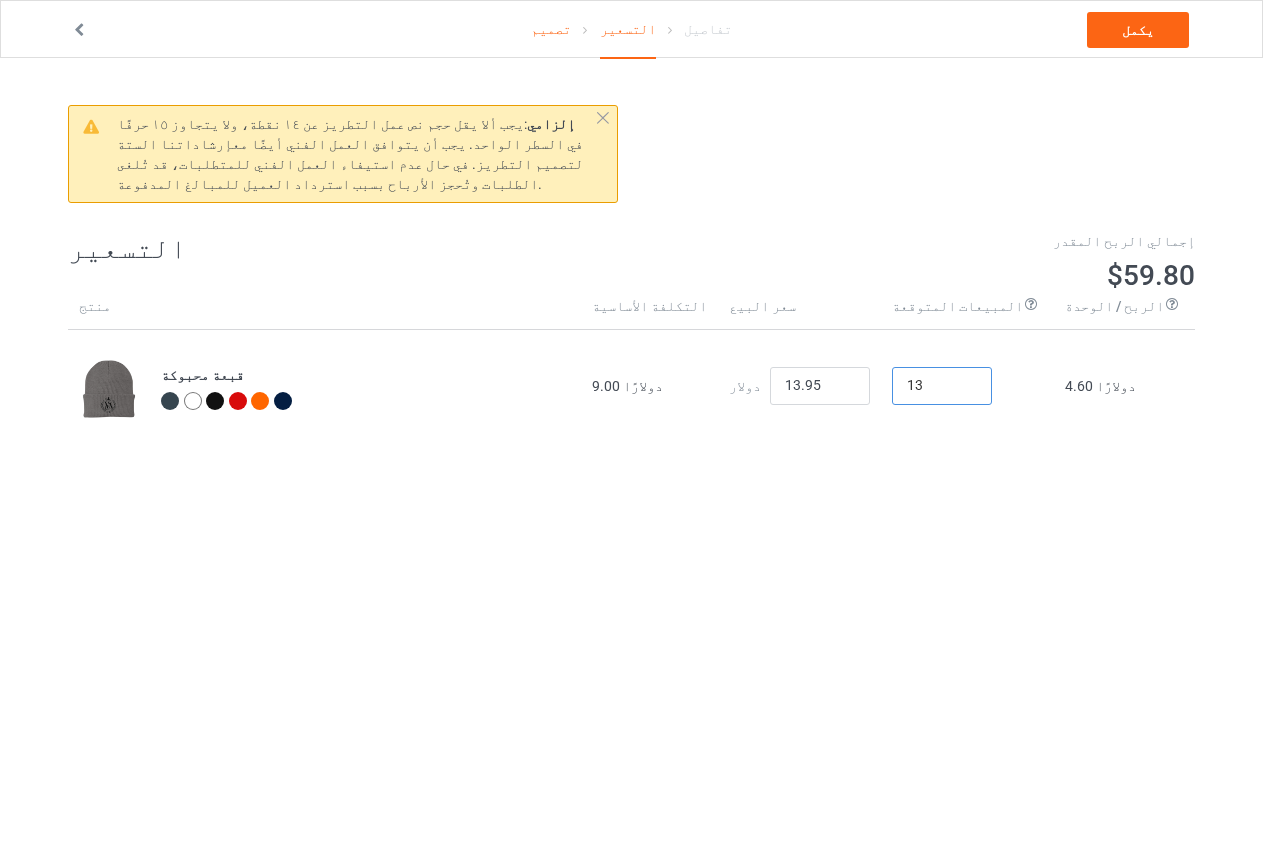 click on "13" at bounding box center [942, 386] 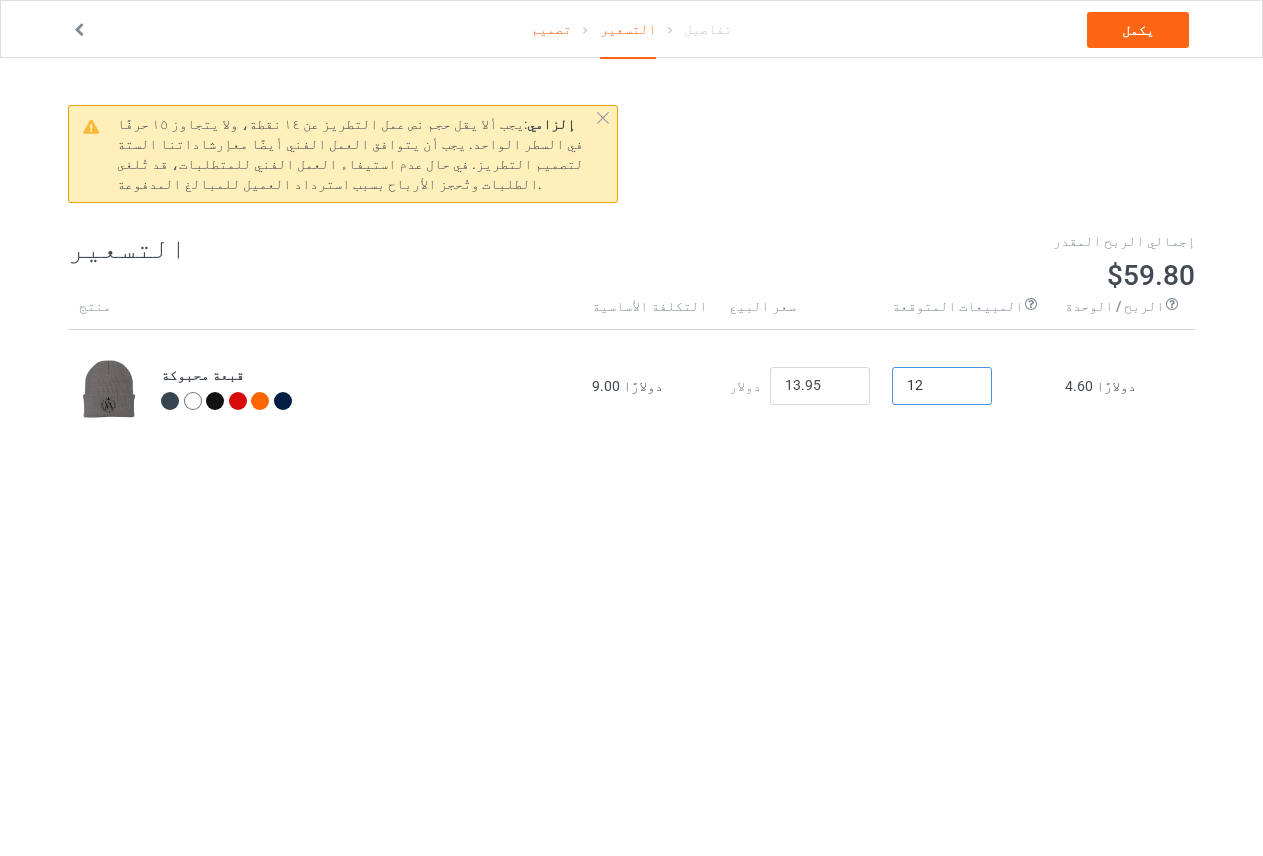 click on "12" at bounding box center (942, 386) 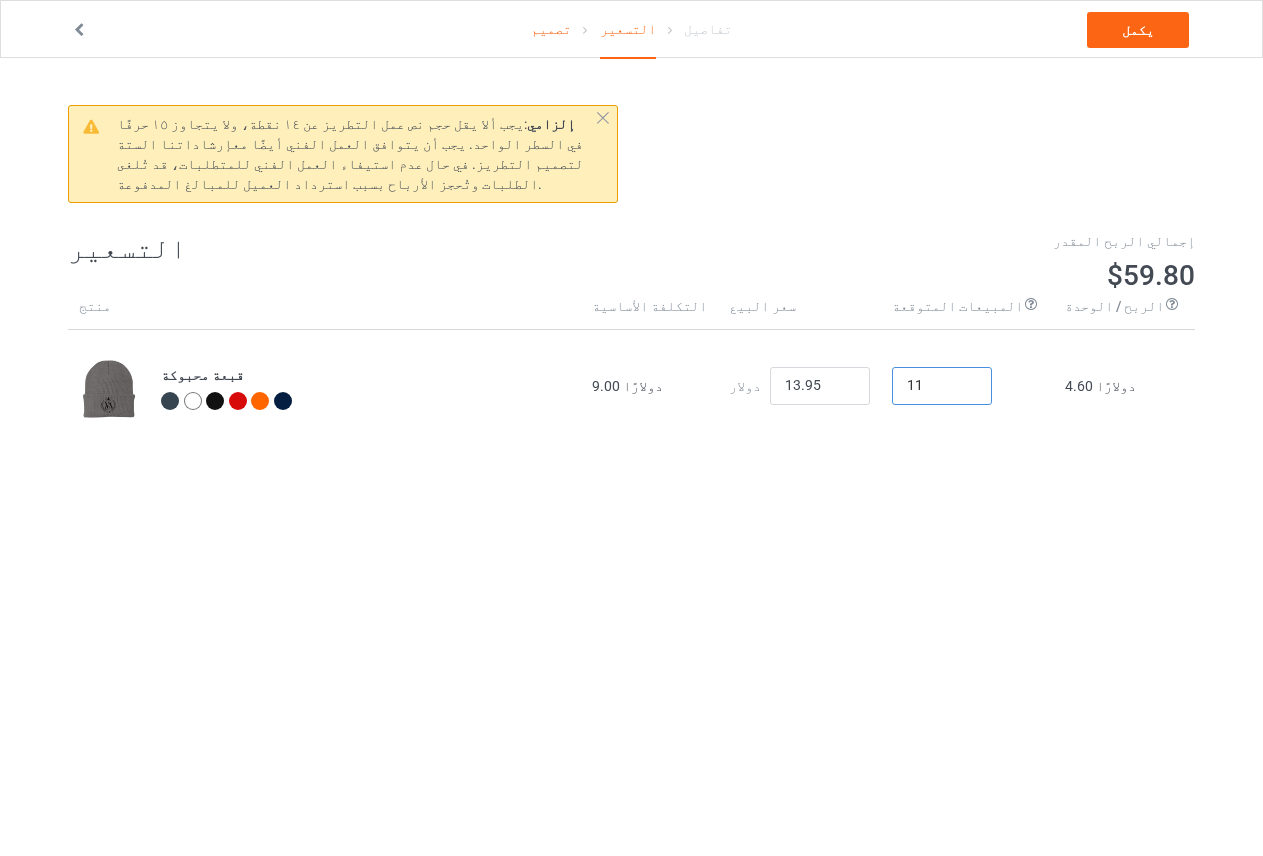 click on "11" at bounding box center [942, 386] 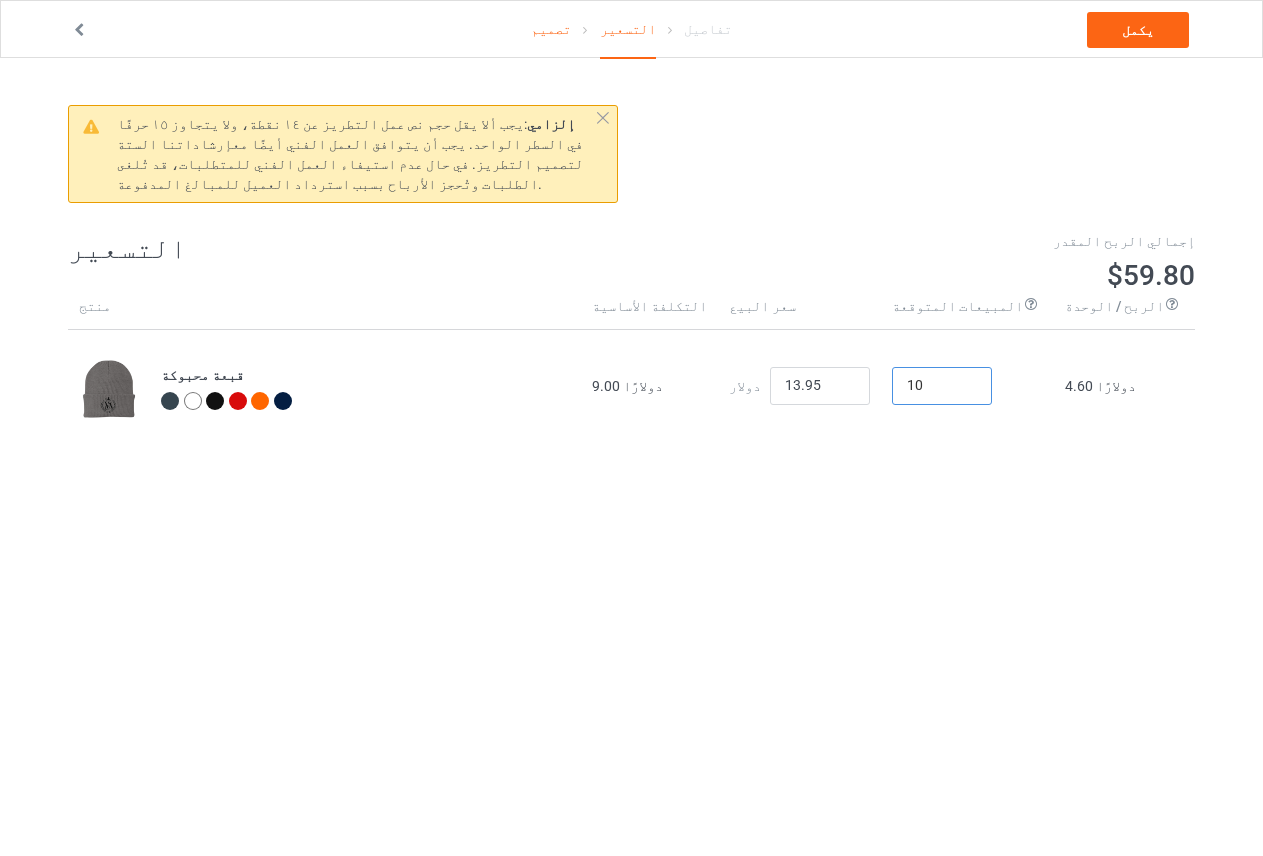 click on "10" at bounding box center [942, 386] 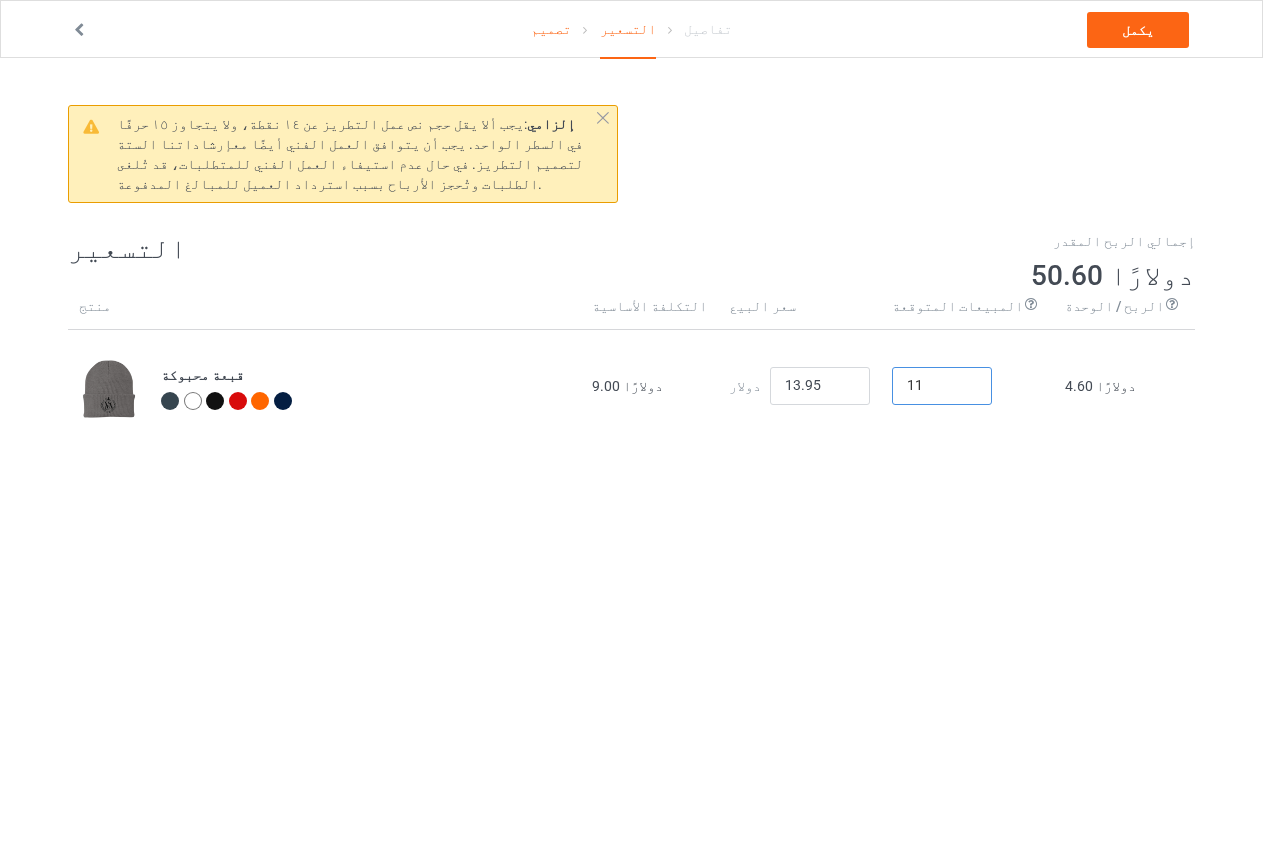 click on "11" at bounding box center [942, 386] 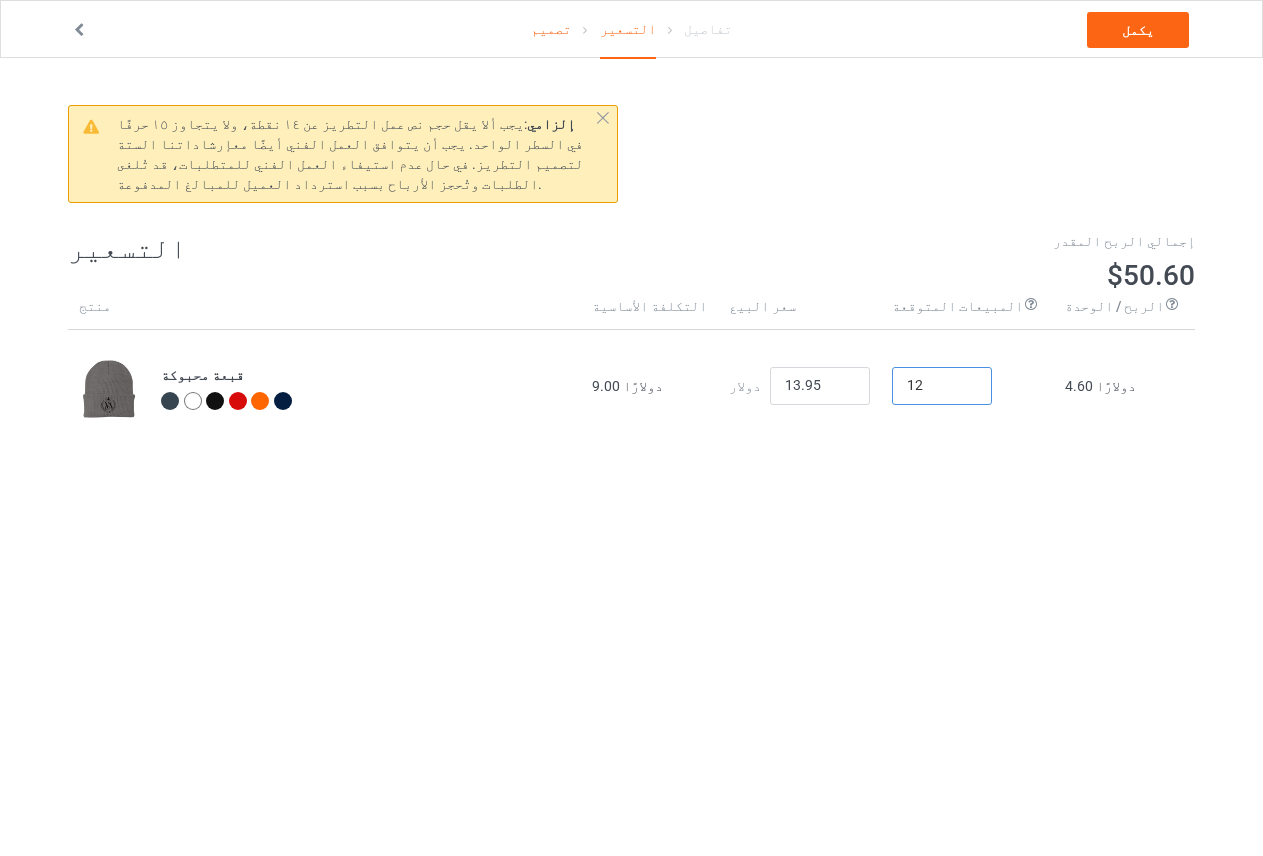 click on "12" at bounding box center (942, 386) 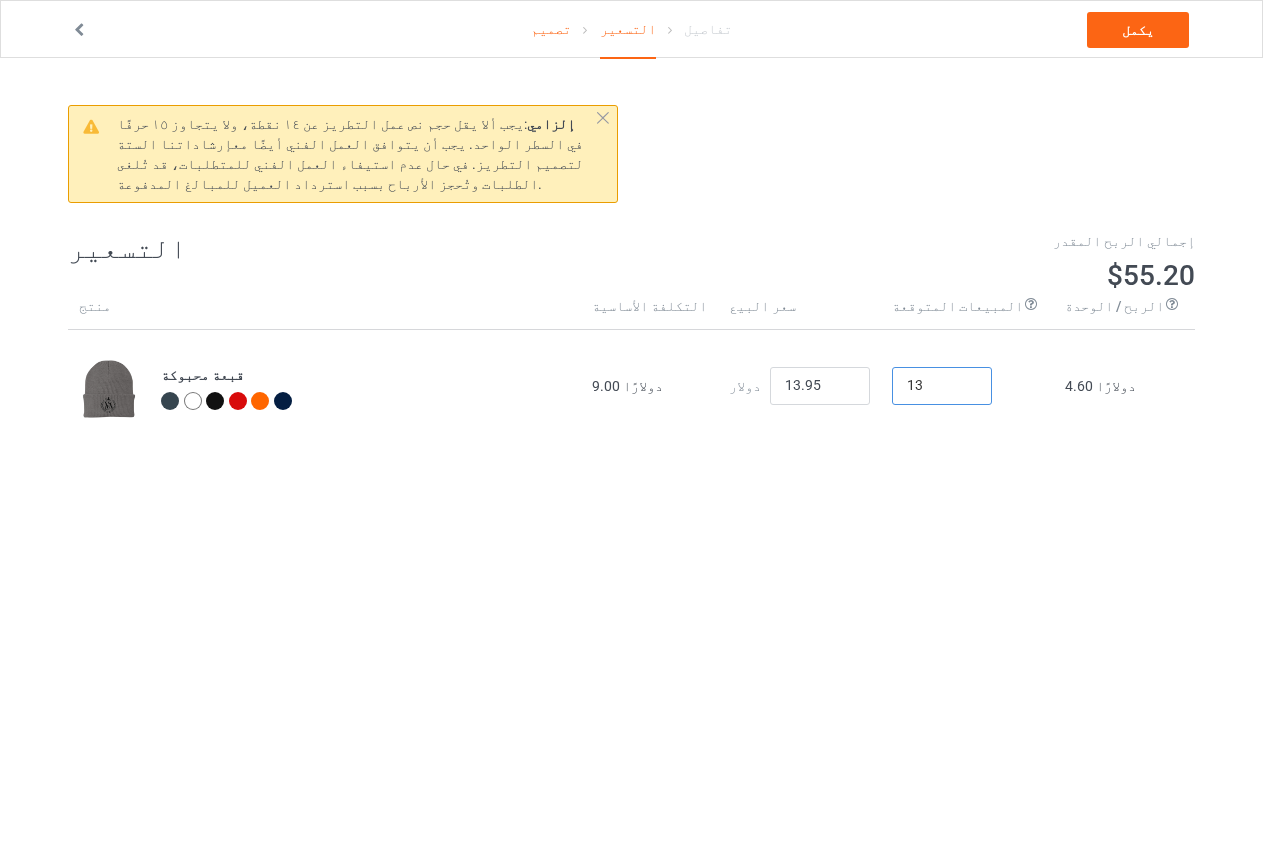 click on "13" at bounding box center [942, 386] 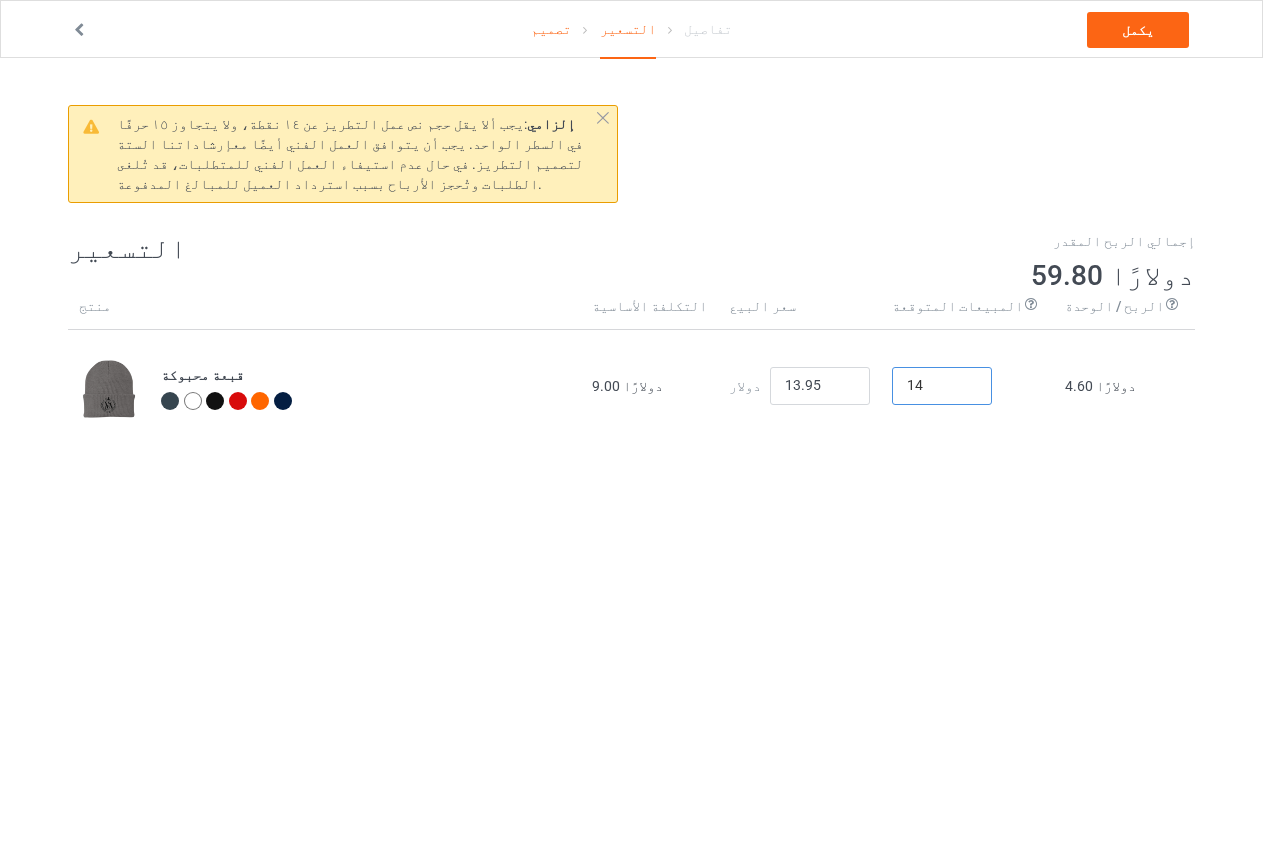 click on "14" at bounding box center (942, 386) 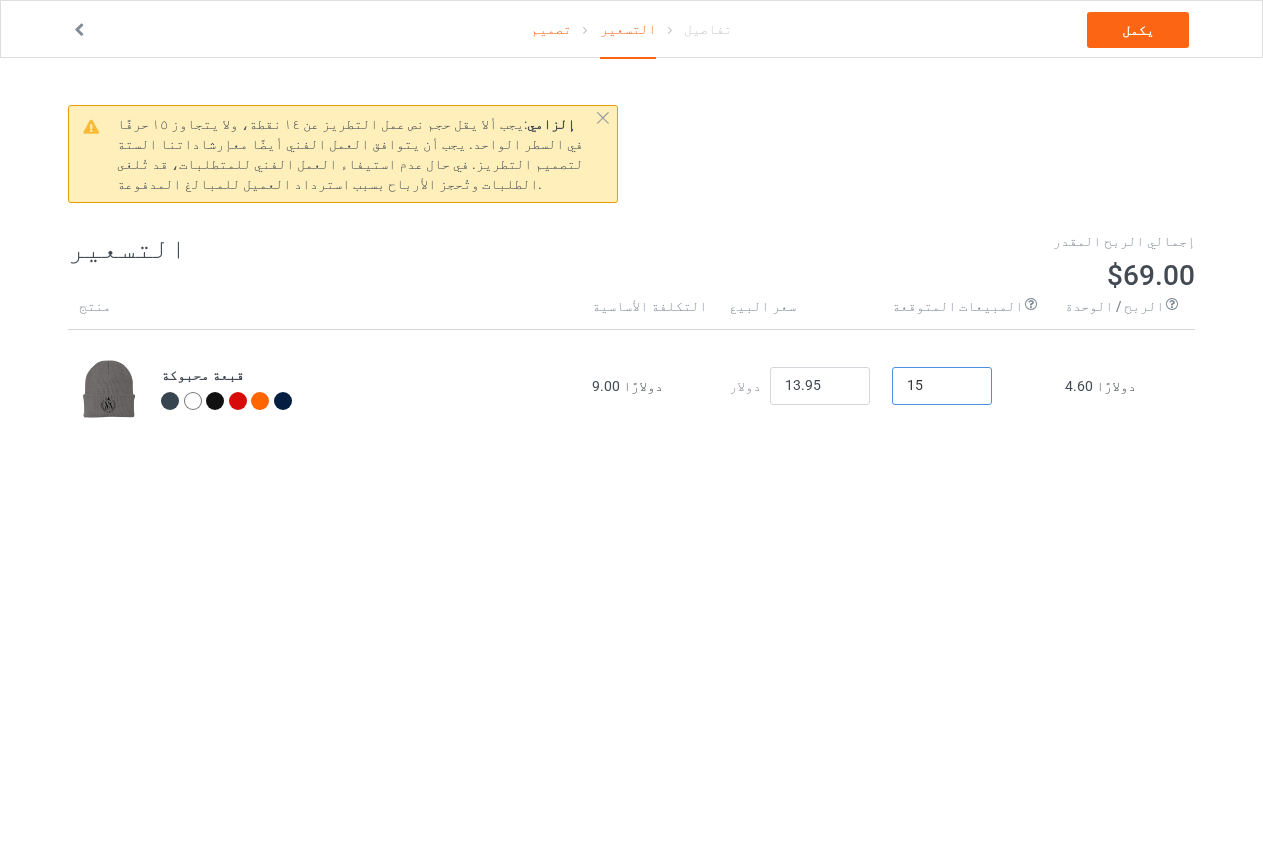 type on "15" 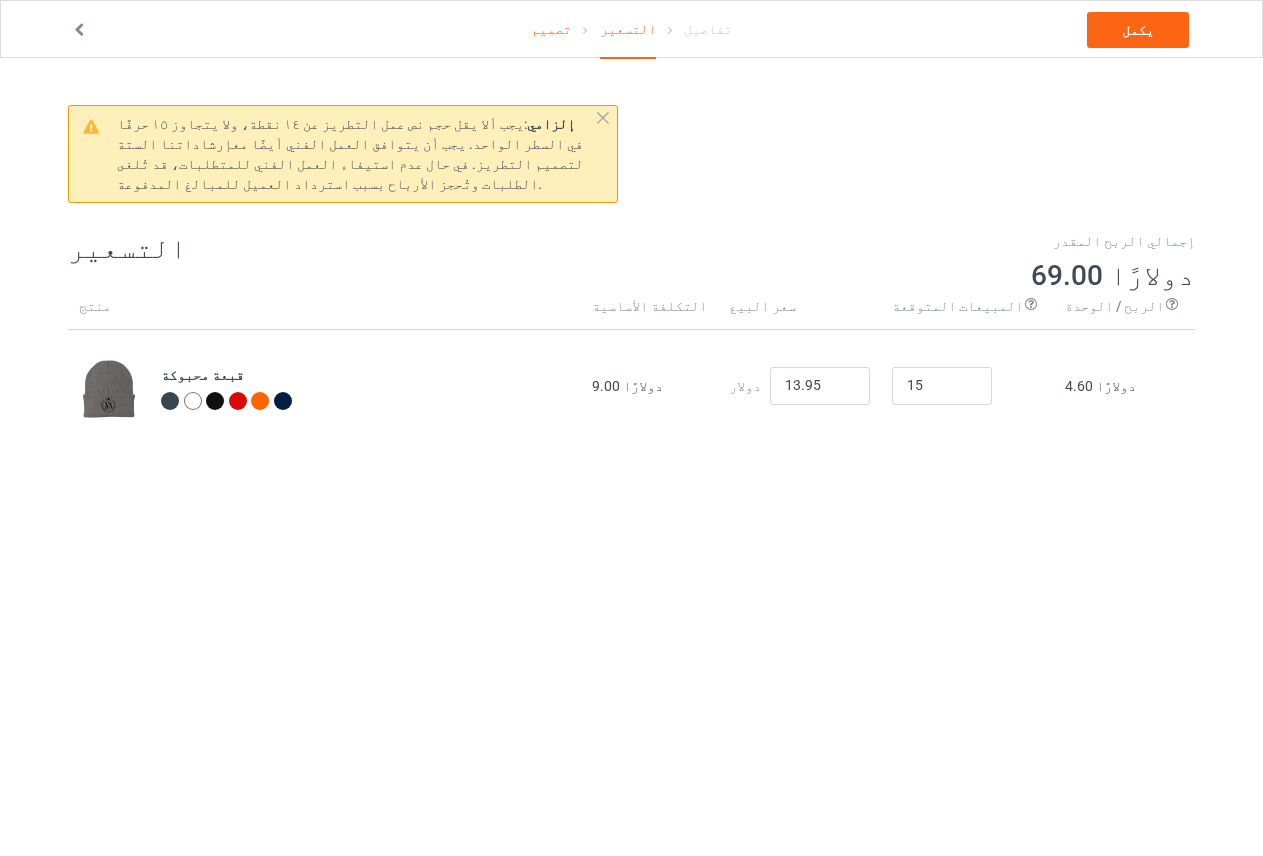 click on "تصميم التسعير تفاصيل يكمل إلزامي  :  يجب ألا يقل حجم نص عمل التطريز عن ١٤ نقطة، ولا يتجاوز ١٥ حرفًا في السطر الواحد. يجب أن يتوافق العمل الفني أيضًا مع  إرشاداتنا الستة لتصميم التطريز  . في حال عدم استيفاء العمل الفني للمتطلبات، قد تُلغى الطلبات وتُحجز الأرباح بسبب استرداد العميل للمبالغ المدفوعة. التسعير إجمالي الربح المقدر 69.00 دولارًا منتج التكلفة الأساسية سعر البيع المبيعات المتوقعة   ستؤدي مبيعاتك المتوقعة إلى تغيير تقديرك للربح (على اليمين)،  ولكنها لن تؤثر على المبلغ الفعلي للربح الذي تحققه. الربح / الوحدة   قبعة محبوكة" at bounding box center (631, 486) 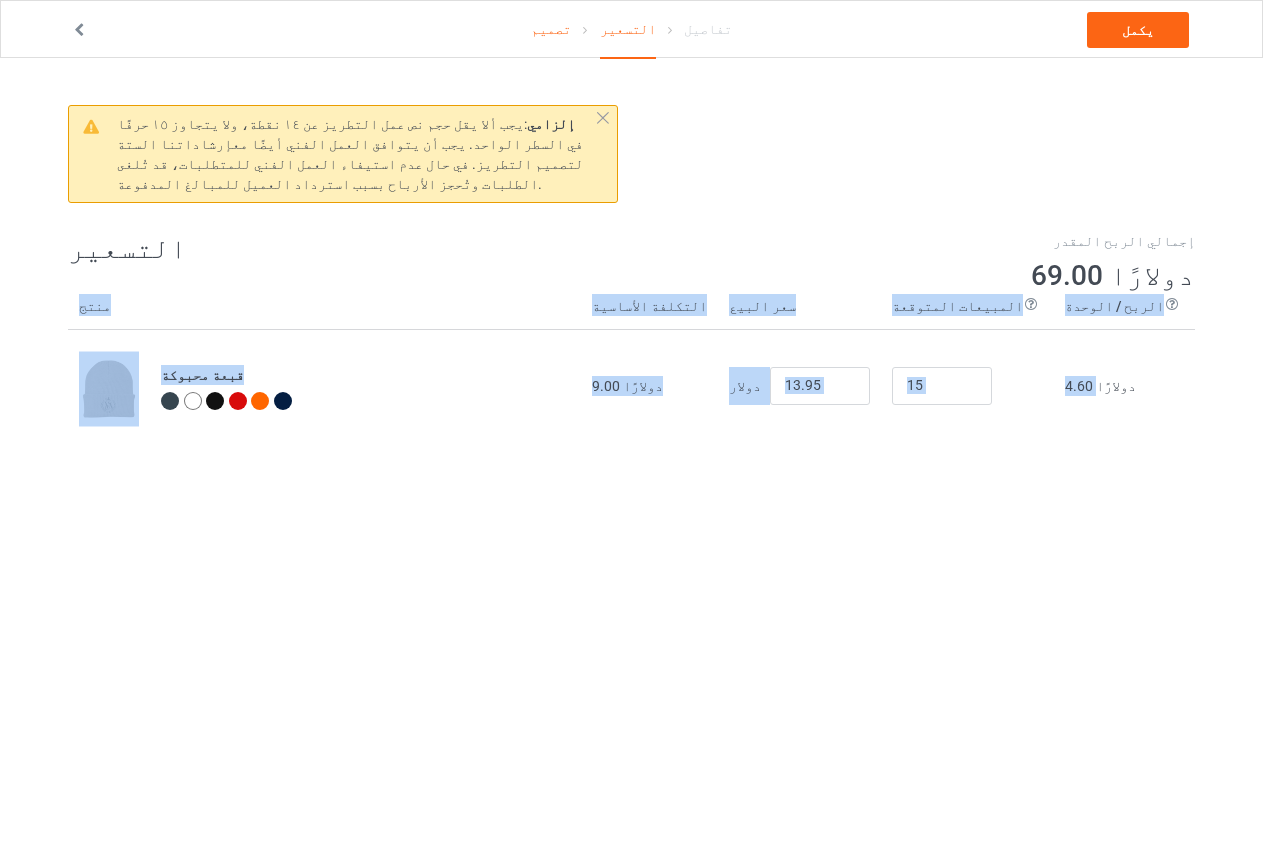 click on "تصميم التسعير تفاصيل يكمل إلزامي  :  يجب ألا يقل حجم نص عمل التطريز عن ١٤ نقطة، ولا يتجاوز ١٥ حرفًا في السطر الواحد. يجب أن يتوافق العمل الفني أيضًا مع  إرشاداتنا الستة لتصميم التطريز  . في حال عدم استيفاء العمل الفني للمتطلبات، قد تُلغى الطلبات وتُحجز الأرباح بسبب استرداد العميل للمبالغ المدفوعة. التسعير إجمالي الربح المقدر 69.00 دولارًا منتج التكلفة الأساسية سعر البيع المبيعات المتوقعة   ستؤدي مبيعاتك المتوقعة إلى تغيير تقديرك للربح (على اليمين)،  ولكنها لن تؤثر على المبلغ الفعلي للربح الذي تحققه. الربح / الوحدة   قبعة محبوكة" at bounding box center [631, 486] 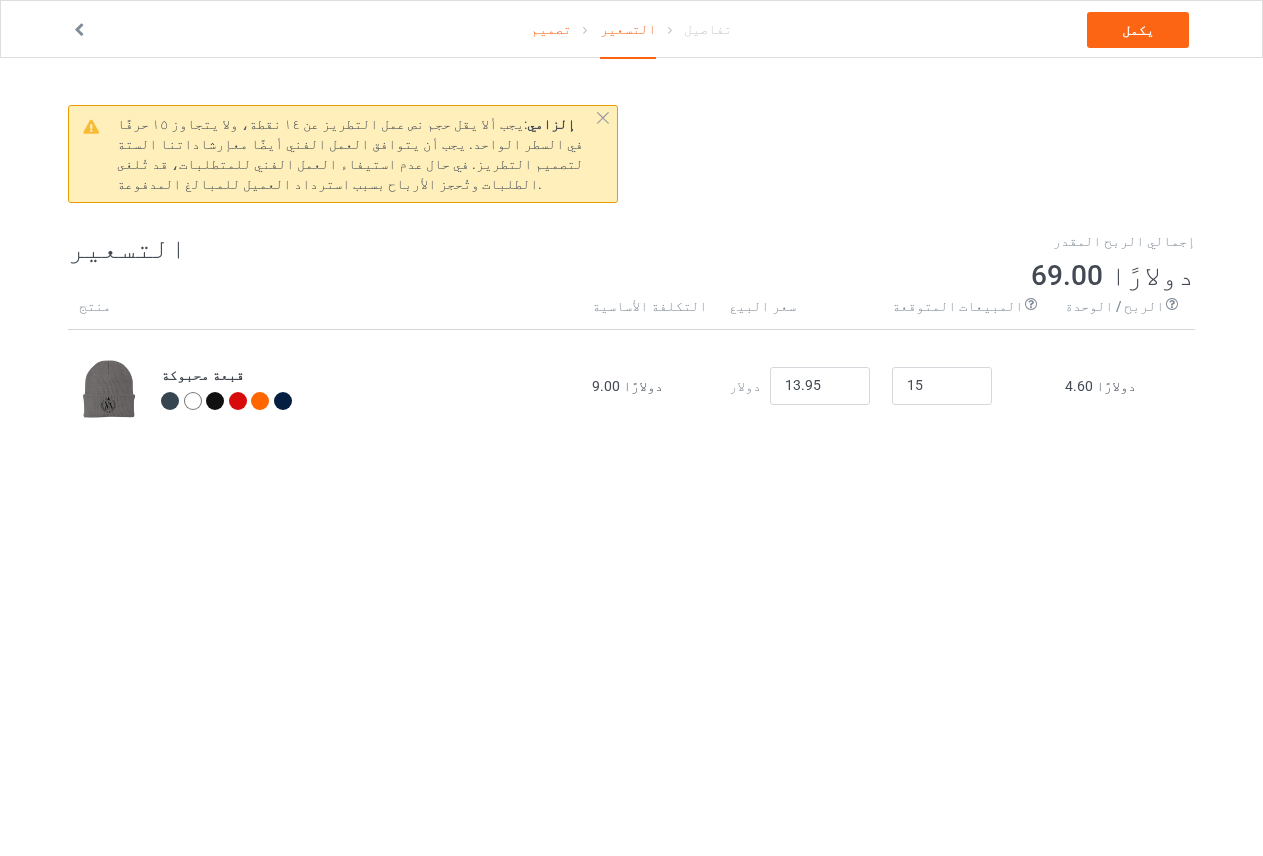 click on "تصميم التسعير تفاصيل يكمل إلزامي  :  يجب ألا يقل حجم نص عمل التطريز عن ١٤ نقطة، ولا يتجاوز ١٥ حرفًا في السطر الواحد. يجب أن يتوافق العمل الفني أيضًا مع  إرشاداتنا الستة لتصميم التطريز  . في حال عدم استيفاء العمل الفني للمتطلبات، قد تُلغى الطلبات وتُحجز الأرباح بسبب استرداد العميل للمبالغ المدفوعة. التسعير إجمالي الربح المقدر 69.00 دولارًا منتج التكلفة الأساسية سعر البيع المبيعات المتوقعة   ستؤدي مبيعاتك المتوقعة إلى تغيير تقديرك للربح (على اليمين)،  ولكنها لن تؤثر على المبلغ الفعلي للربح الذي تحققه. الربح / الوحدة   قبعة محبوكة" at bounding box center (631, 486) 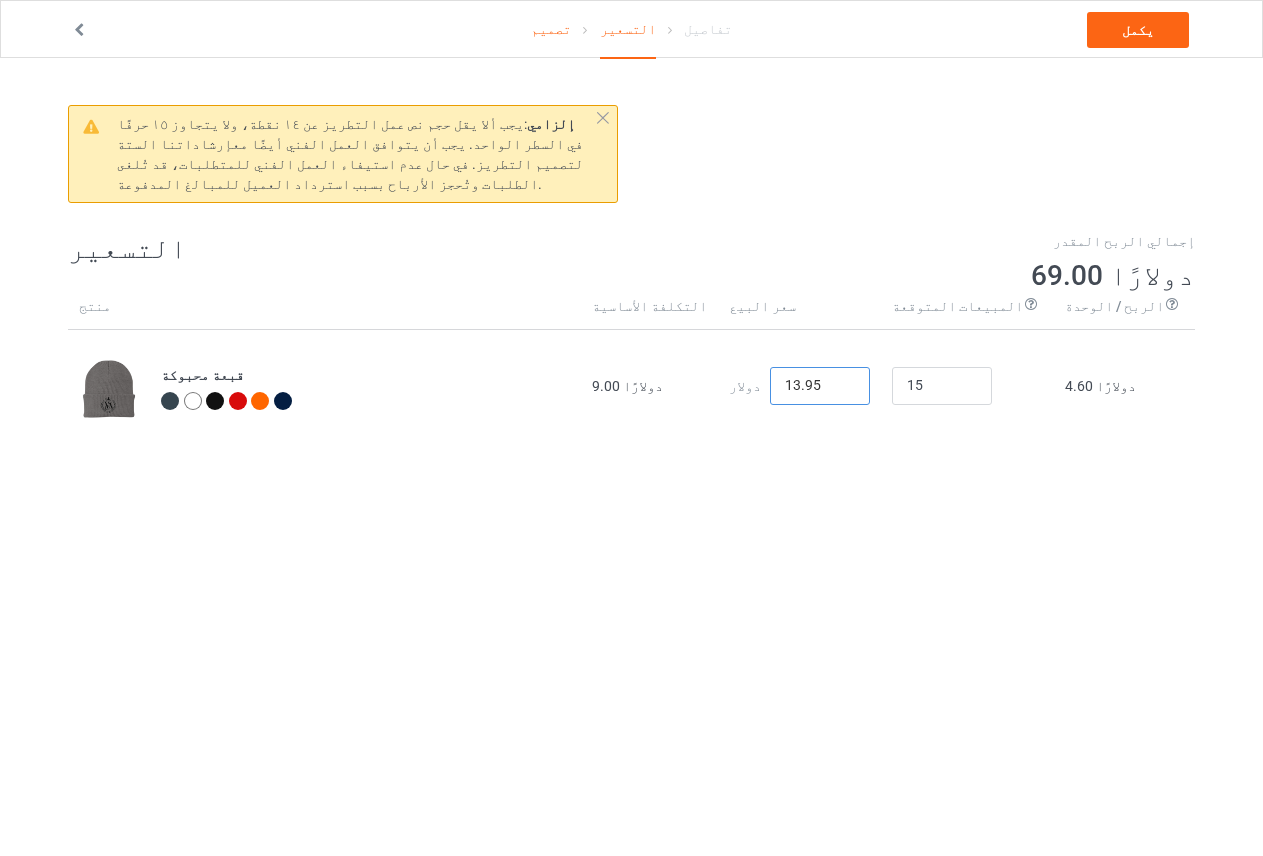 click on "13.95" at bounding box center (820, 386) 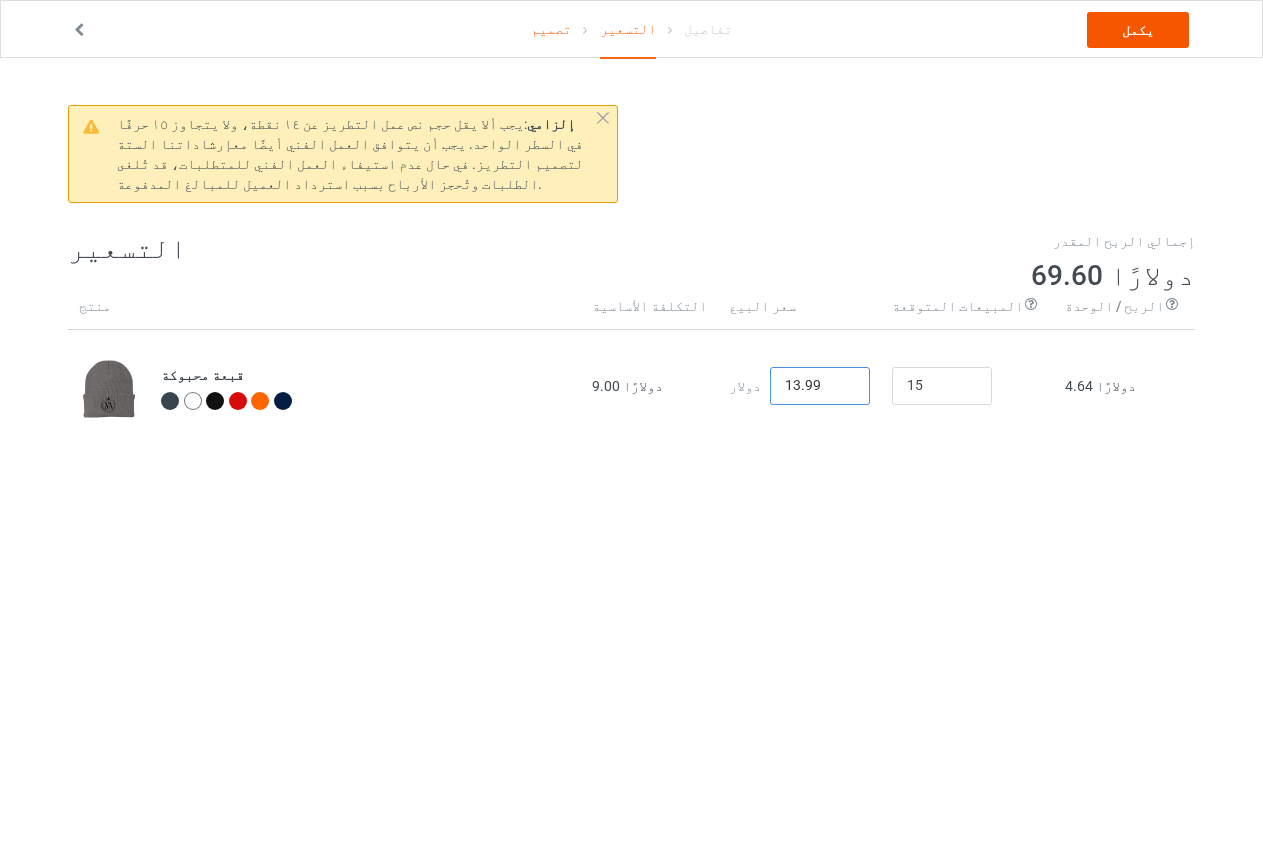 type on "13.99" 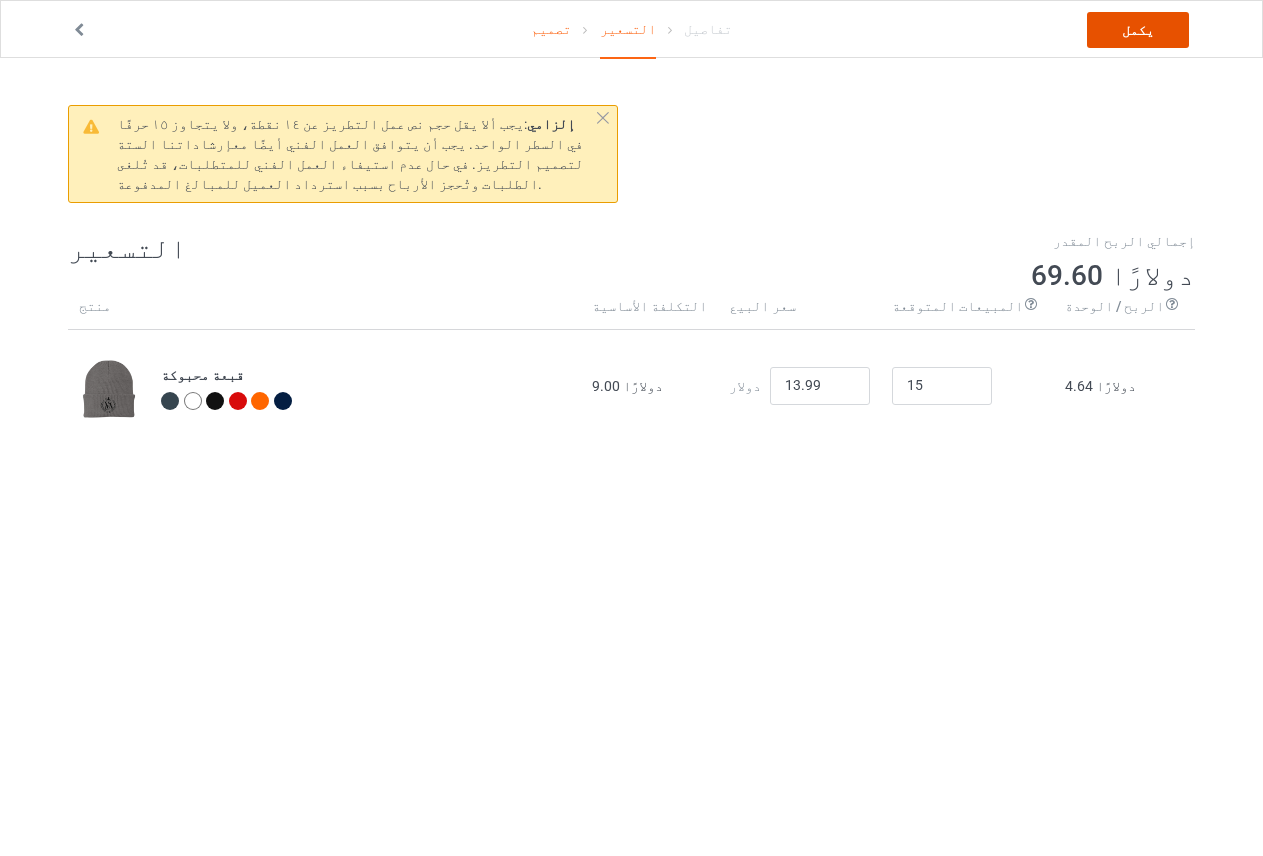 click on "يكمل" at bounding box center (1138, 30) 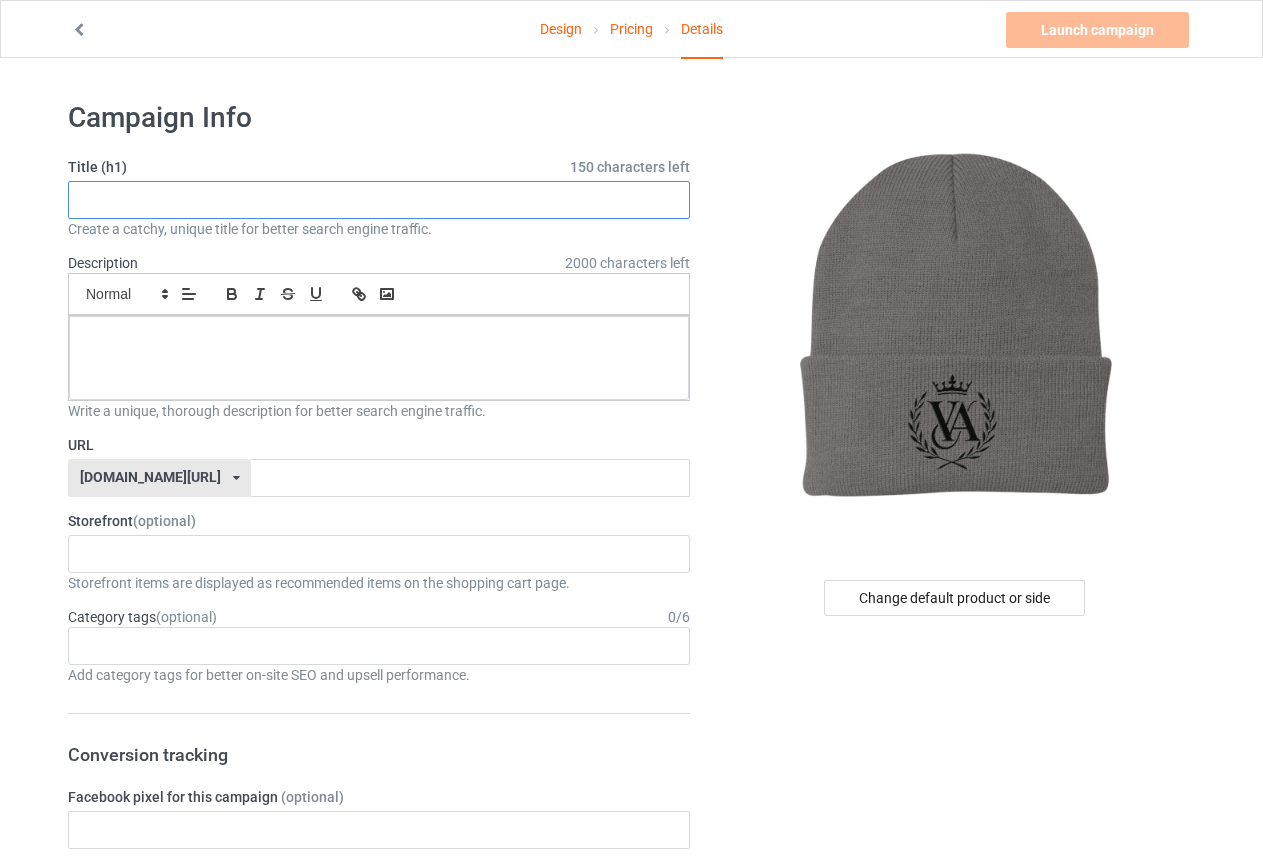 click at bounding box center (379, 200) 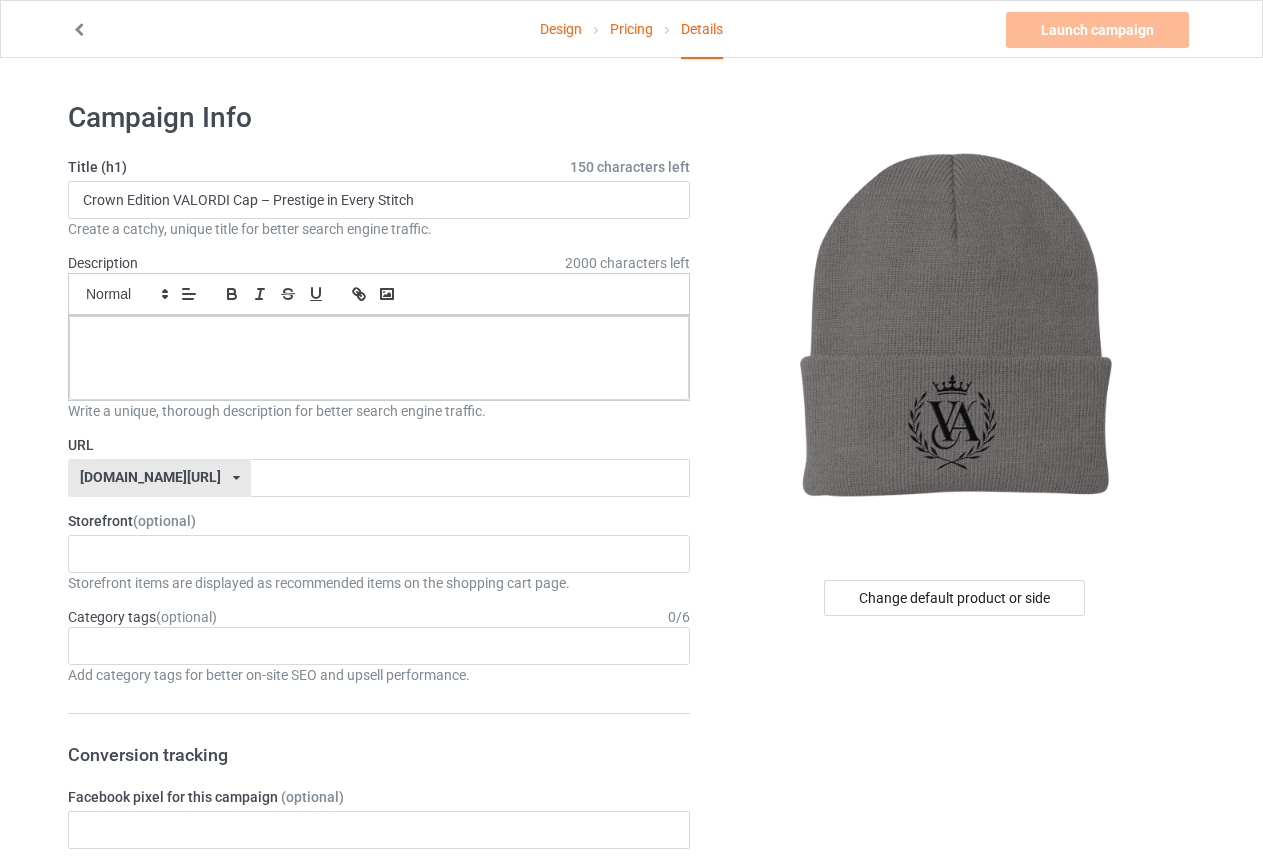 click on "Small Normal Large Big Huge" at bounding box center [379, 294] 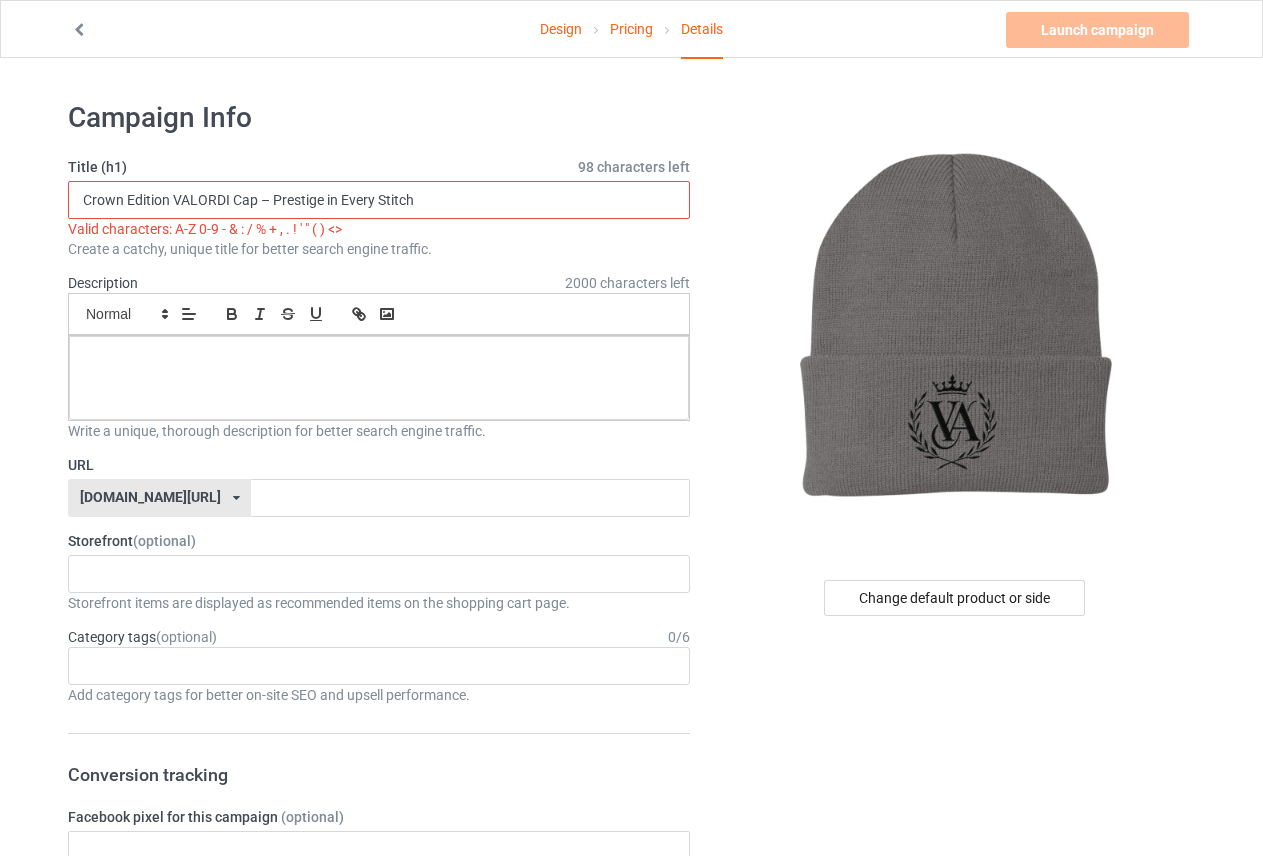 click on "Crown Edition VALORDI Cap – Prestige in Every Stitch" at bounding box center (379, 200) 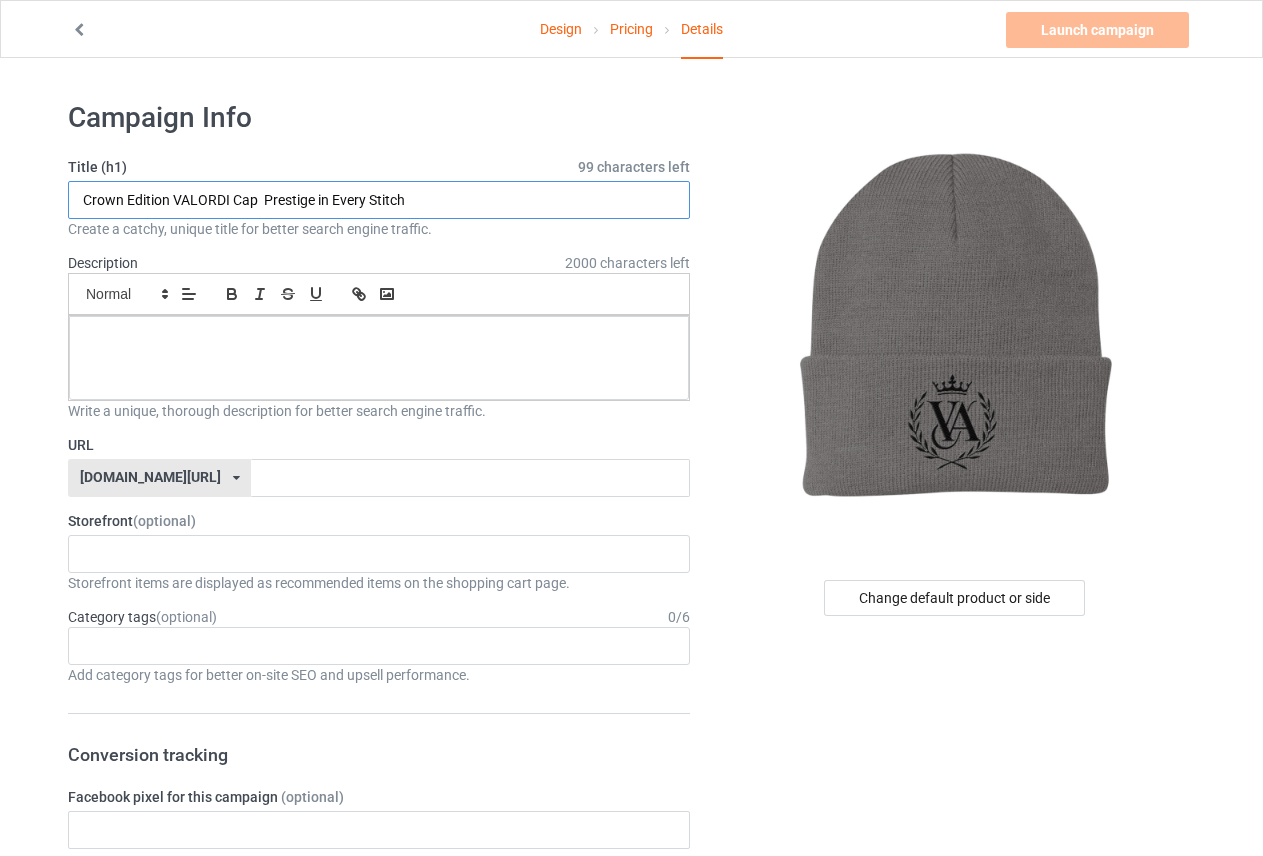 type on "Crown Edition VALORDI Cap  Prestige in Every Stitch" 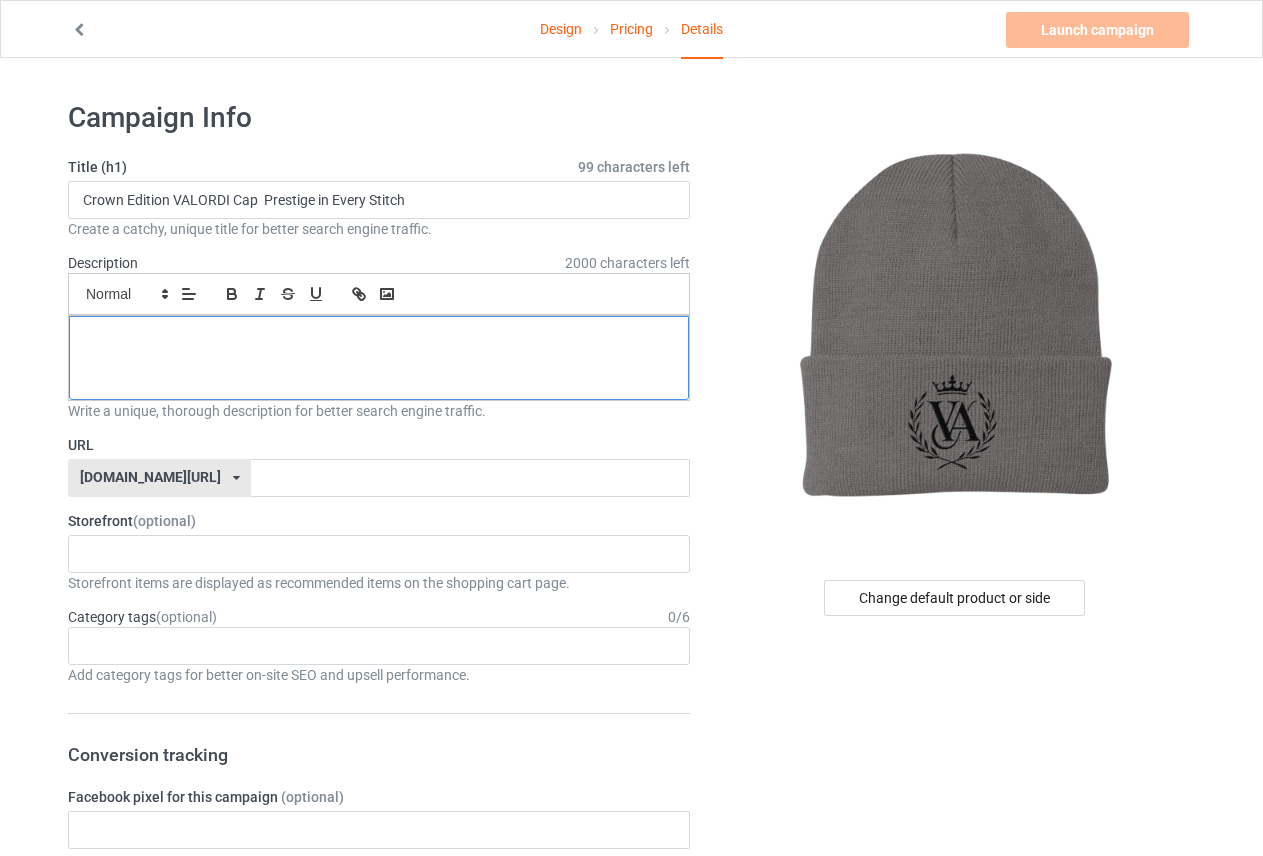 click at bounding box center [379, 338] 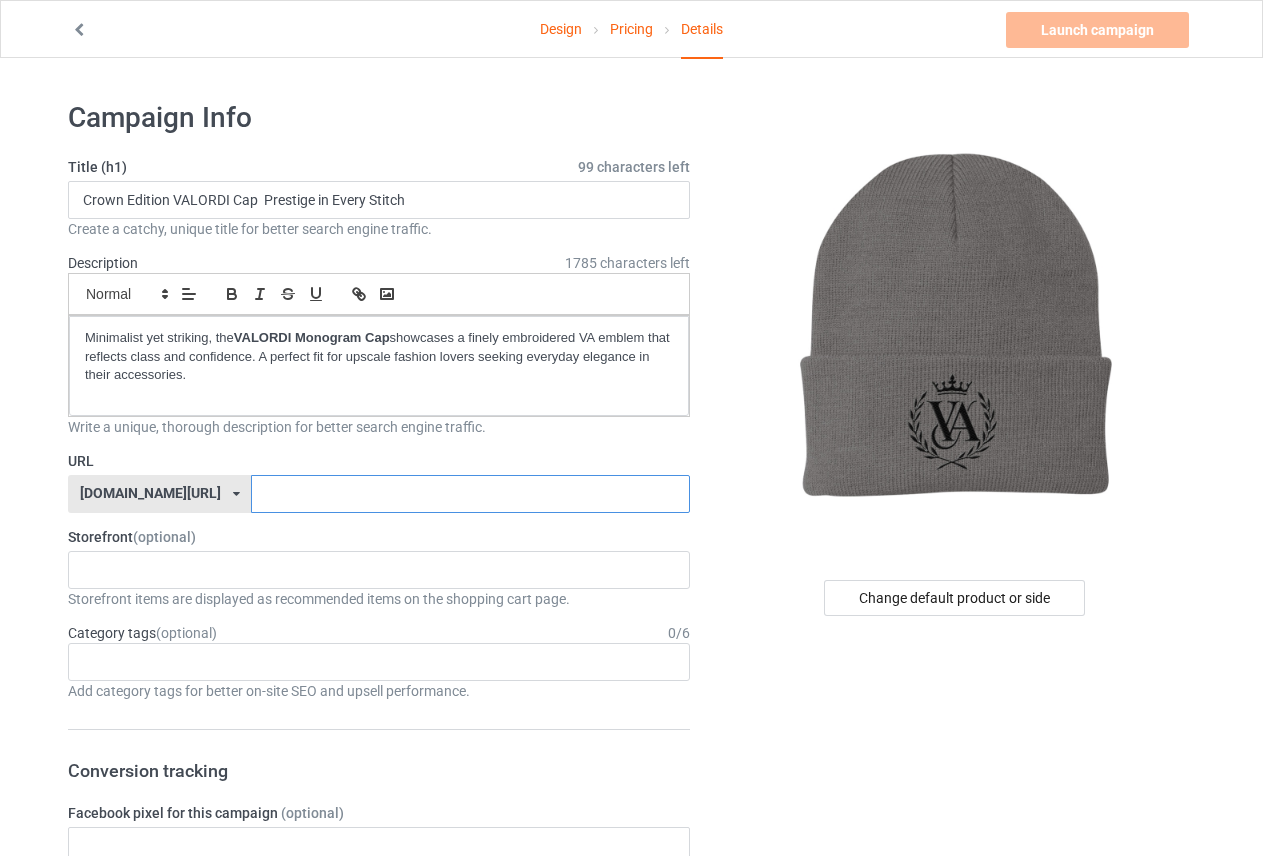 click at bounding box center (470, 494) 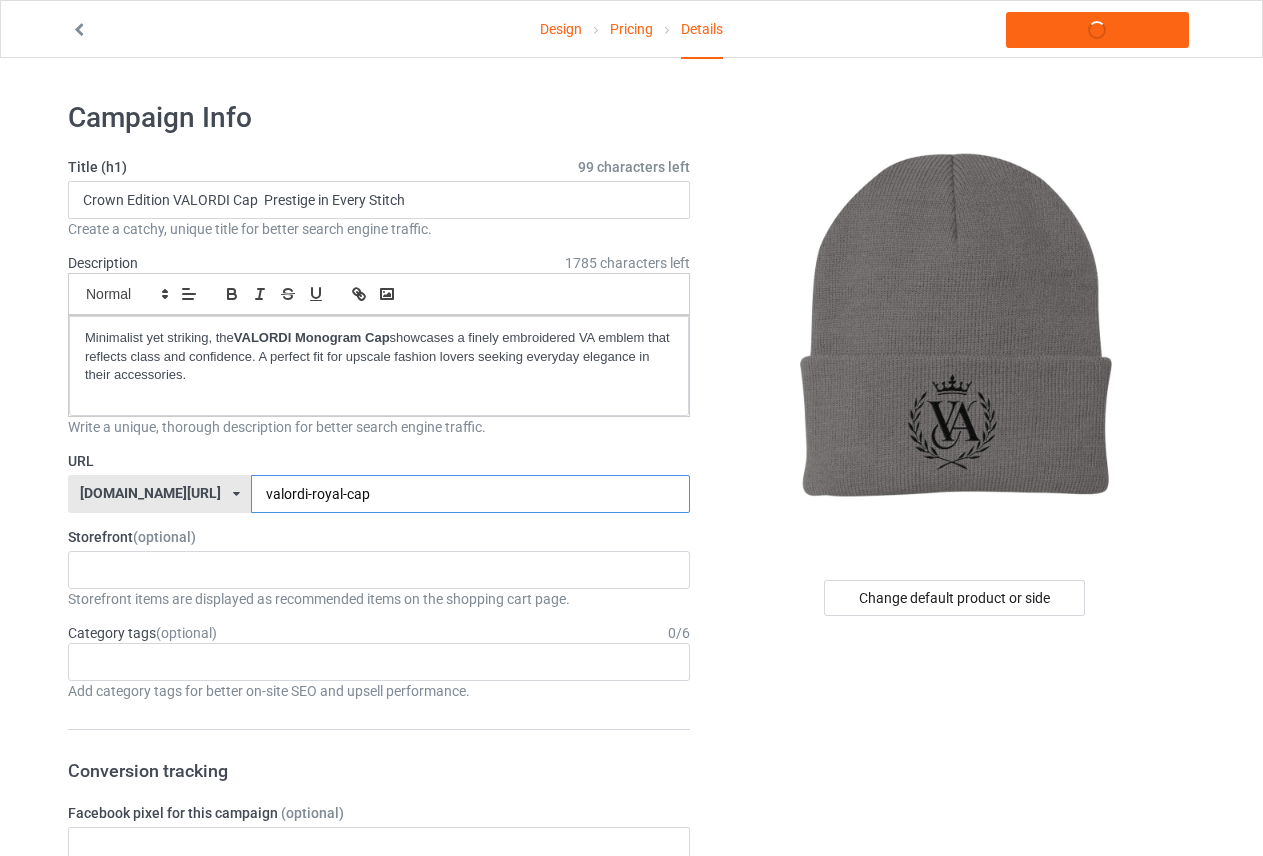 type on "valordi-royal-cap" 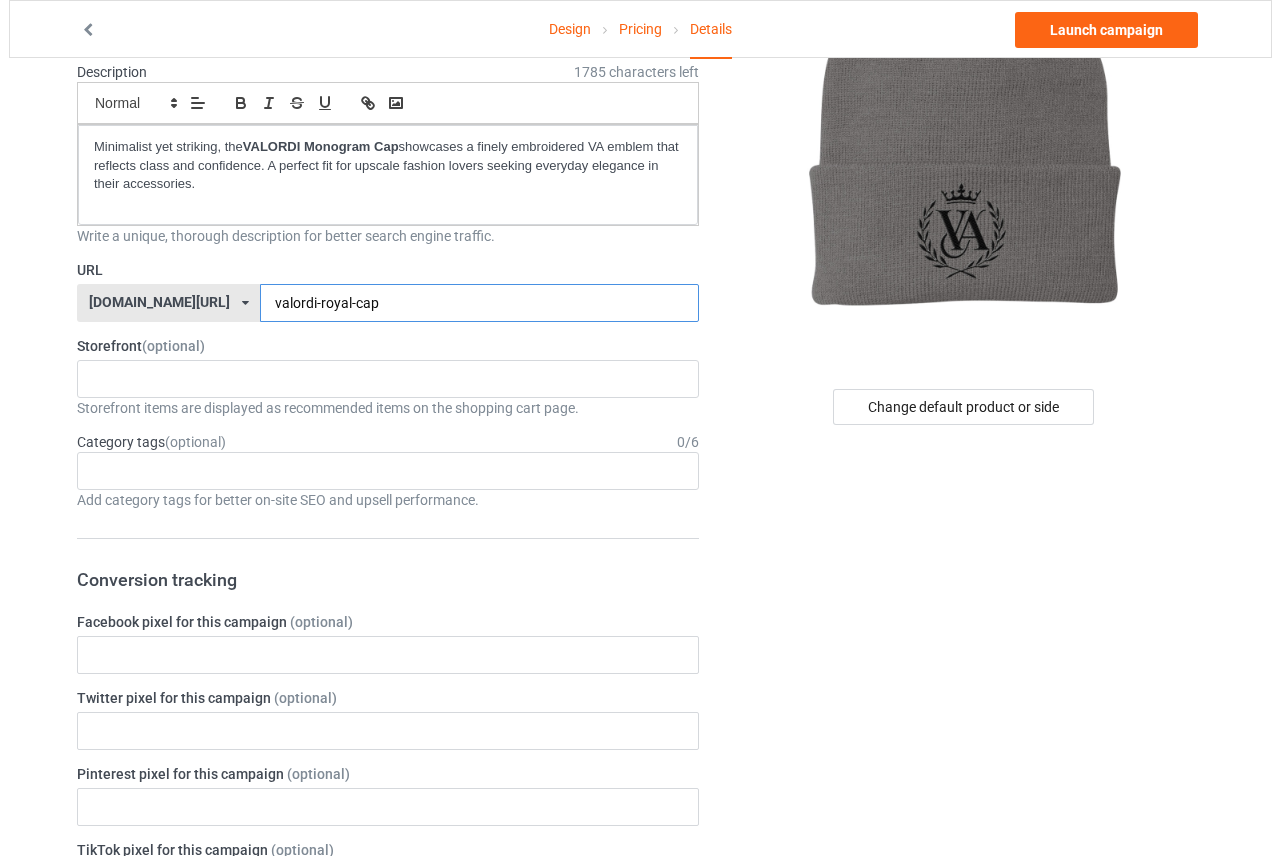 scroll, scrollTop: 0, scrollLeft: 0, axis: both 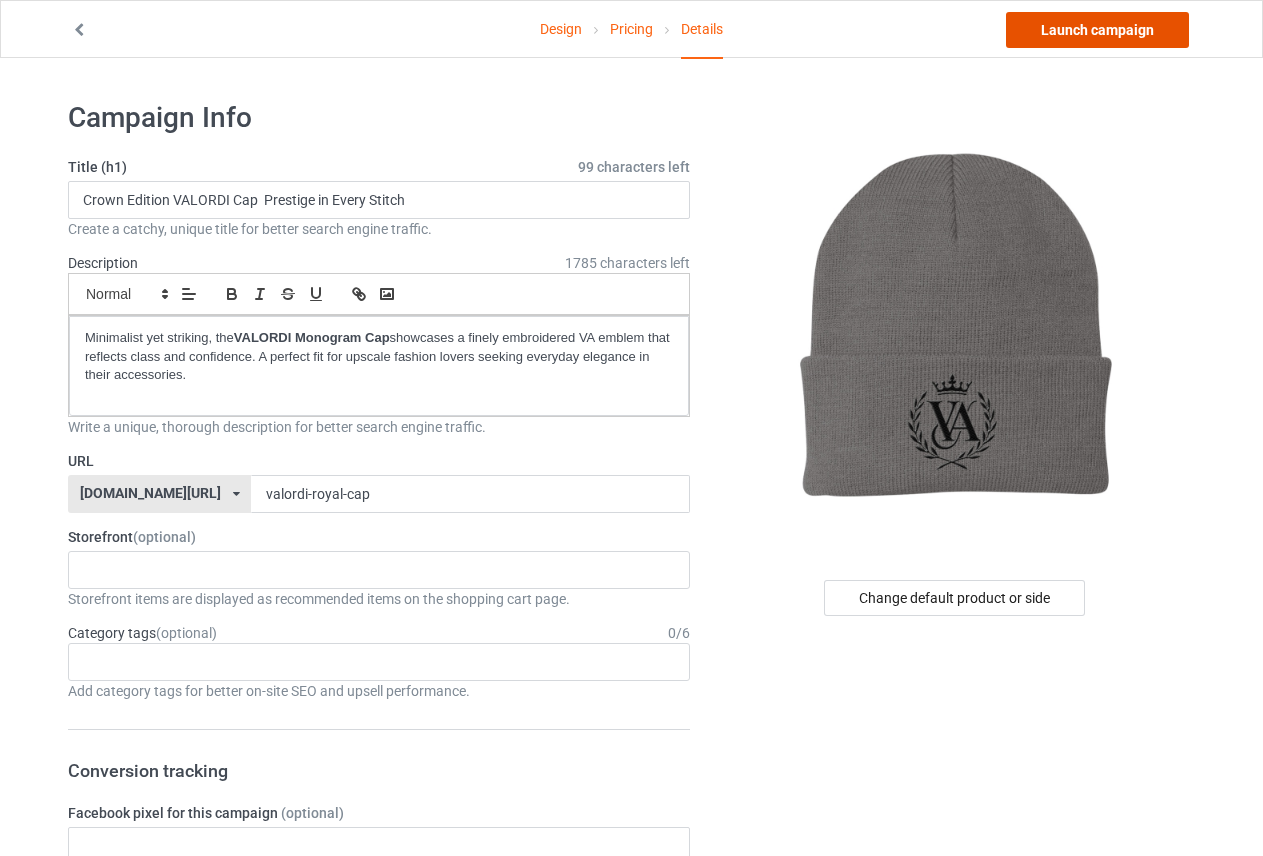 click on "Launch campaign" at bounding box center (1097, 30) 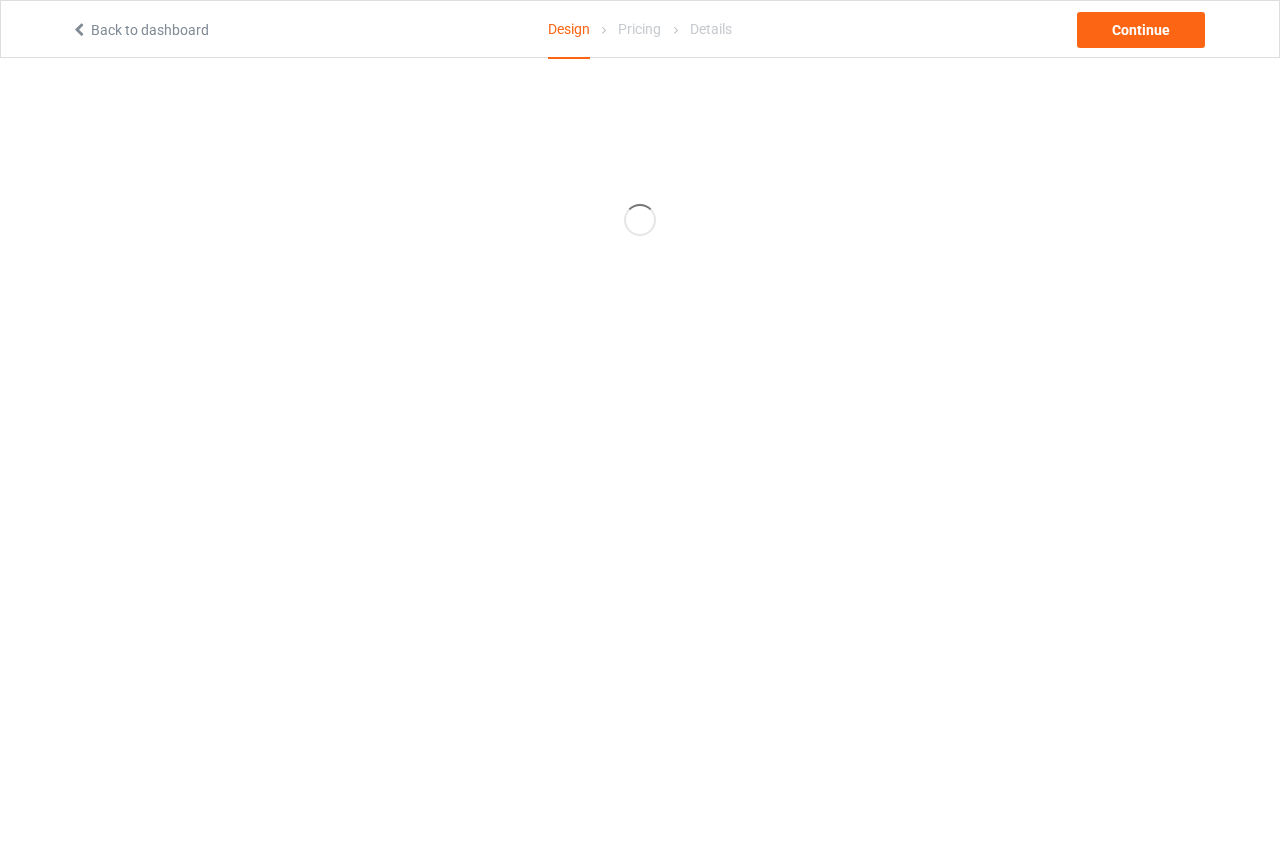 scroll, scrollTop: 0, scrollLeft: 0, axis: both 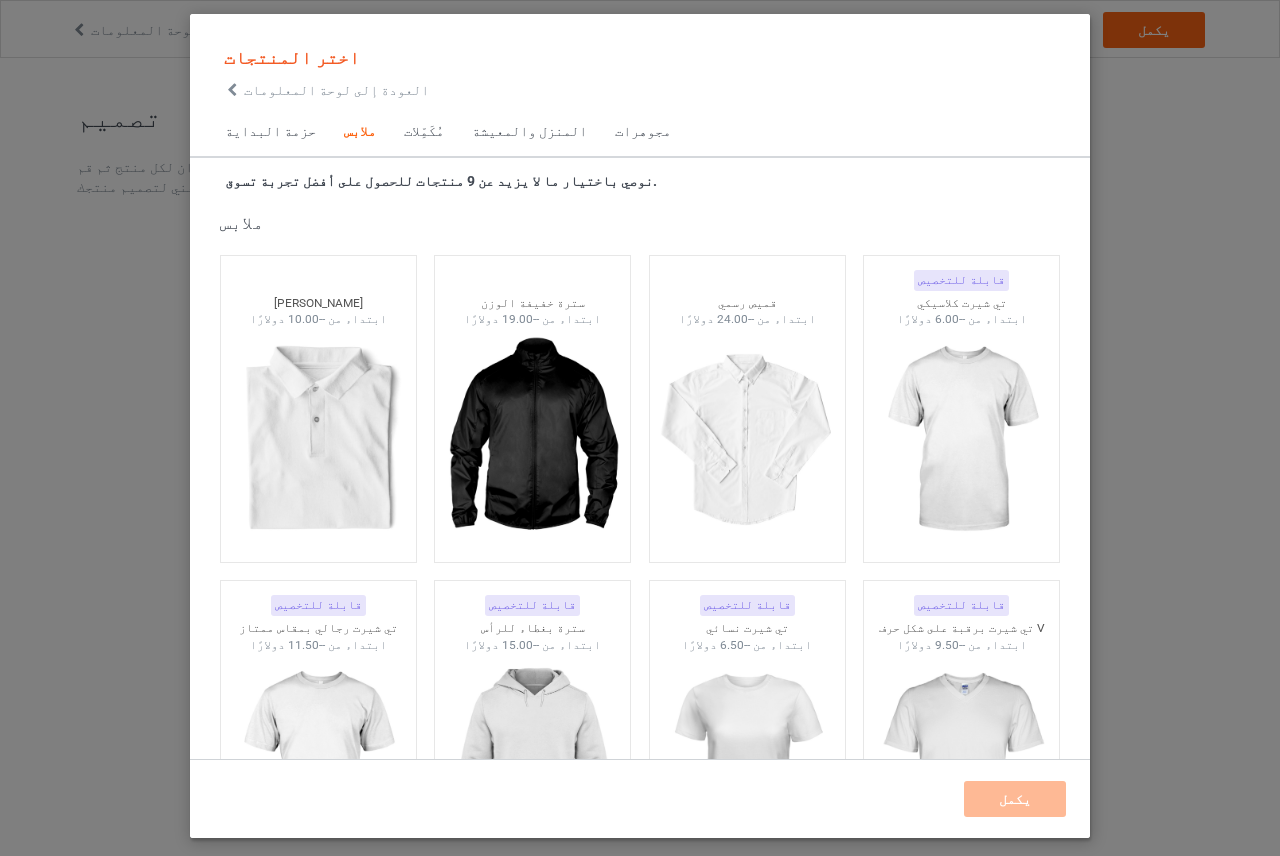 drag, startPoint x: 1233, startPoint y: 219, endPoint x: 1212, endPoint y: 217, distance: 21.095022 